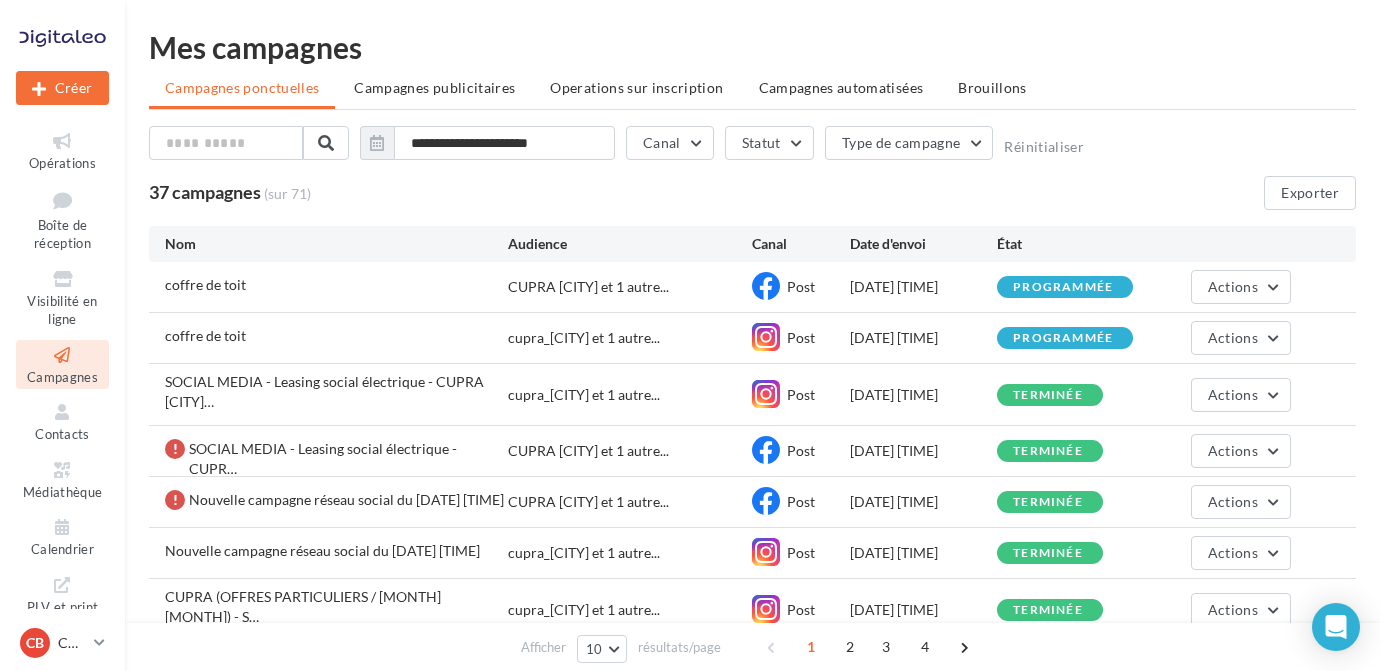 scroll, scrollTop: 0, scrollLeft: 0, axis: both 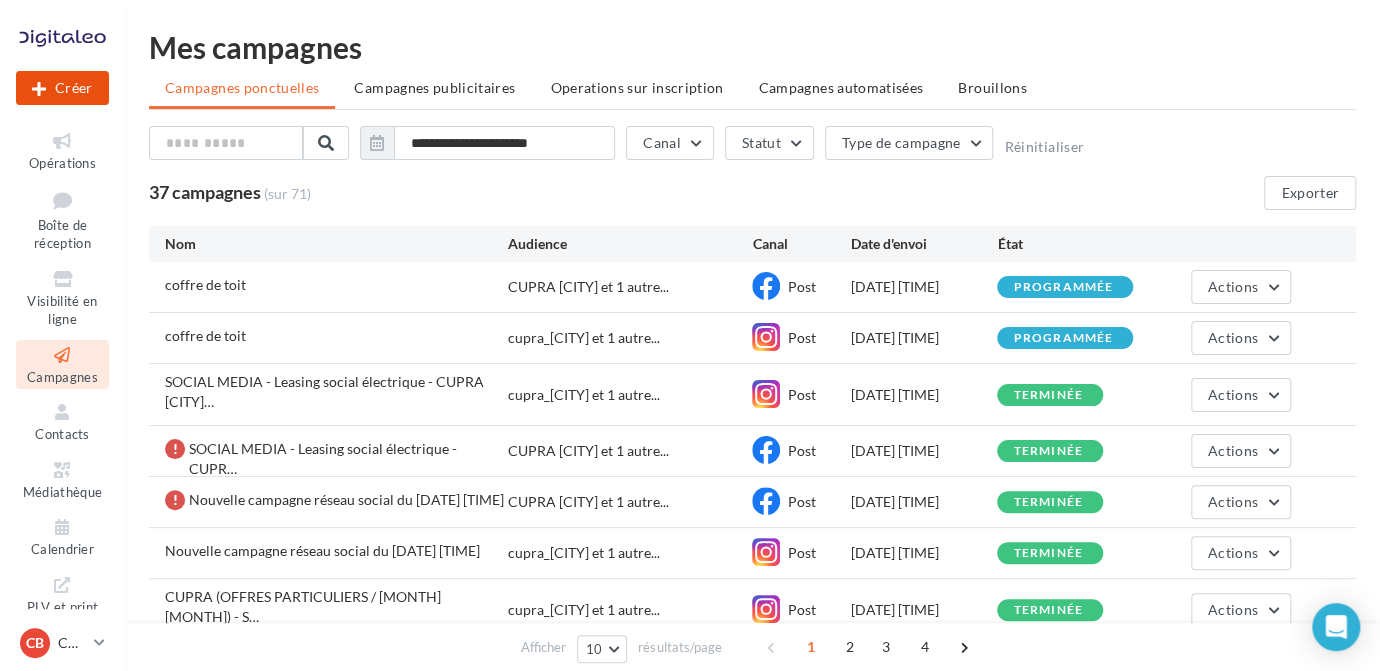 click on "Créer" at bounding box center [62, 88] 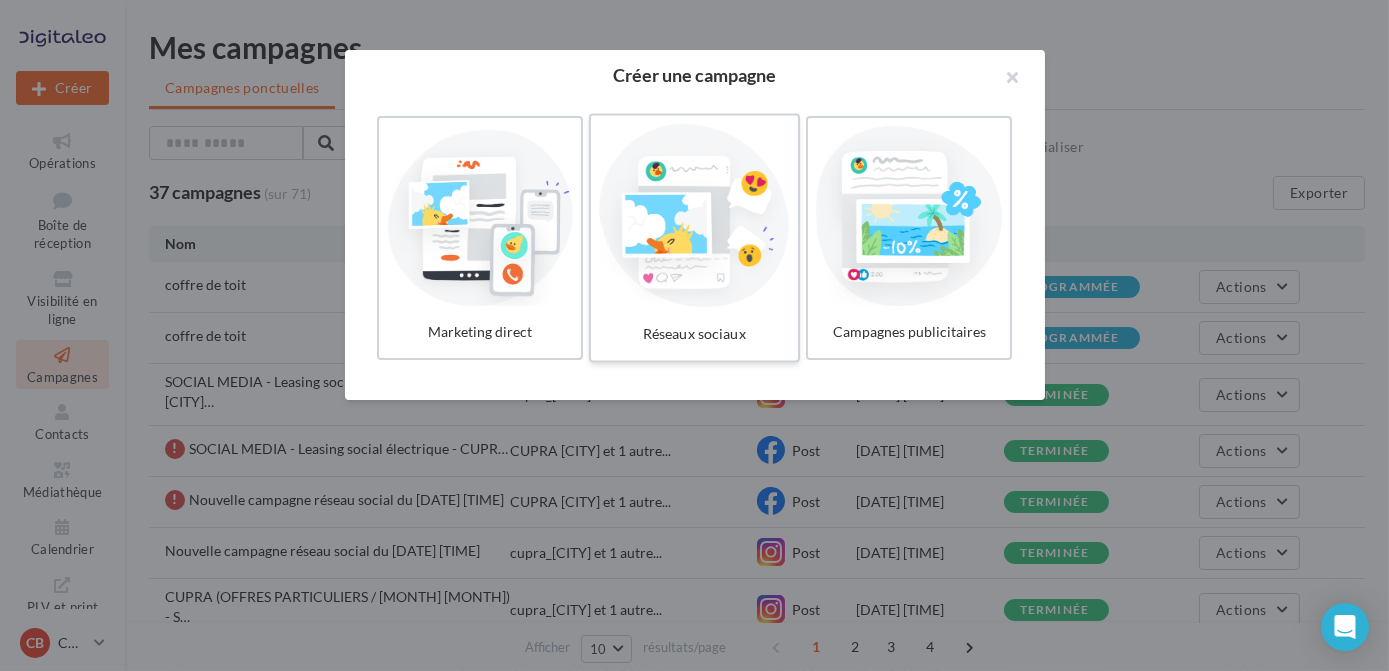 click at bounding box center [694, 216] 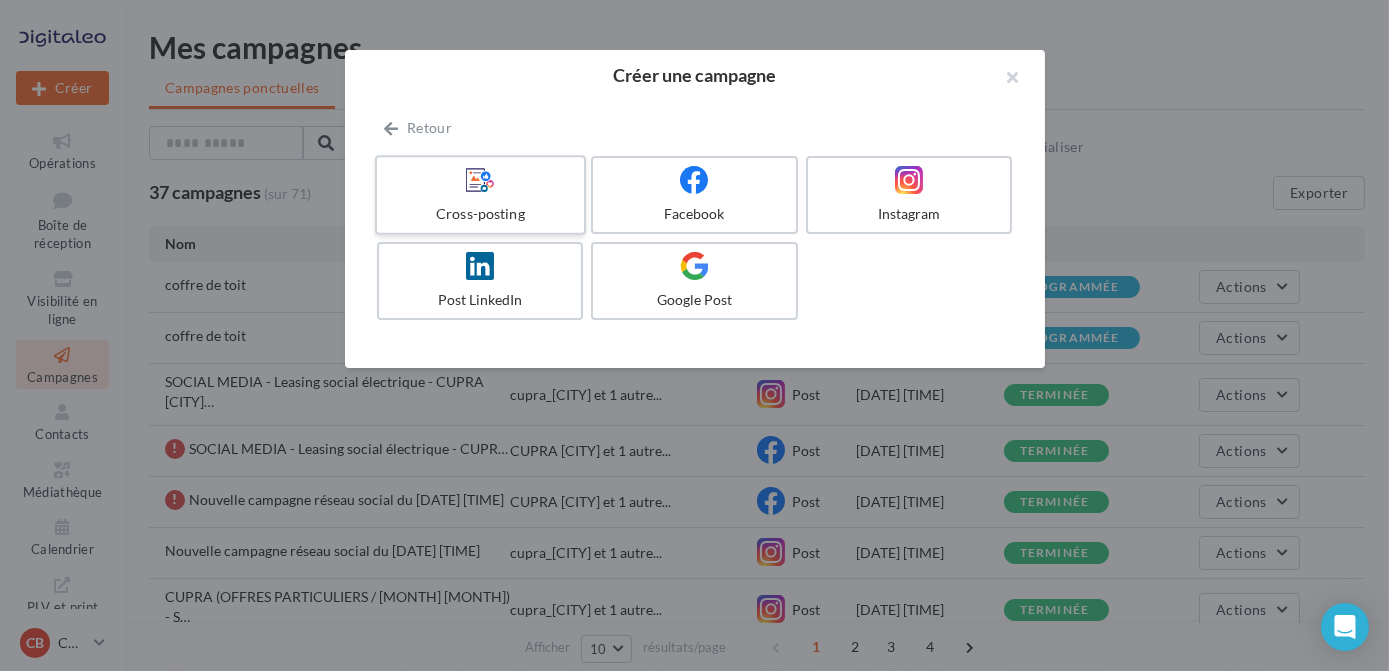 click at bounding box center (480, 180) 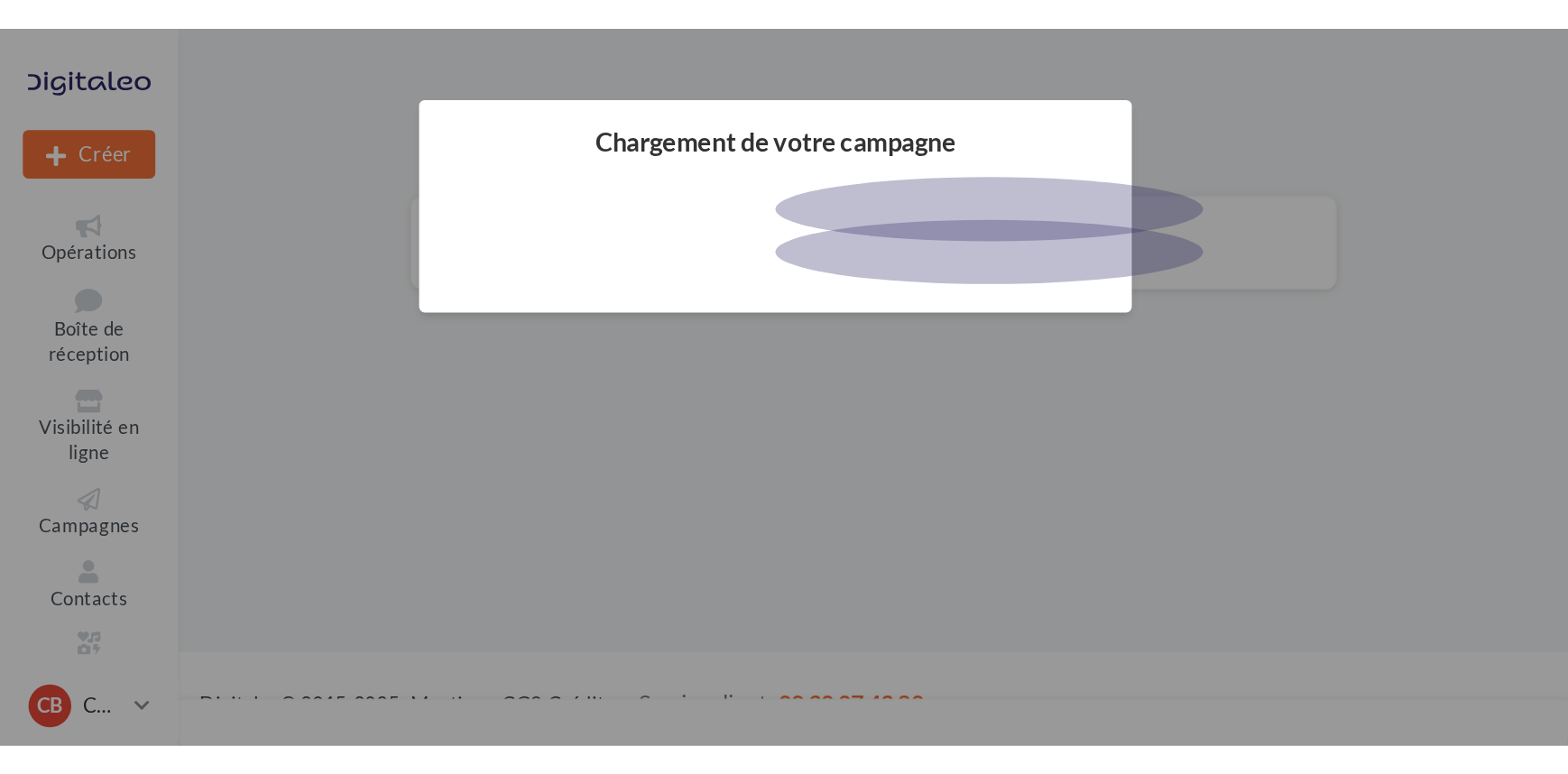 scroll, scrollTop: 0, scrollLeft: 0, axis: both 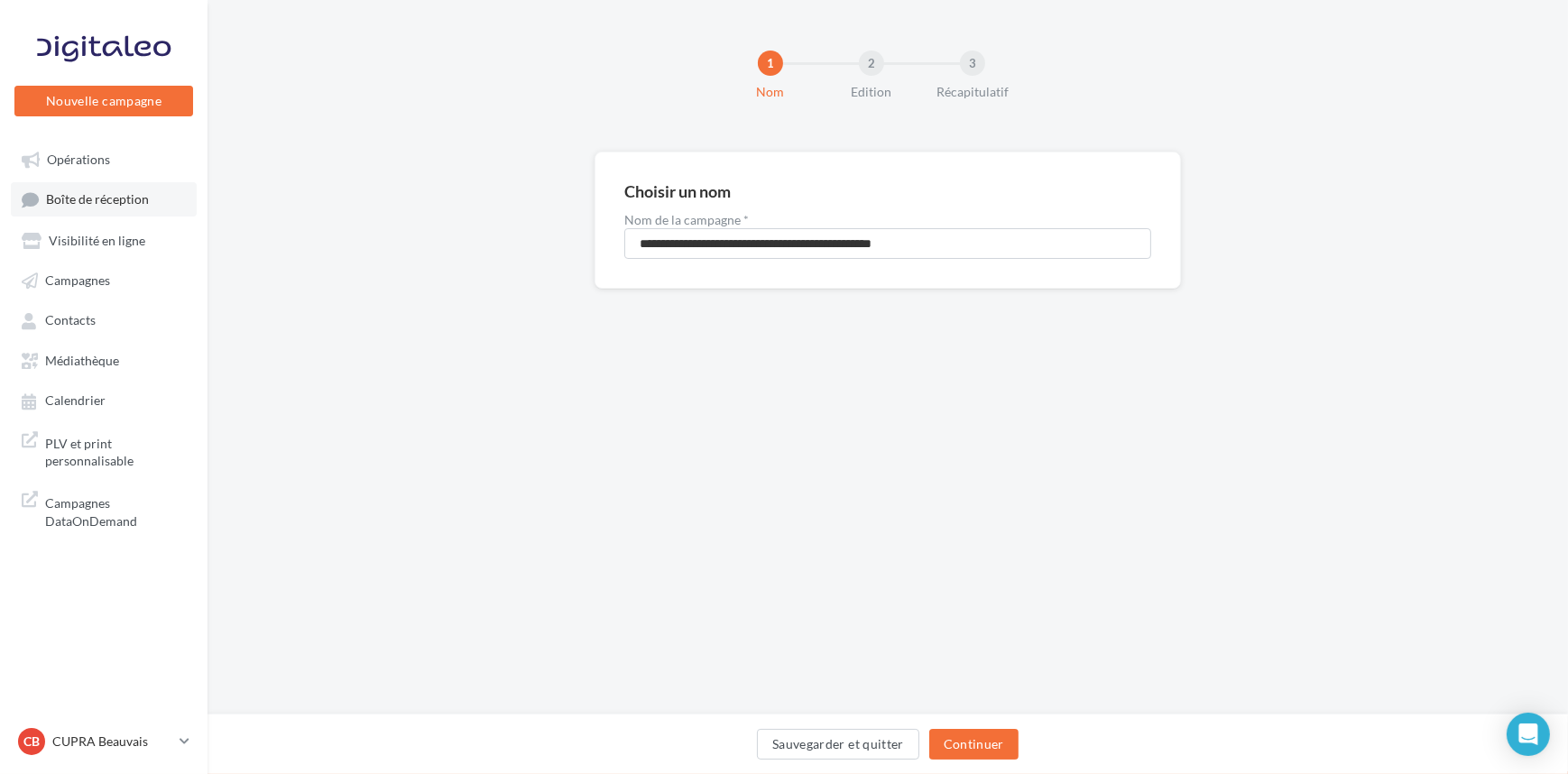 click on "Boîte de réception" at bounding box center [97, 199] 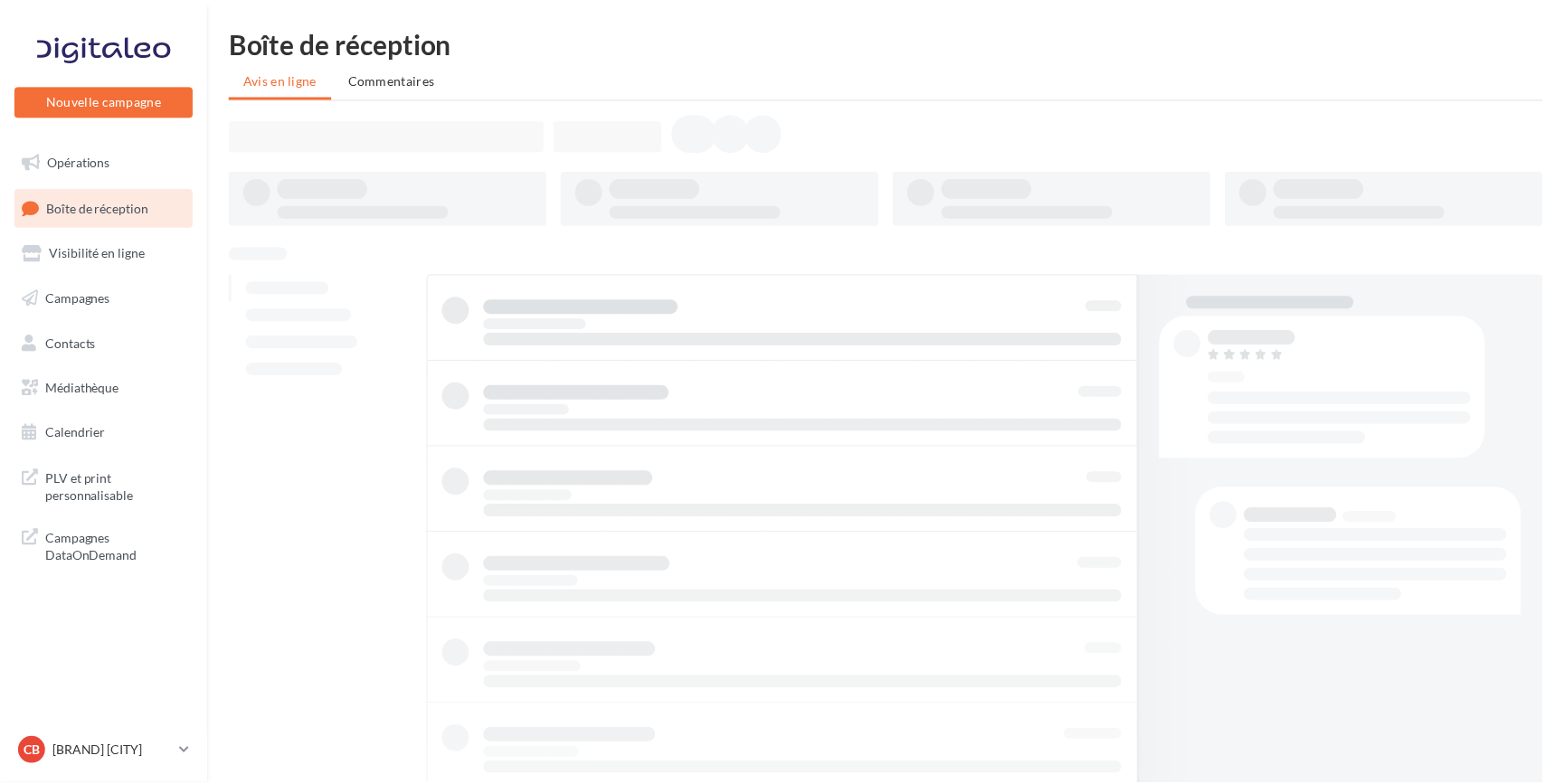 scroll, scrollTop: 0, scrollLeft: 0, axis: both 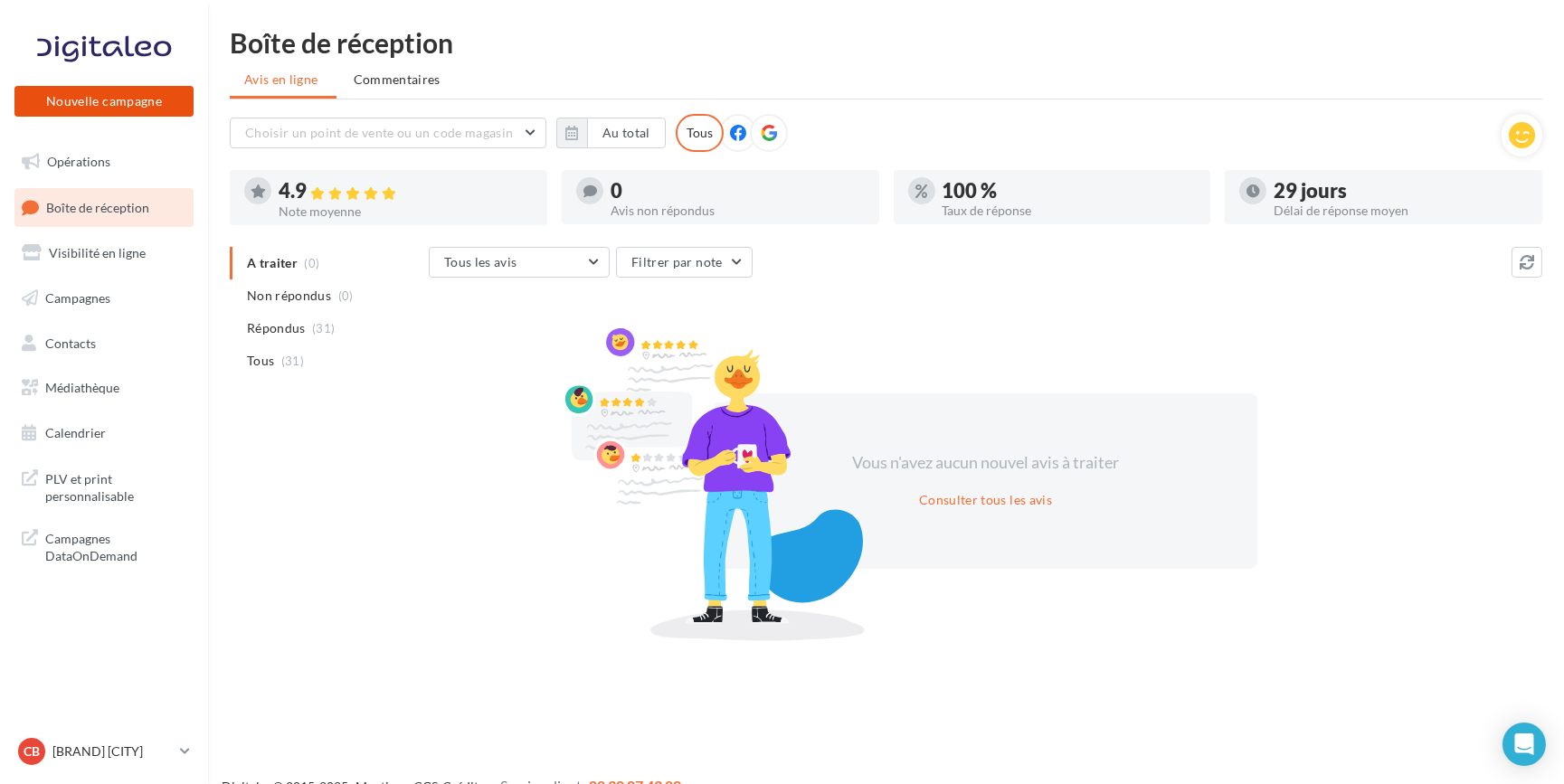 click on "Nouvelle campagne" at bounding box center (104, 101) 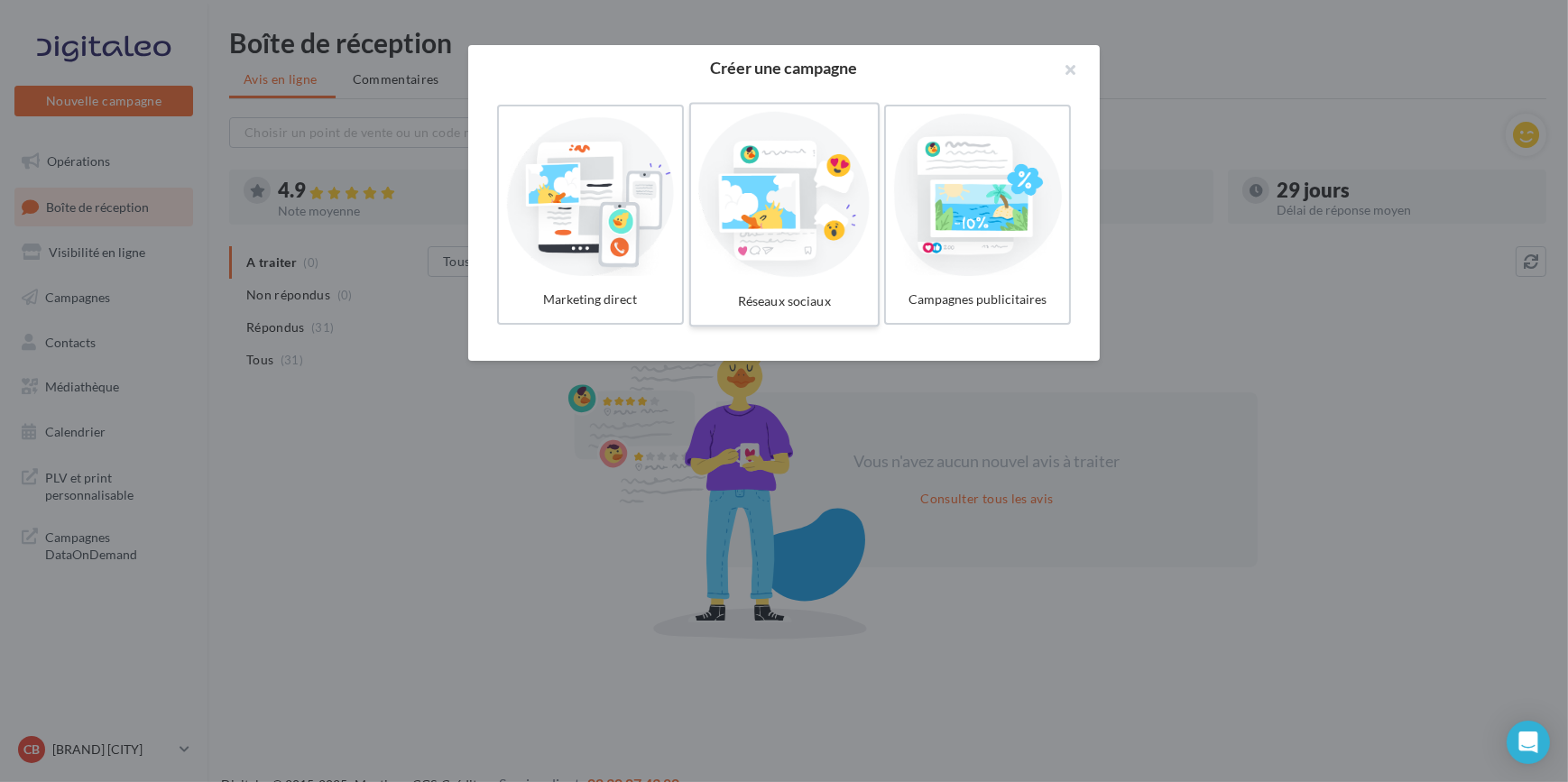 click at bounding box center (784, 195) 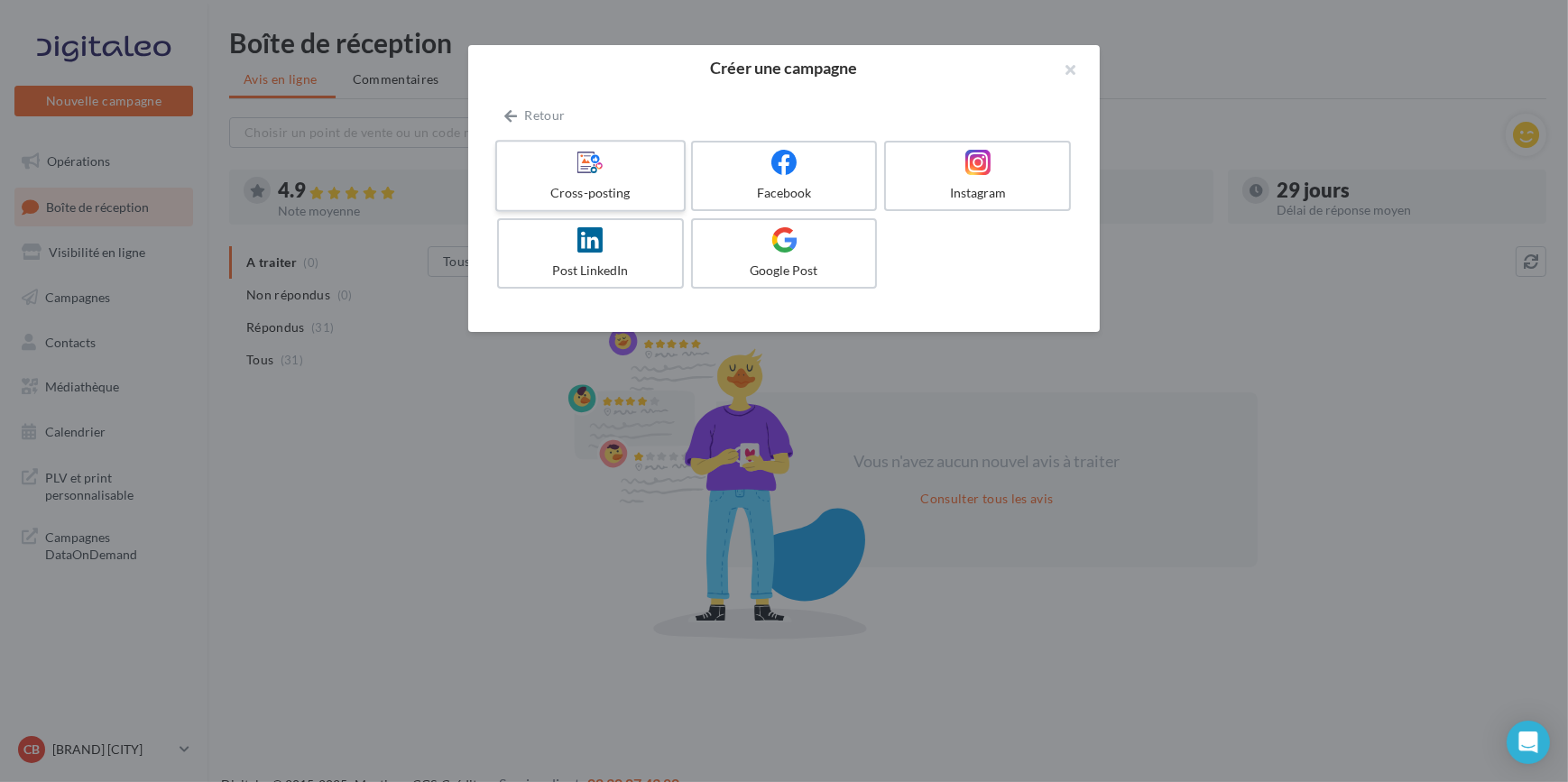click at bounding box center [590, 162] 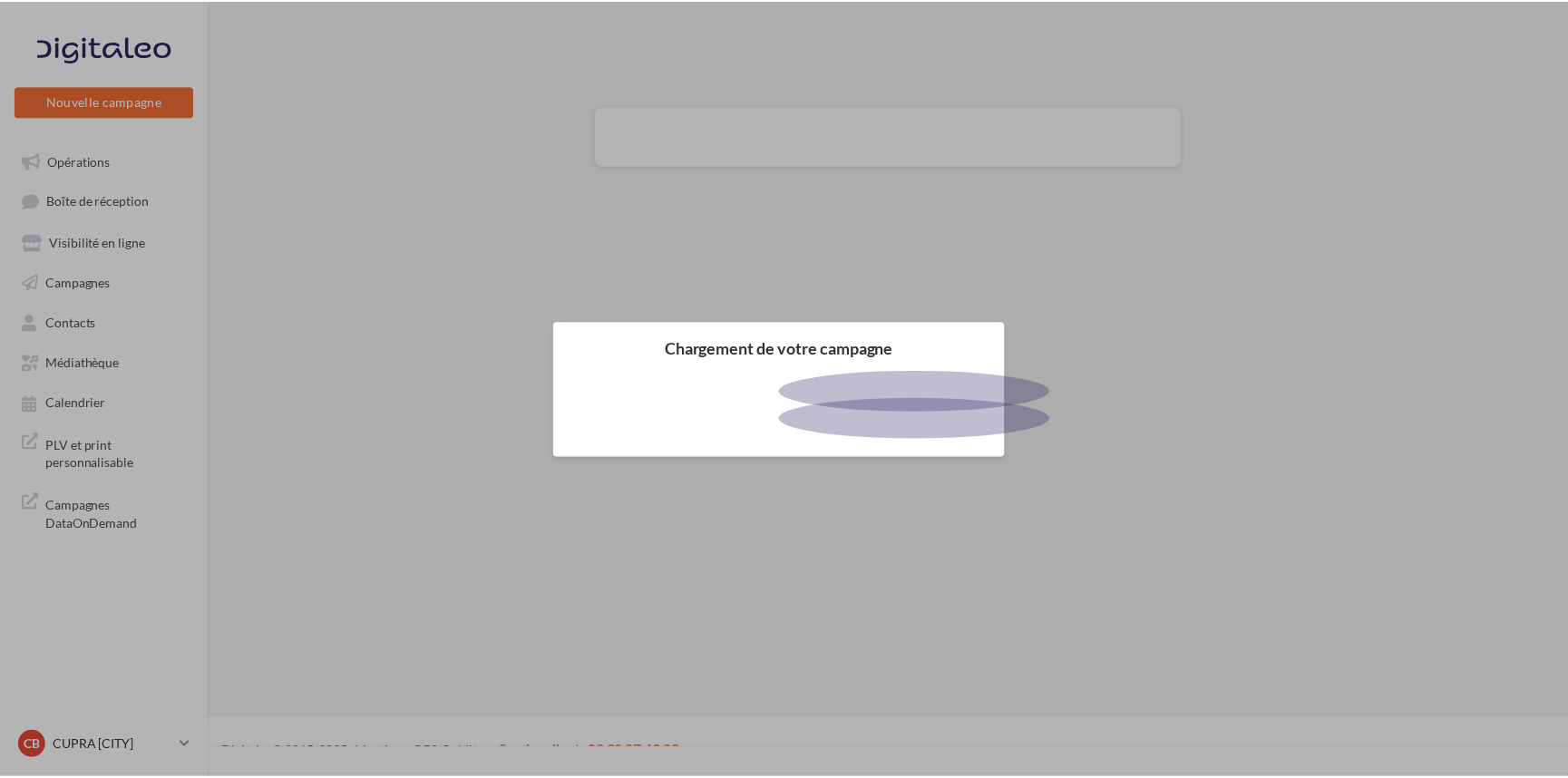 scroll, scrollTop: 0, scrollLeft: 0, axis: both 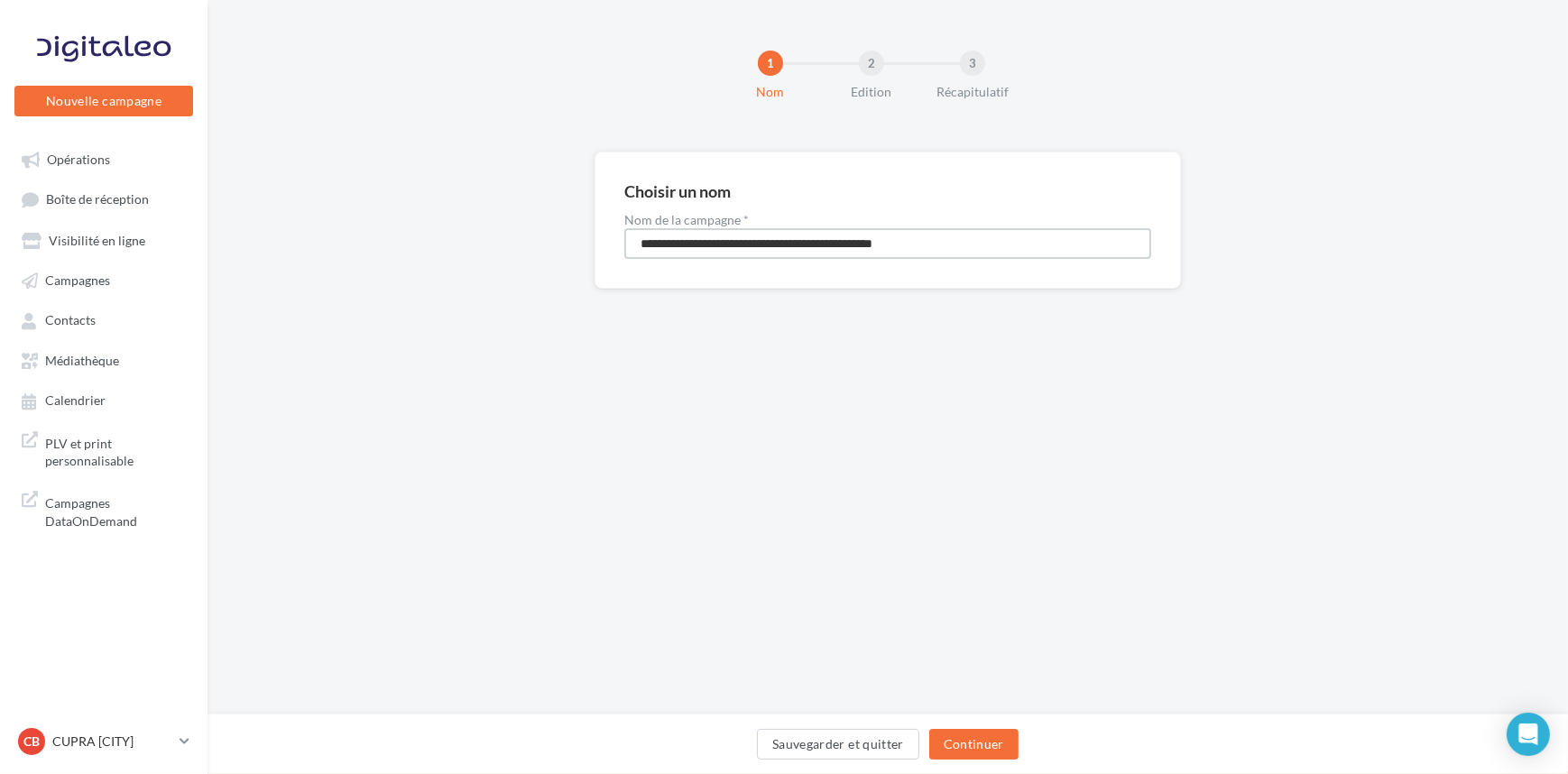 click on "**********" at bounding box center (888, 244) 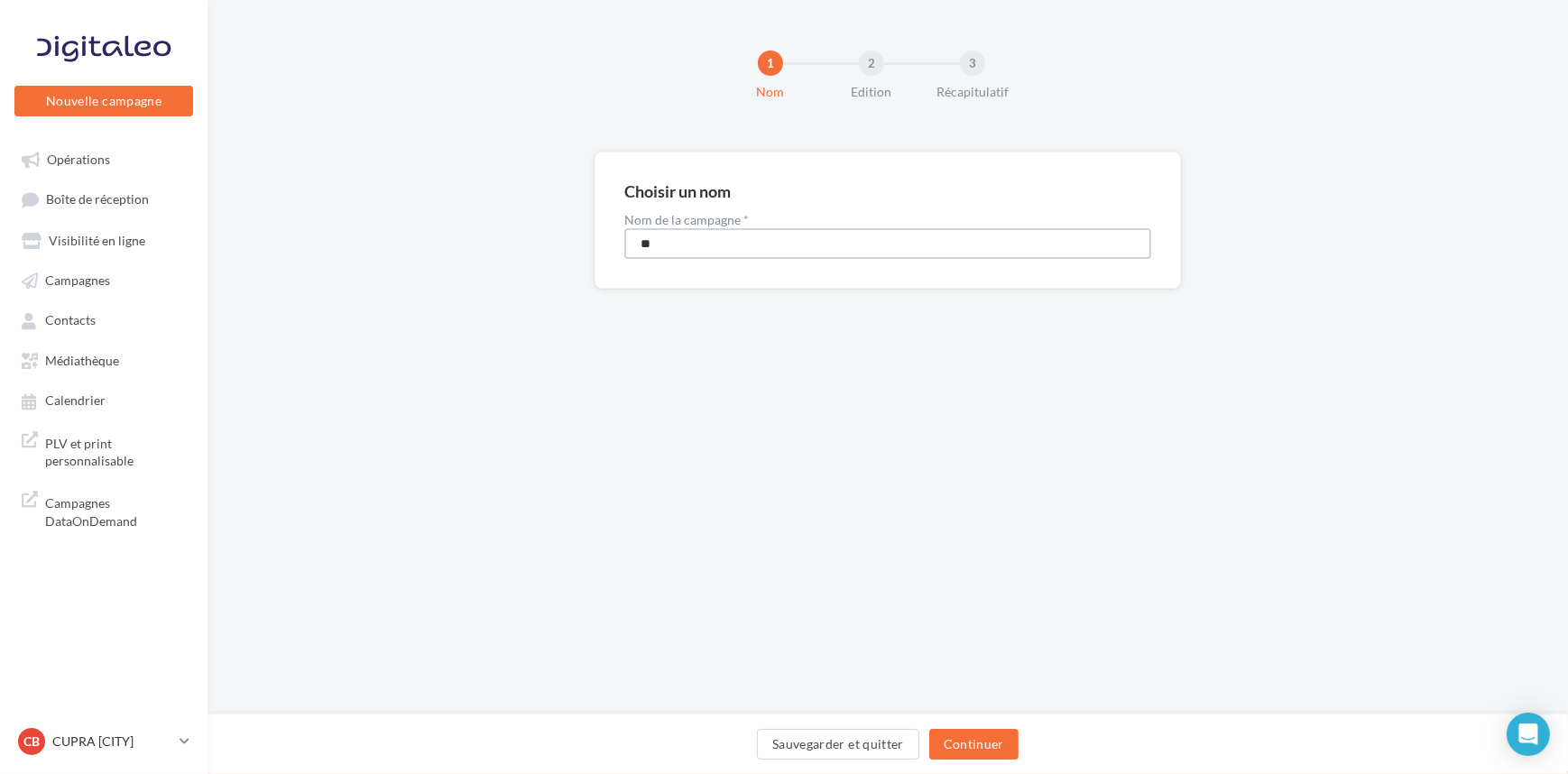 type on "*" 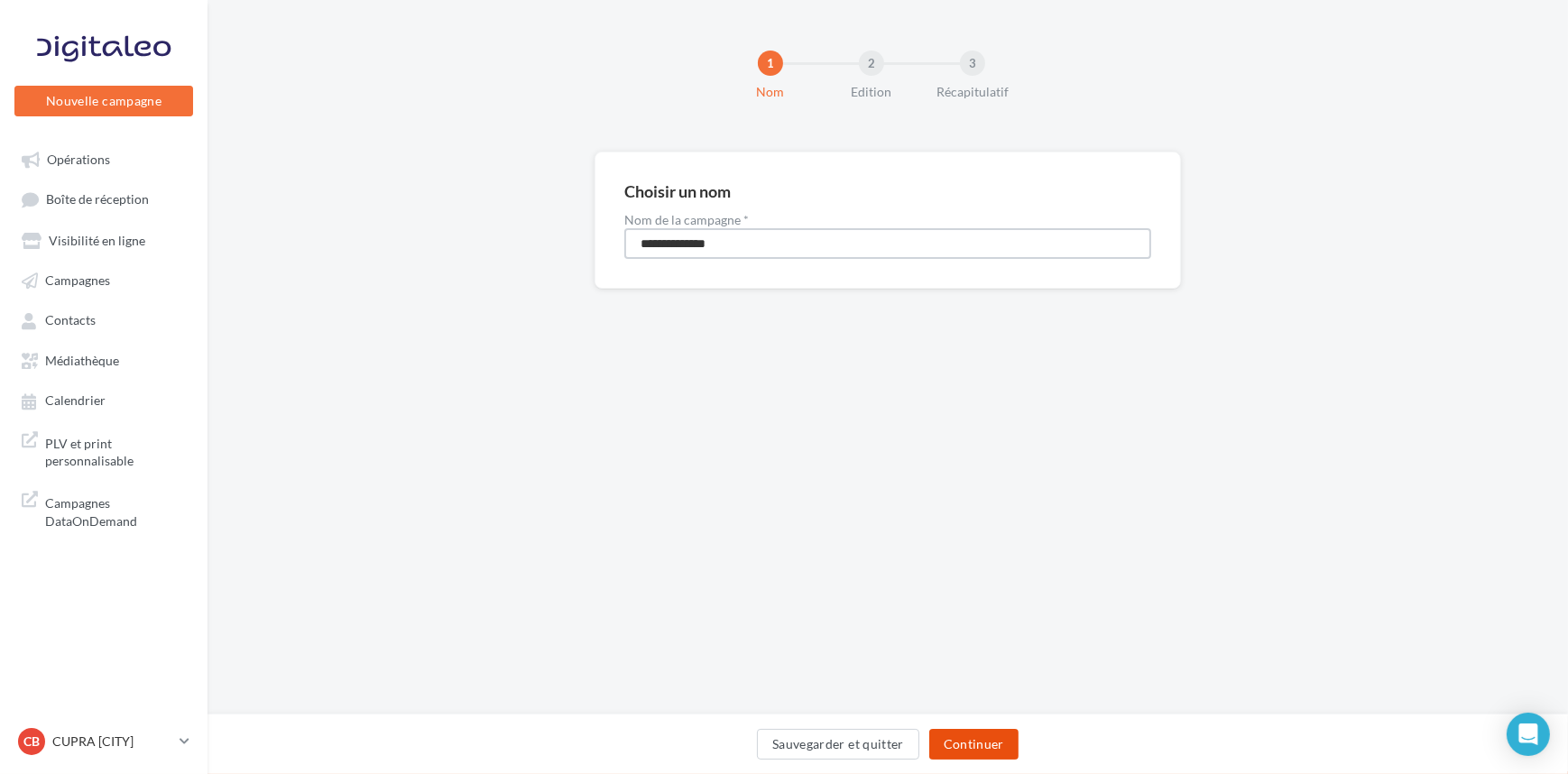 type on "**********" 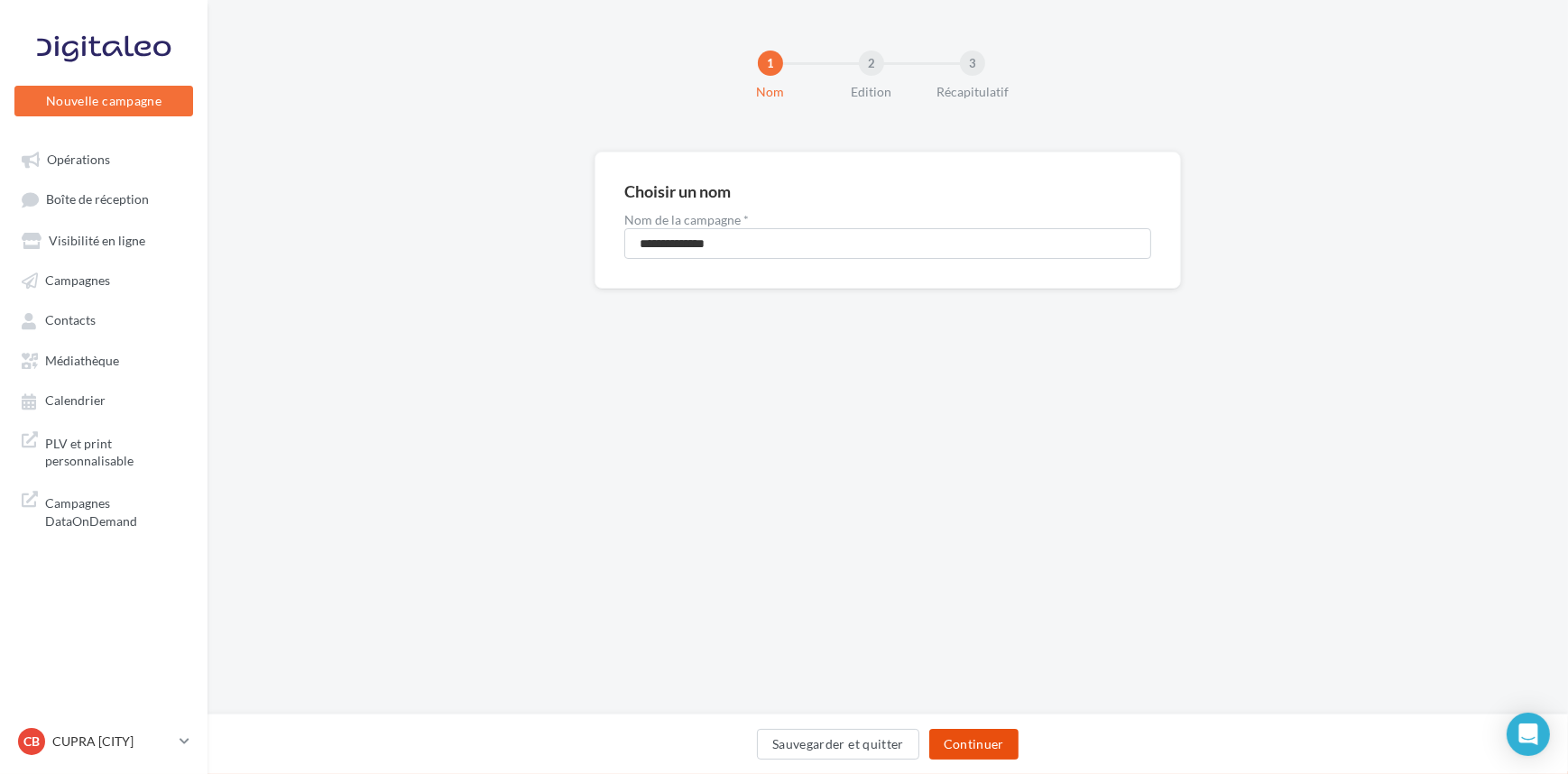click on "Continuer" at bounding box center (973, 744) 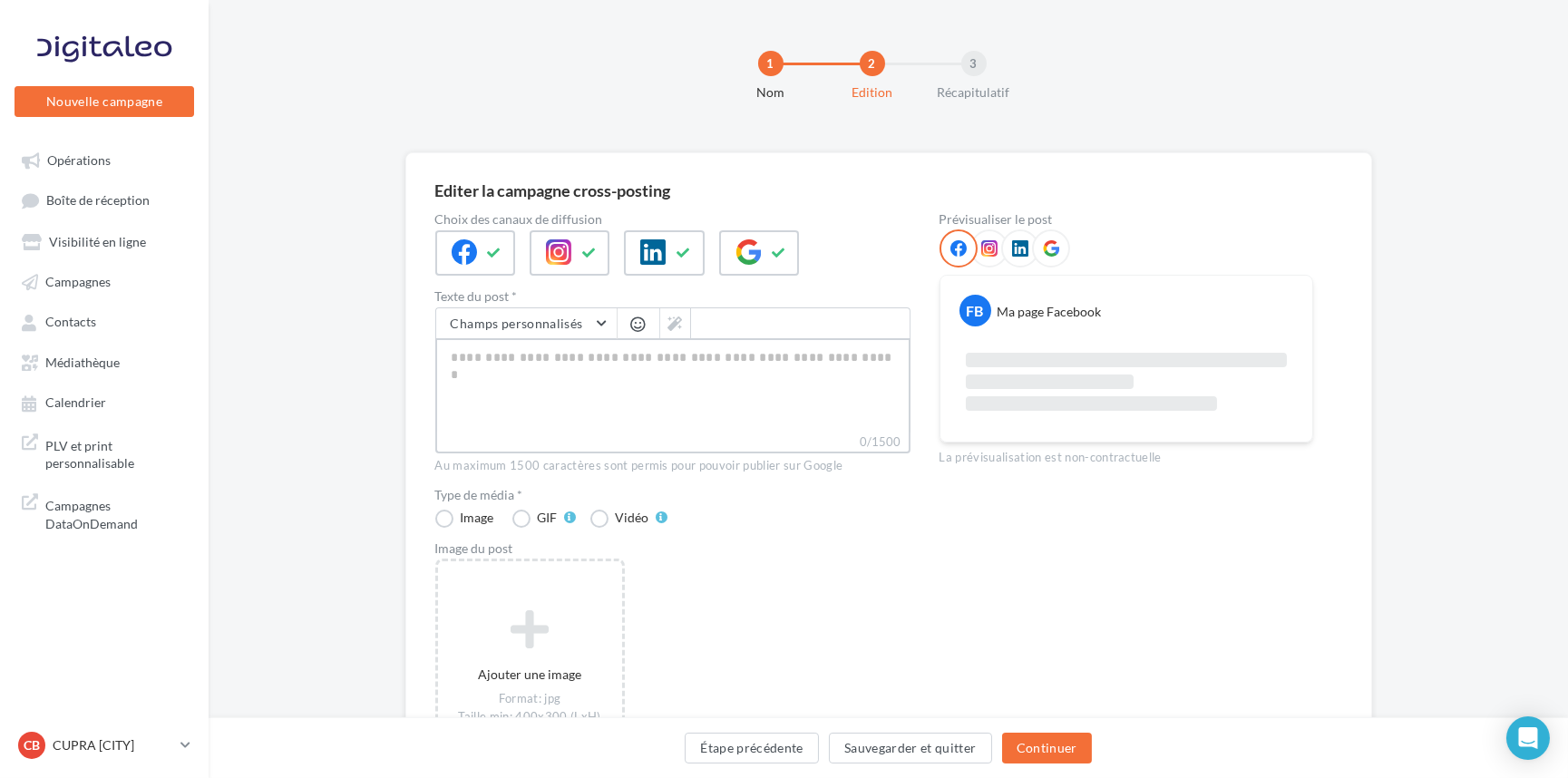 click on "0/1500" at bounding box center [673, 385] 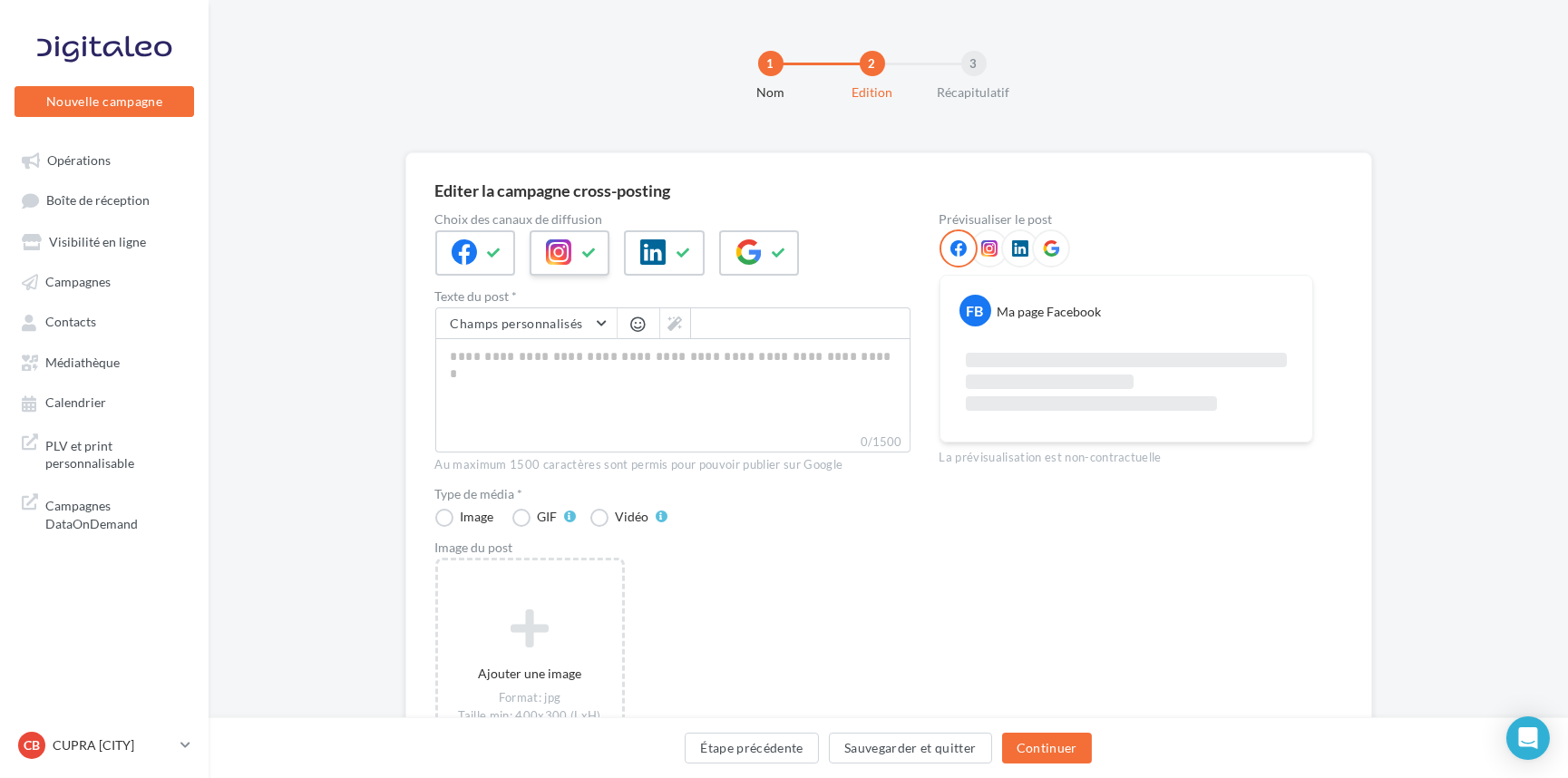 click at bounding box center [589, 253] 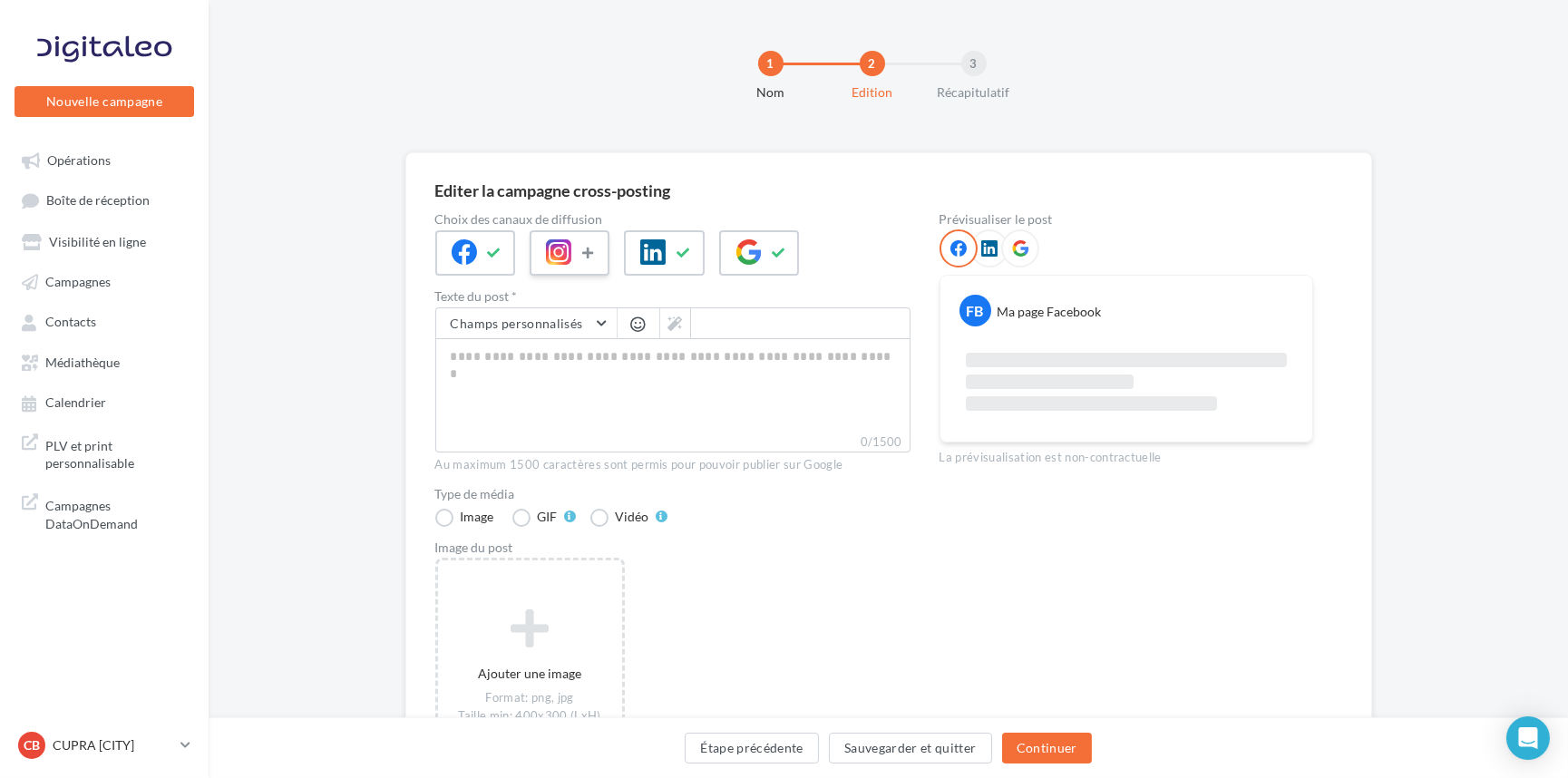 click at bounding box center [589, 253] 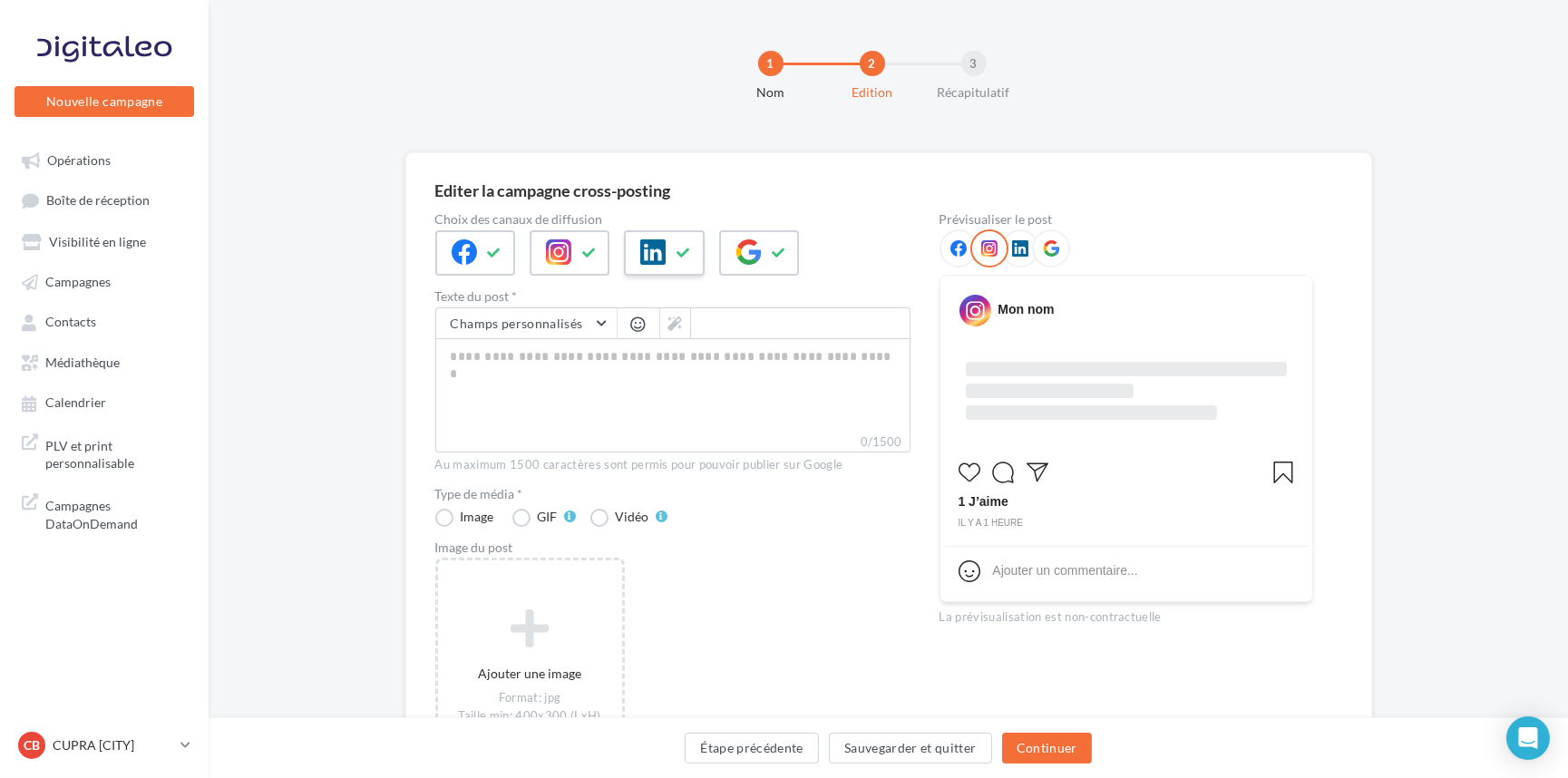 click at bounding box center (684, 253) 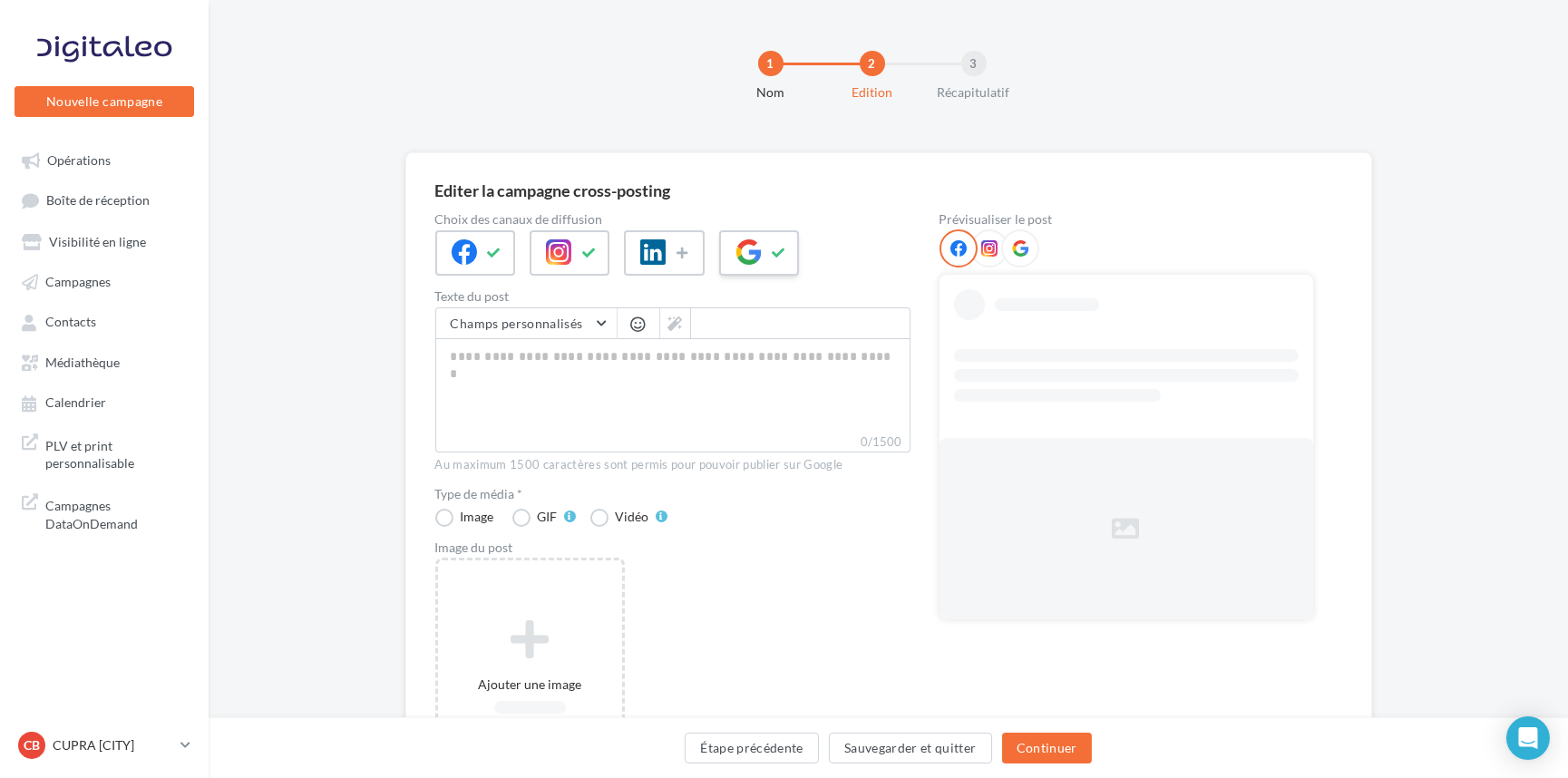click at bounding box center [779, 253] 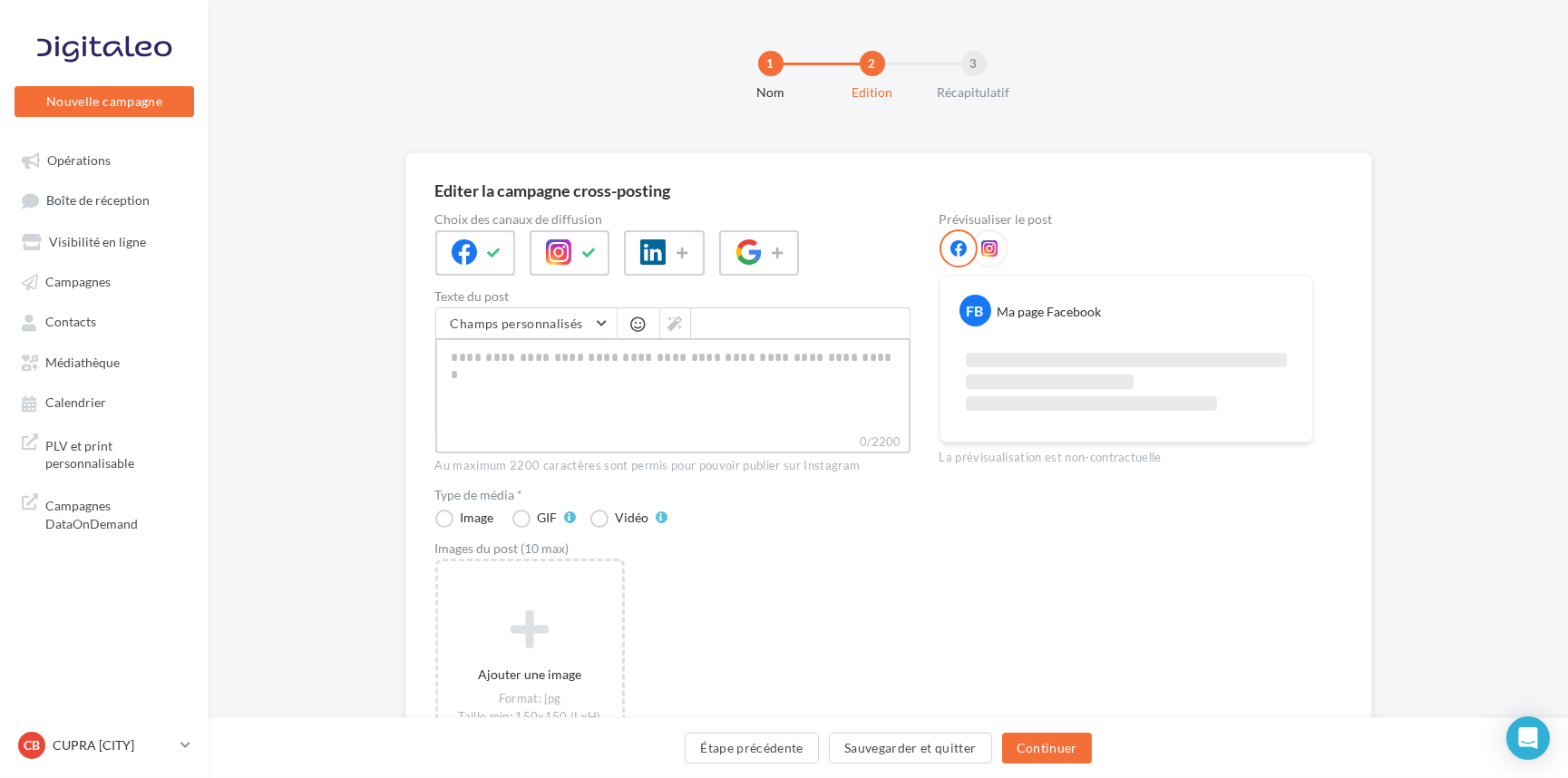 click on "0/2200" at bounding box center [673, 385] 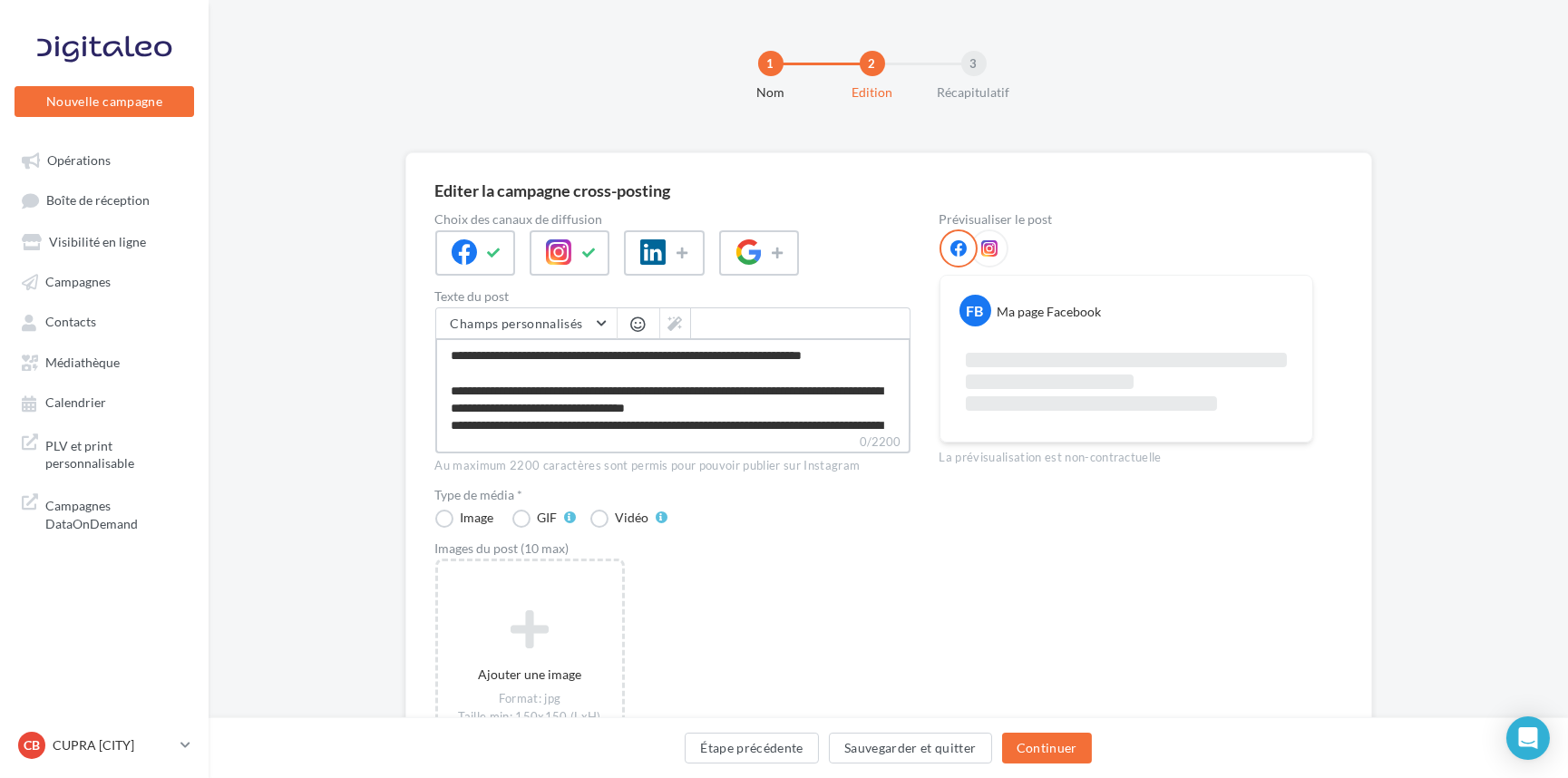 scroll, scrollTop: 182, scrollLeft: 0, axis: vertical 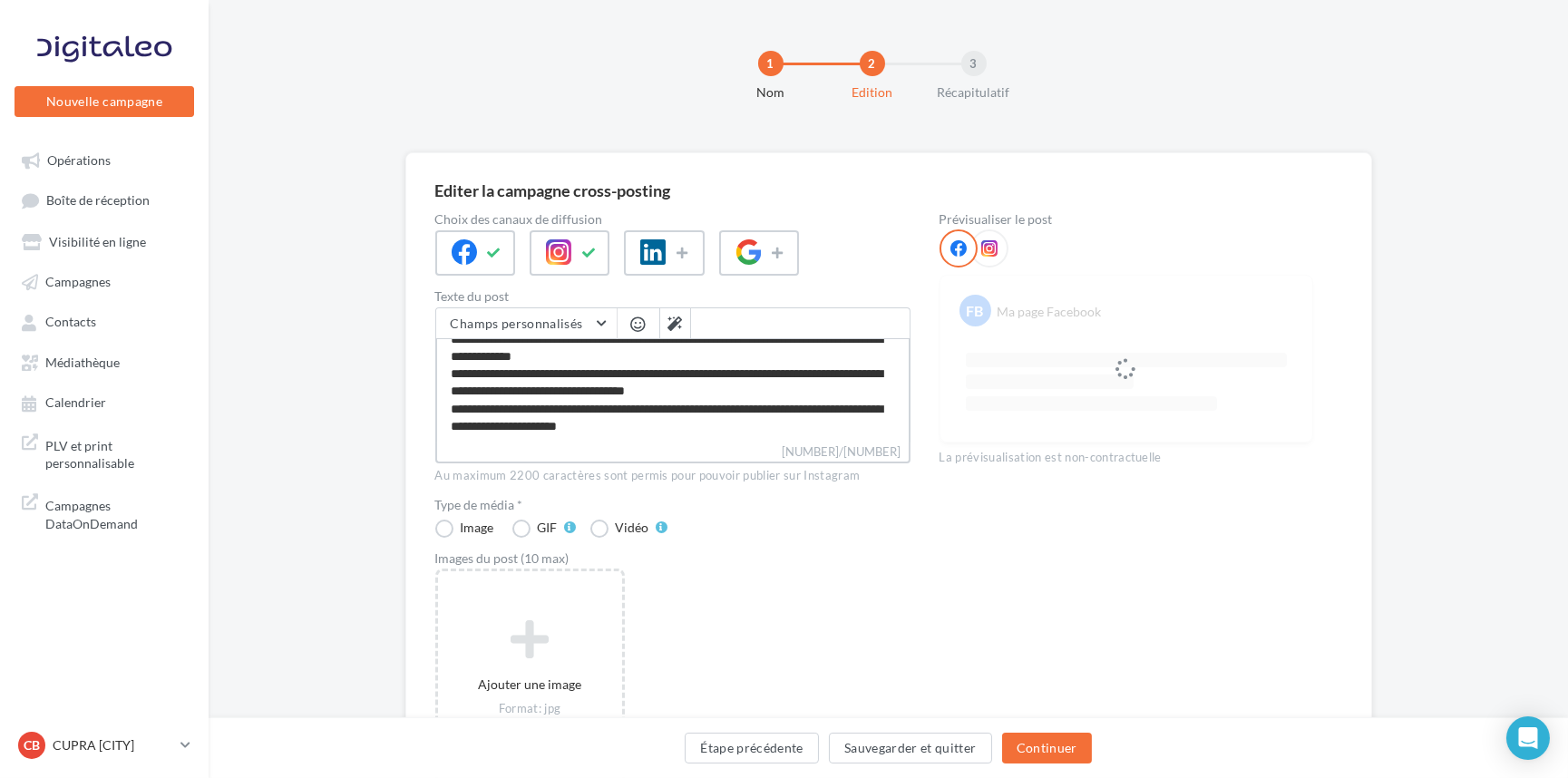 type on "**********" 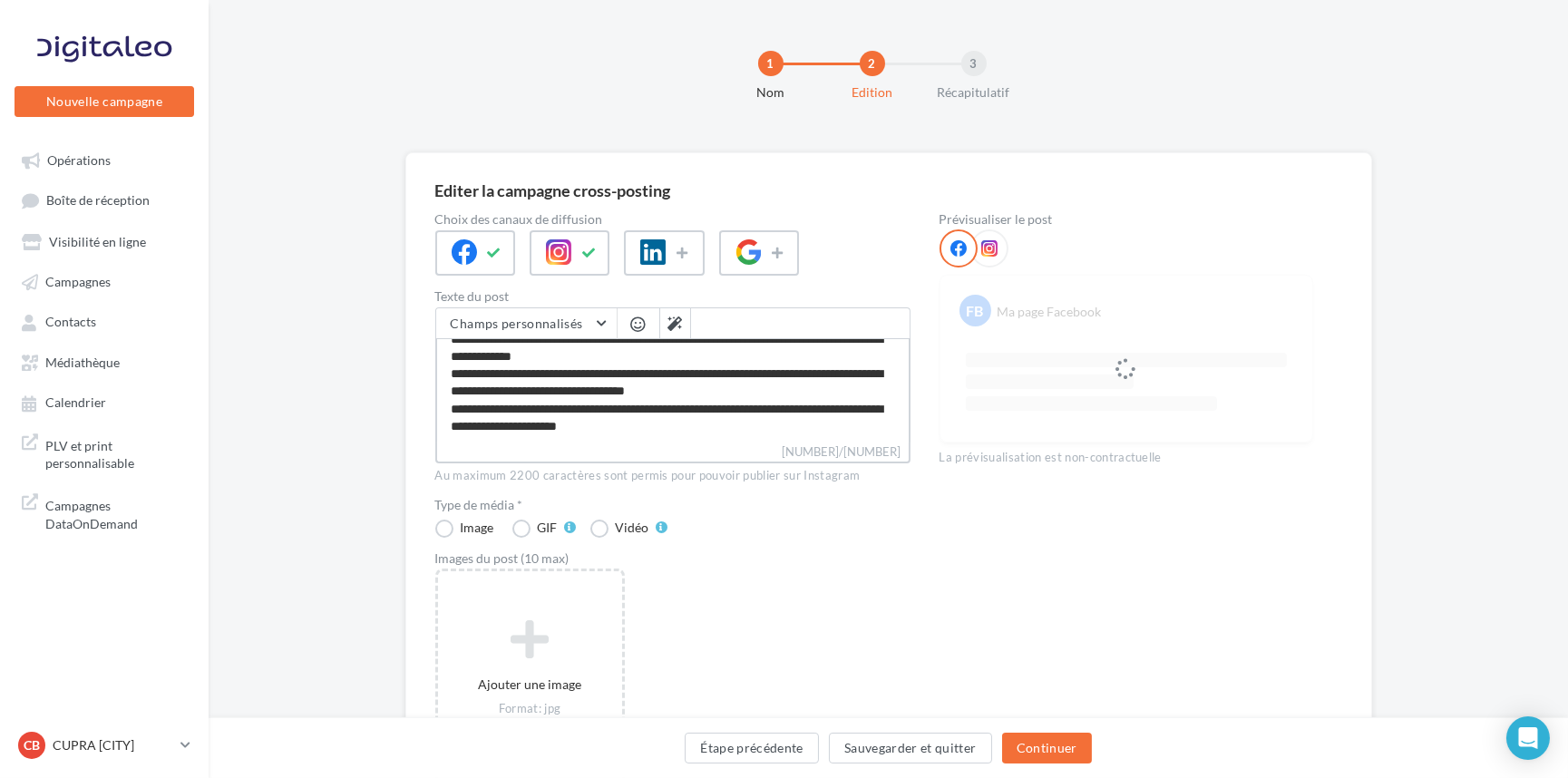 type on "**********" 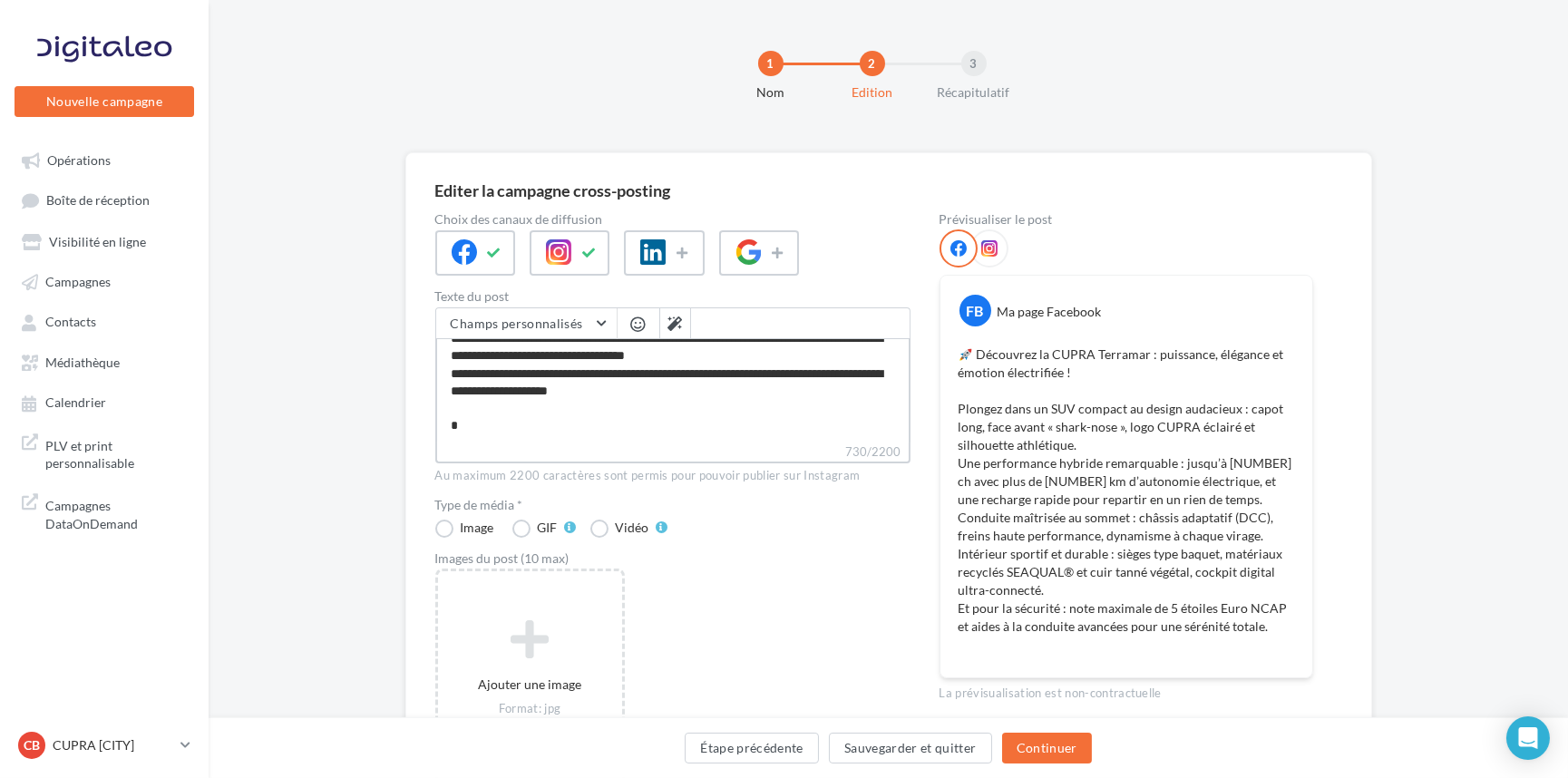 type on "**********" 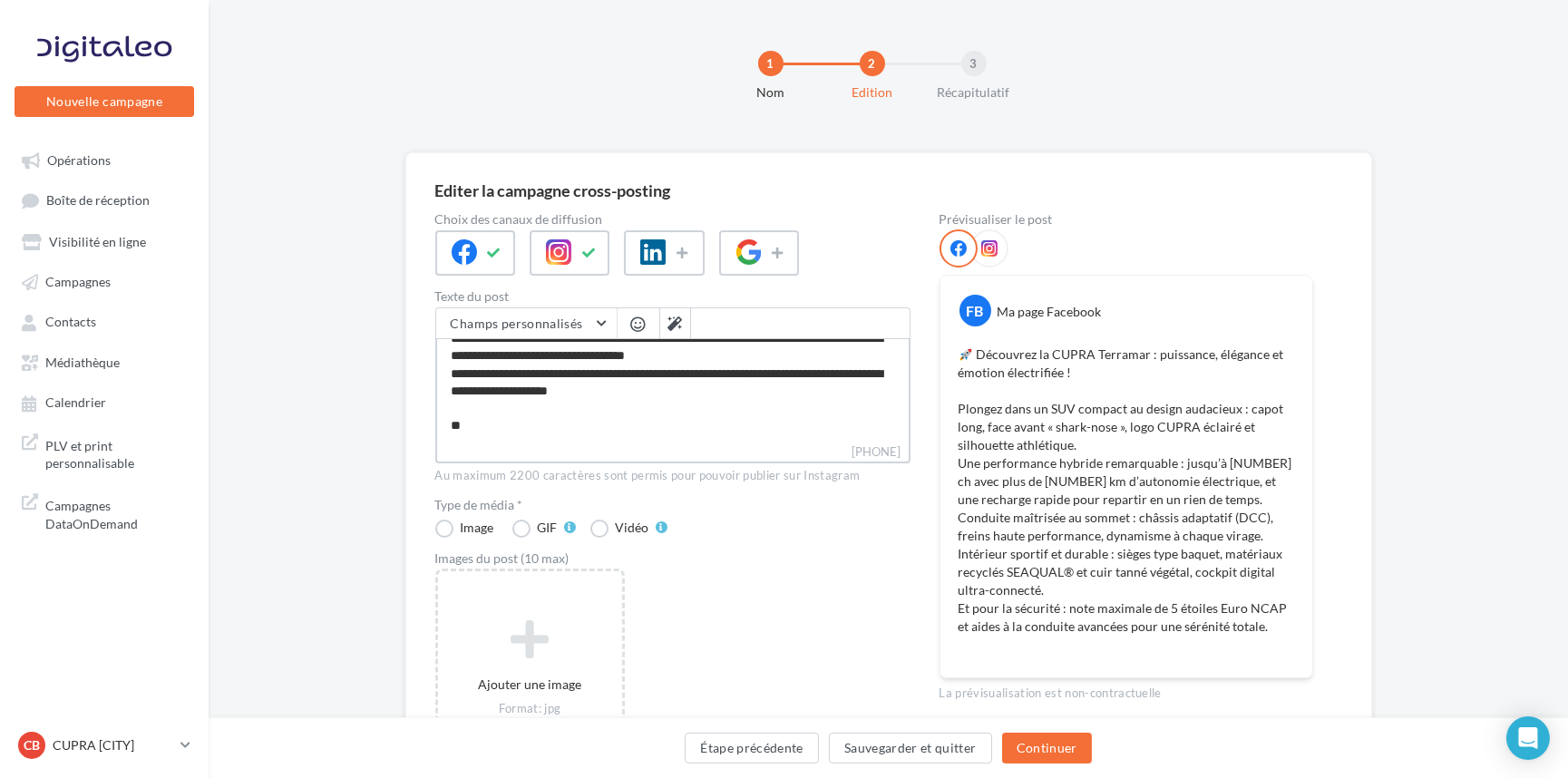 type on "**********" 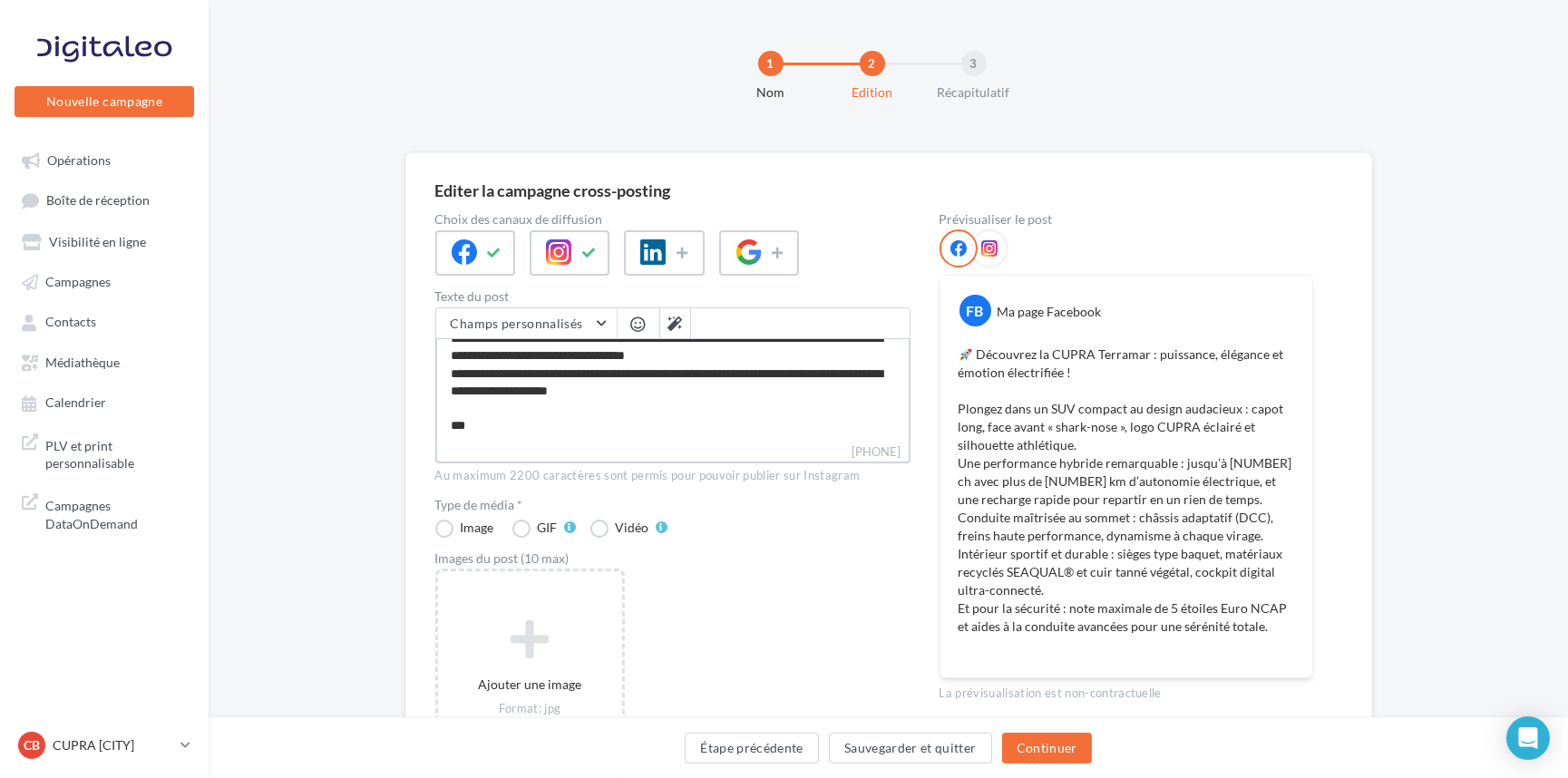 type on "**********" 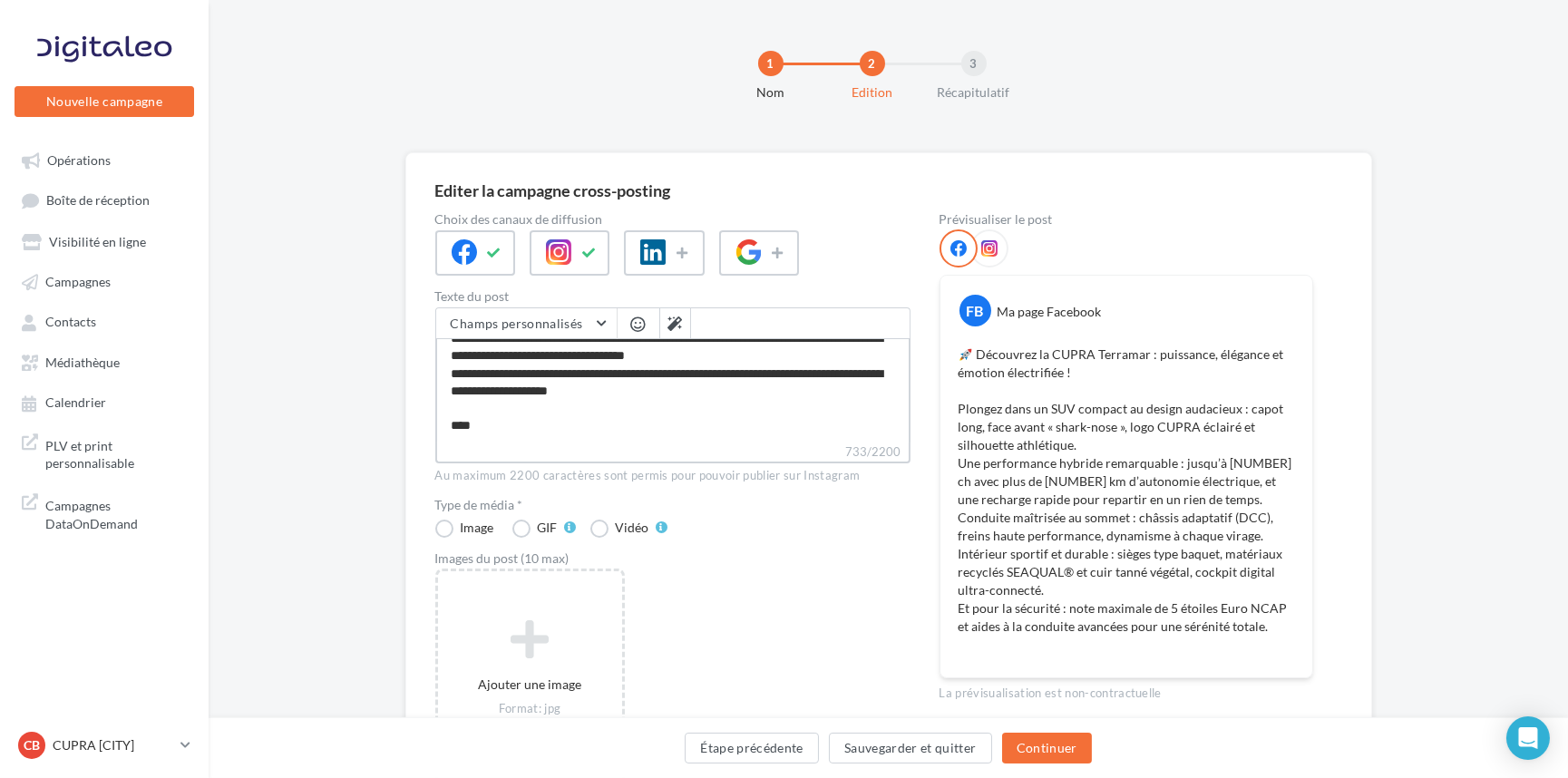 type on "**********" 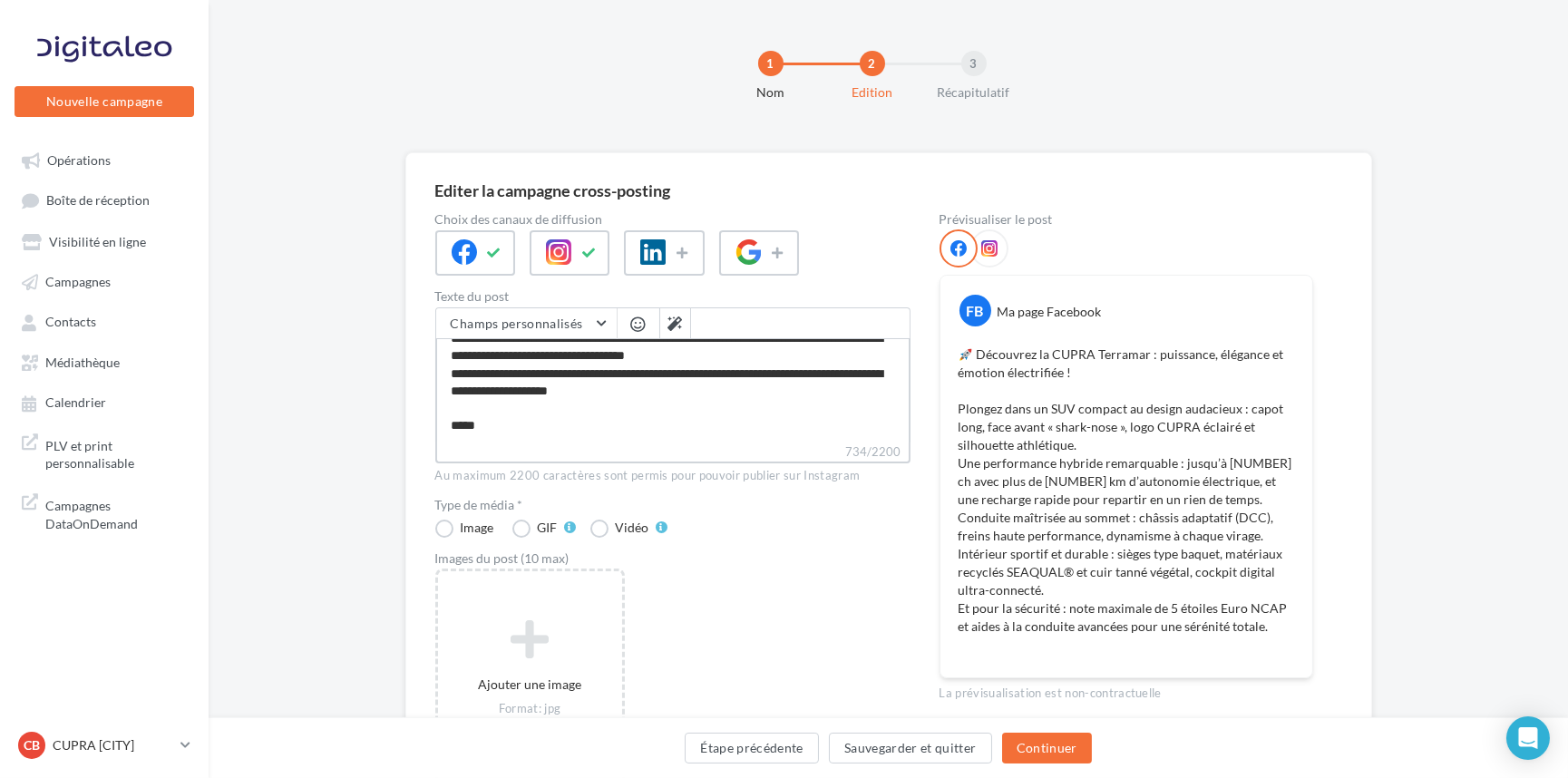 type on "**********" 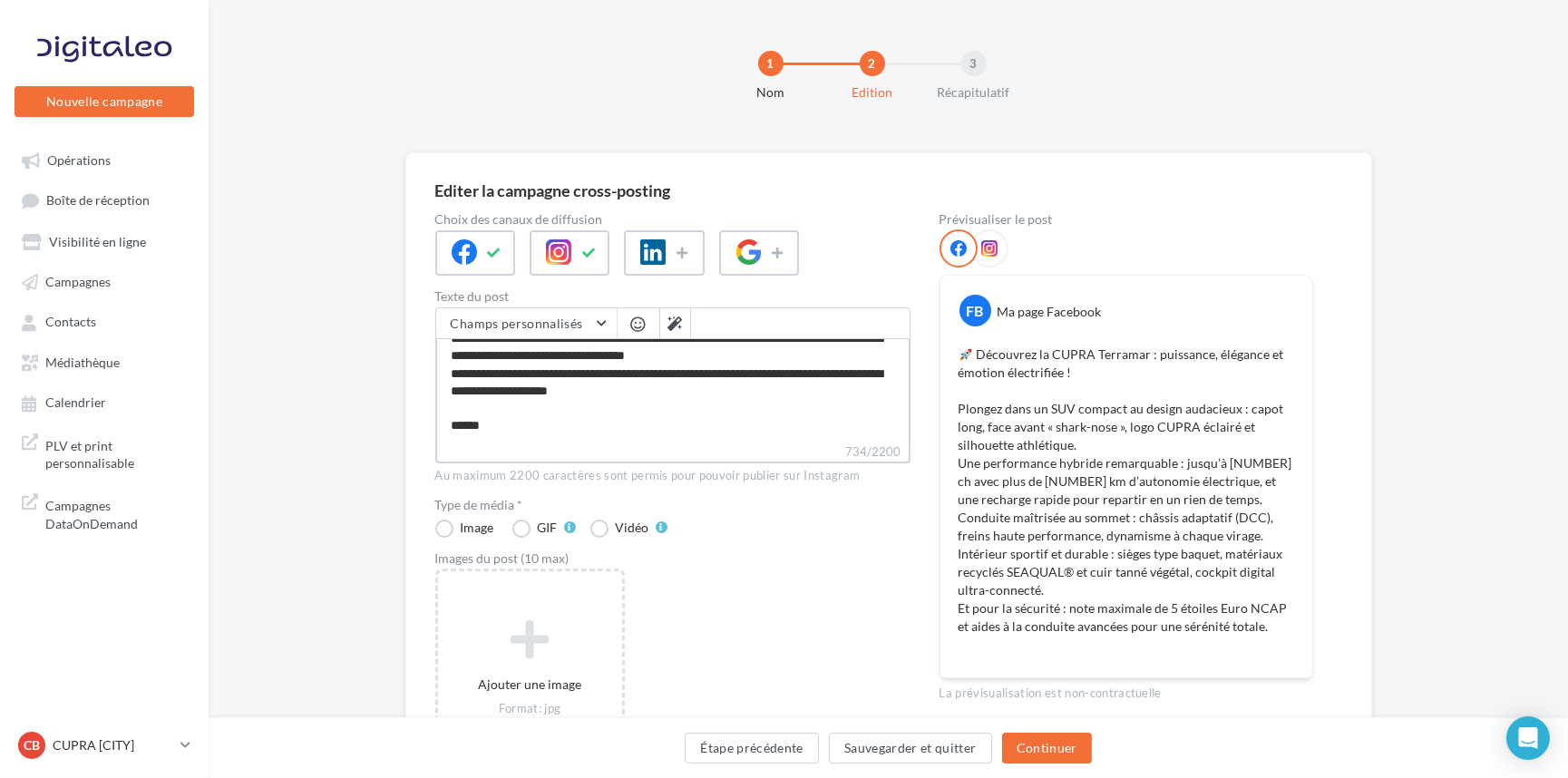 type on "**********" 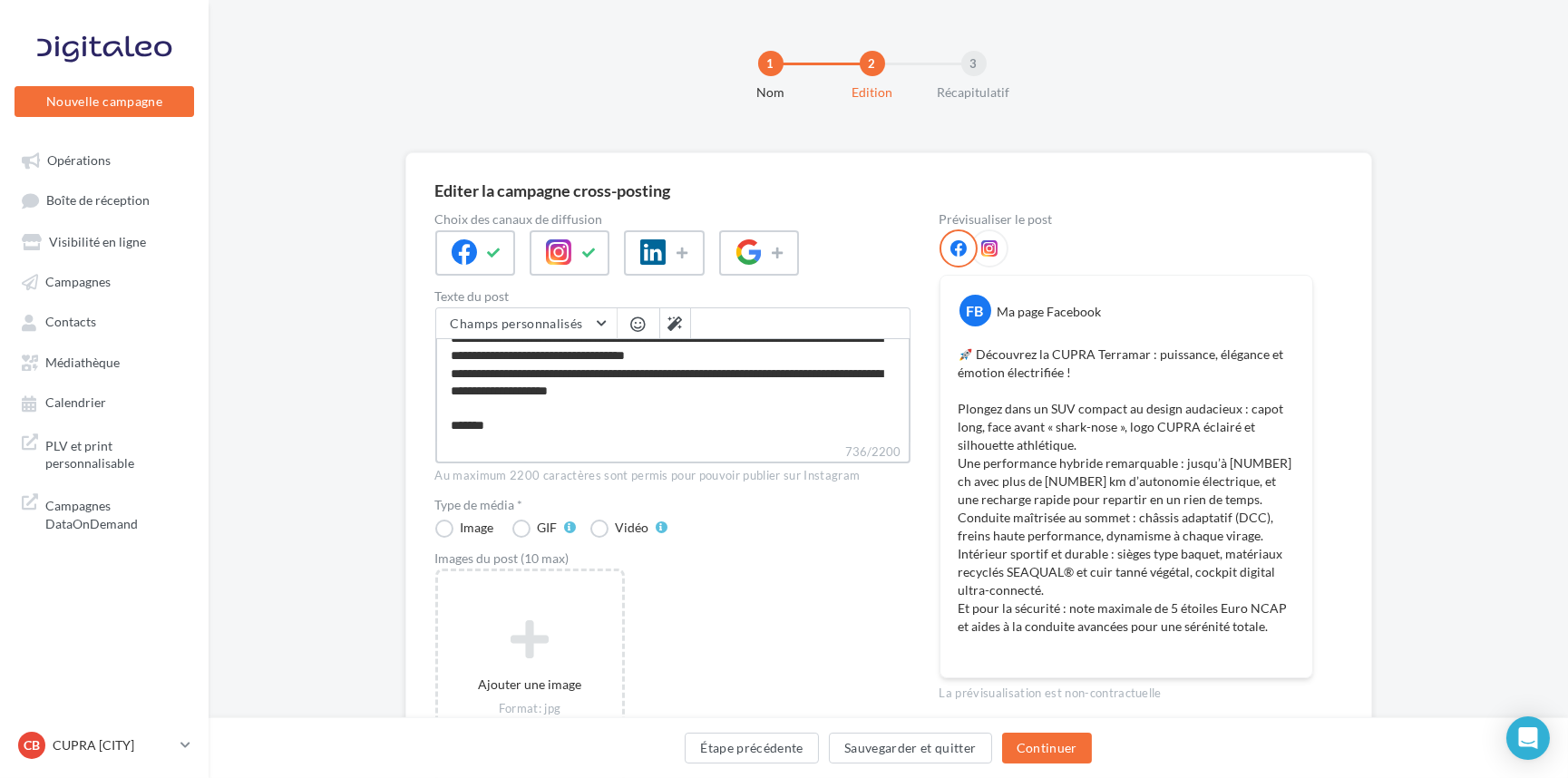 type on "**********" 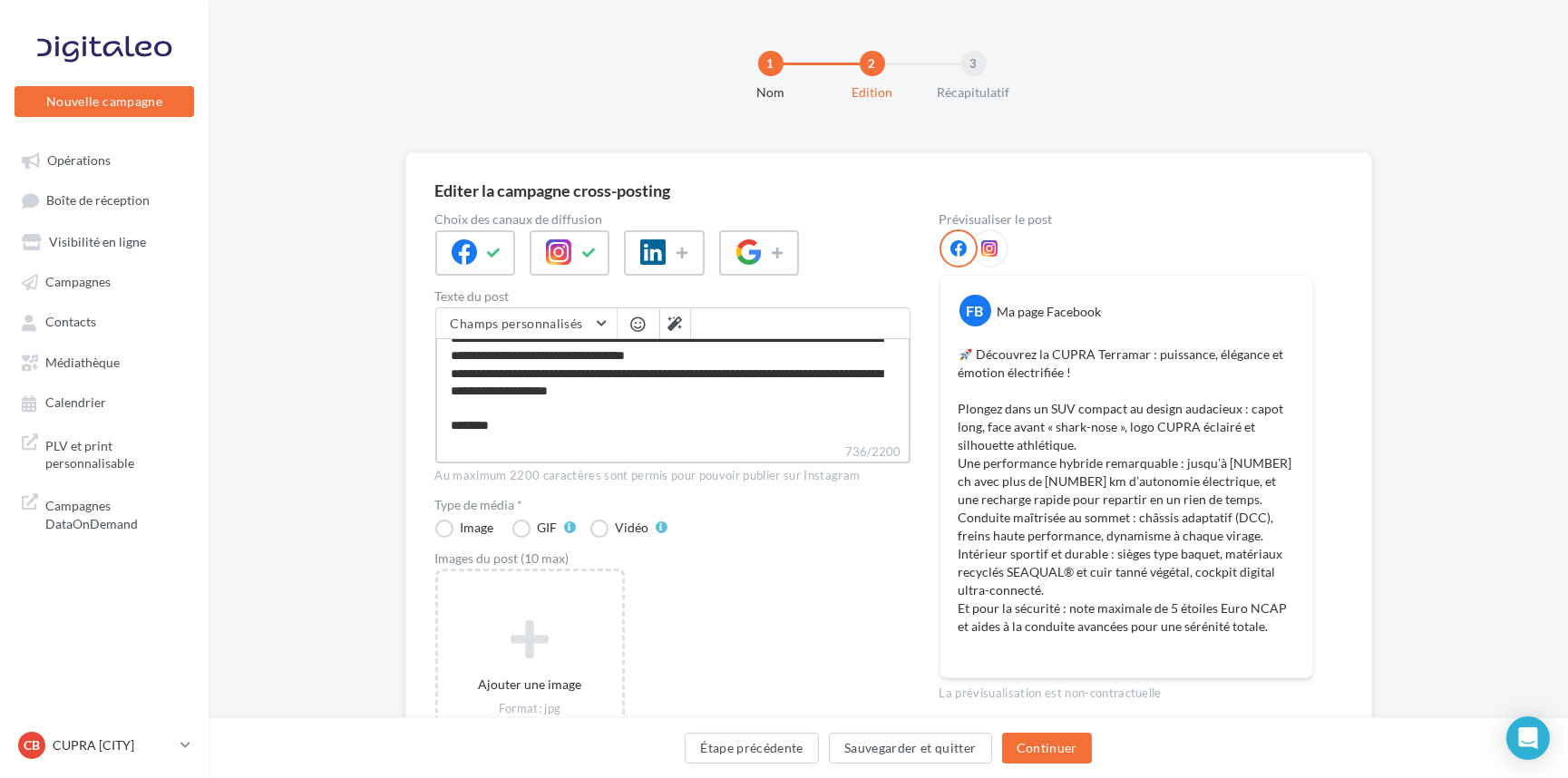 type on "**********" 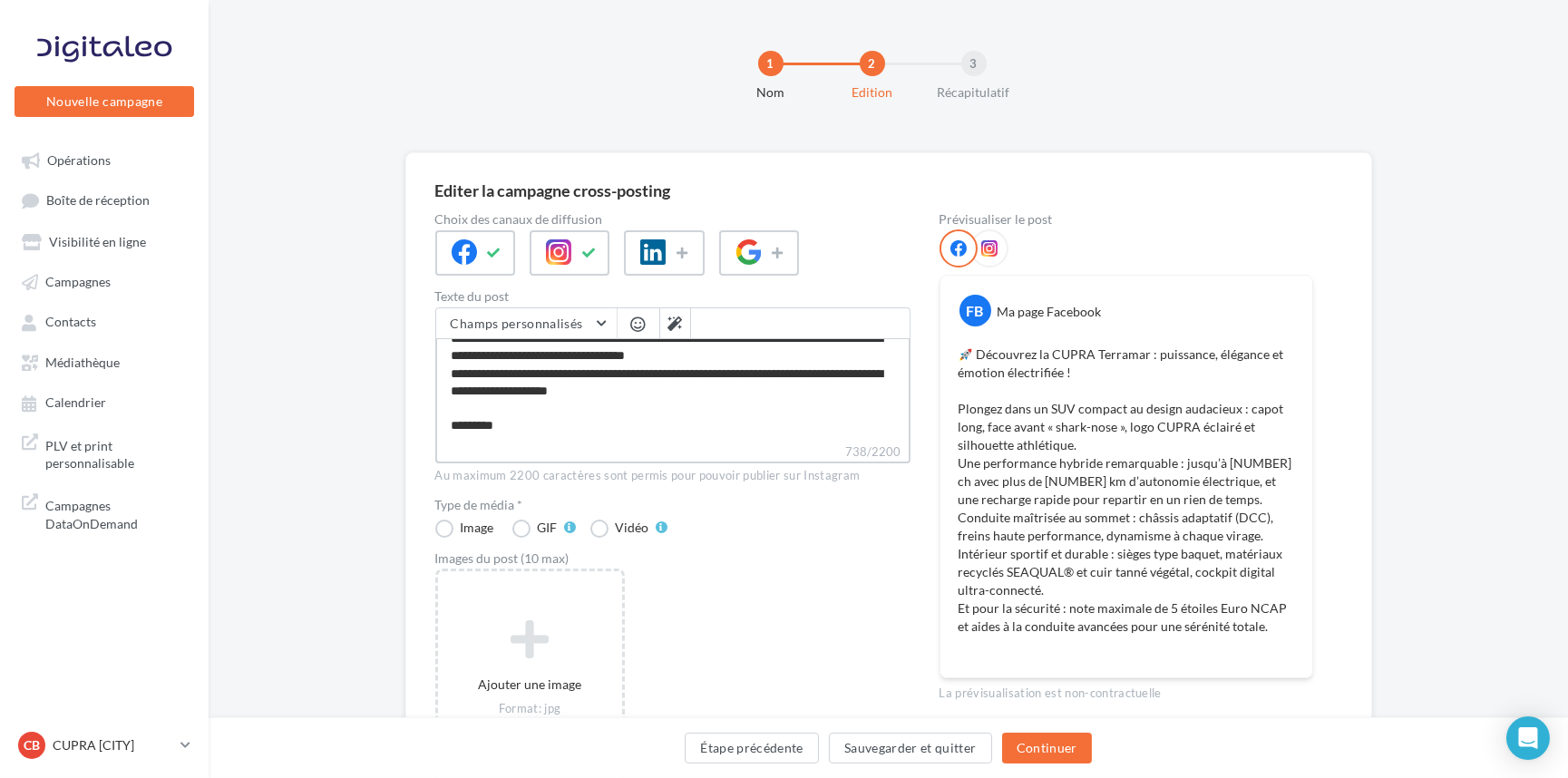 type on "**********" 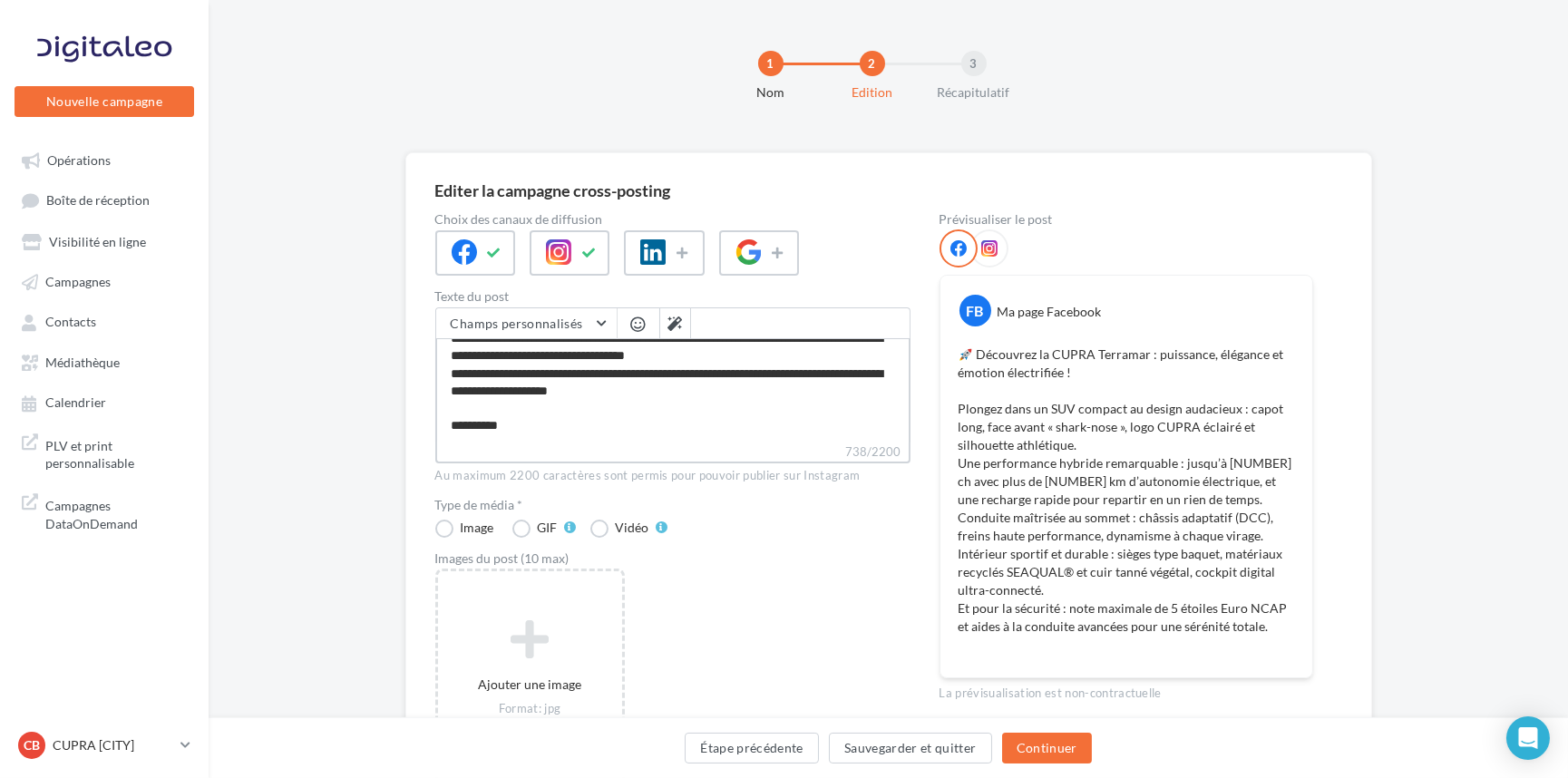 type on "**********" 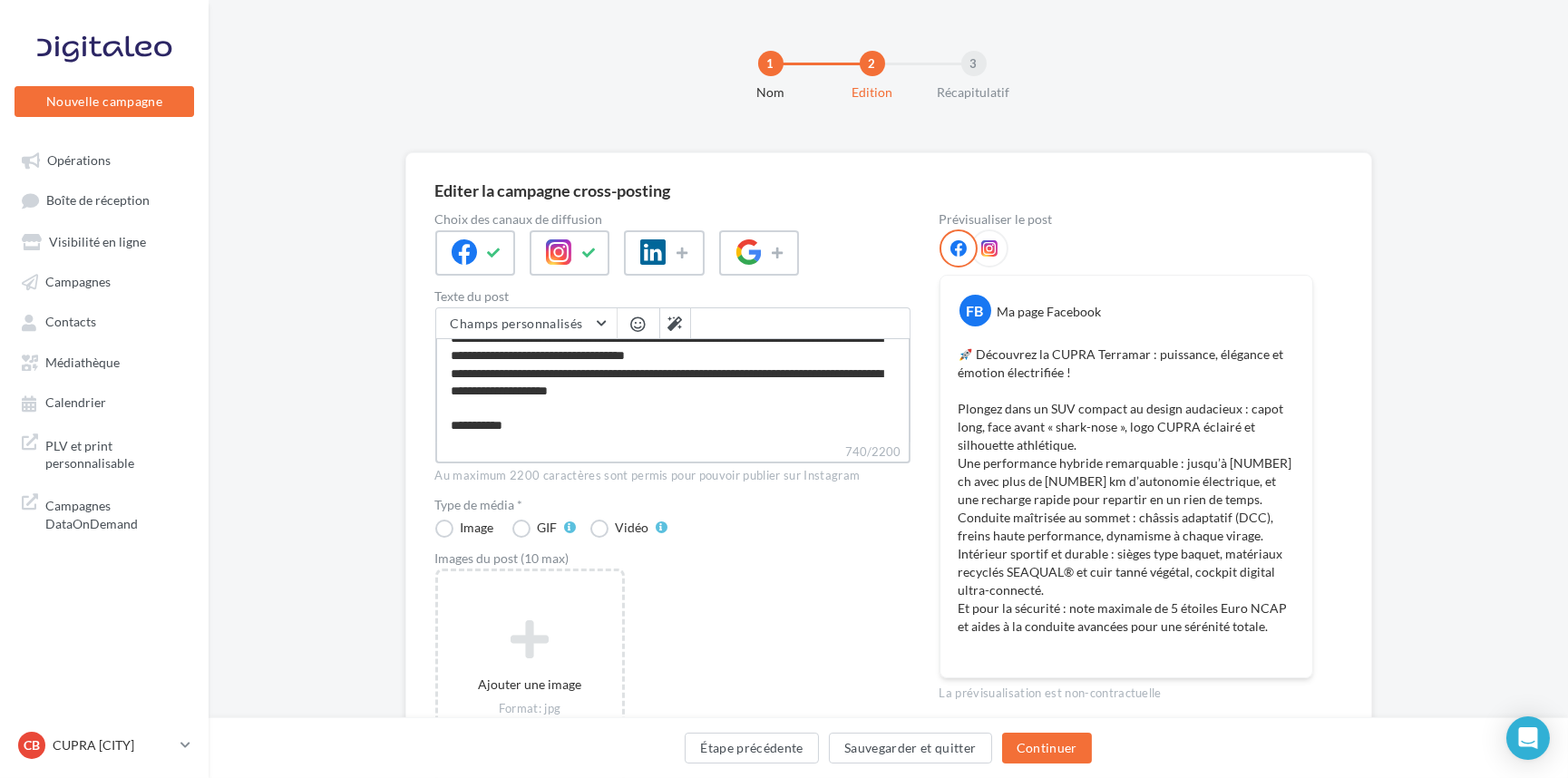 type on "**********" 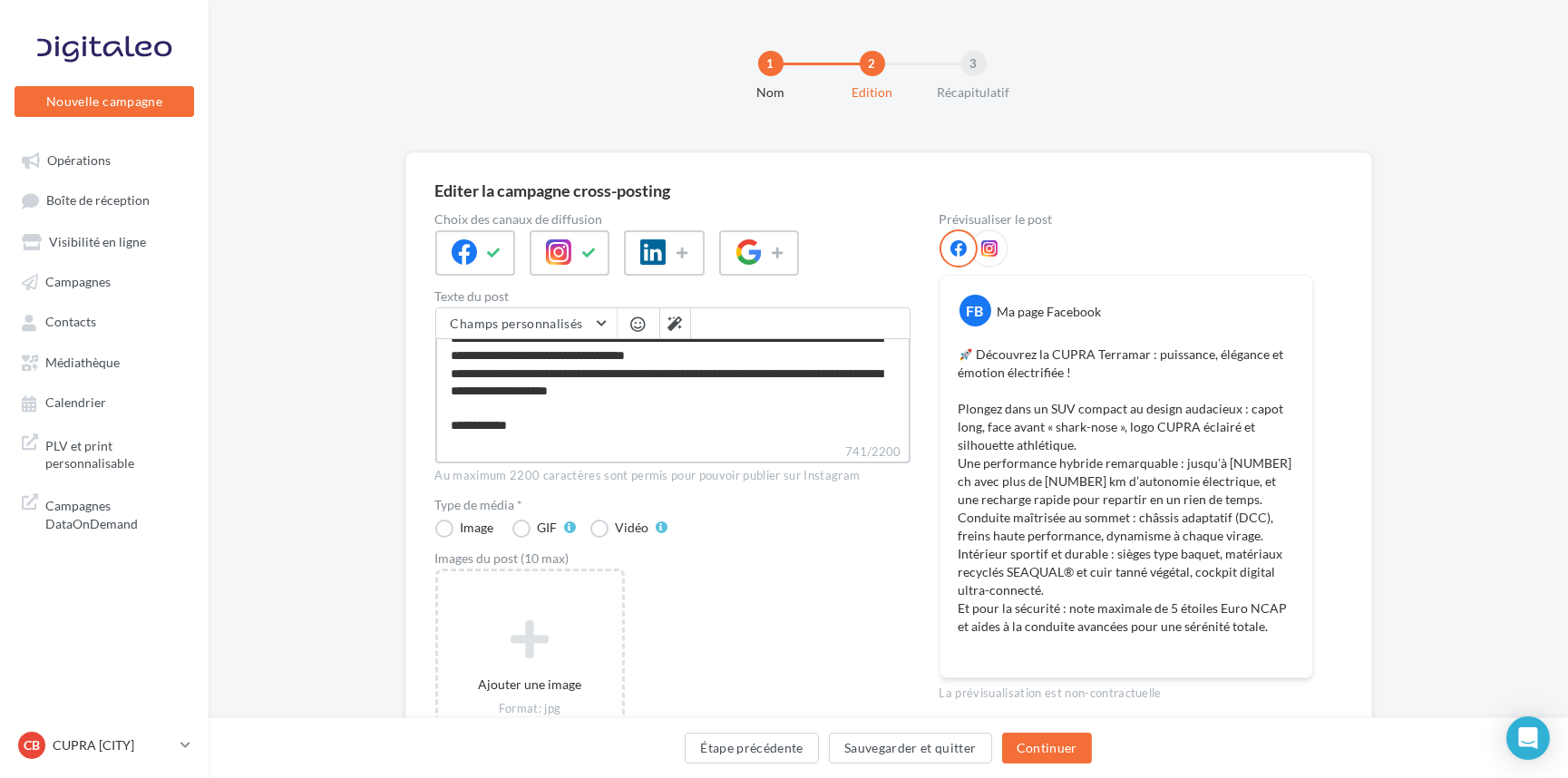 type on "**********" 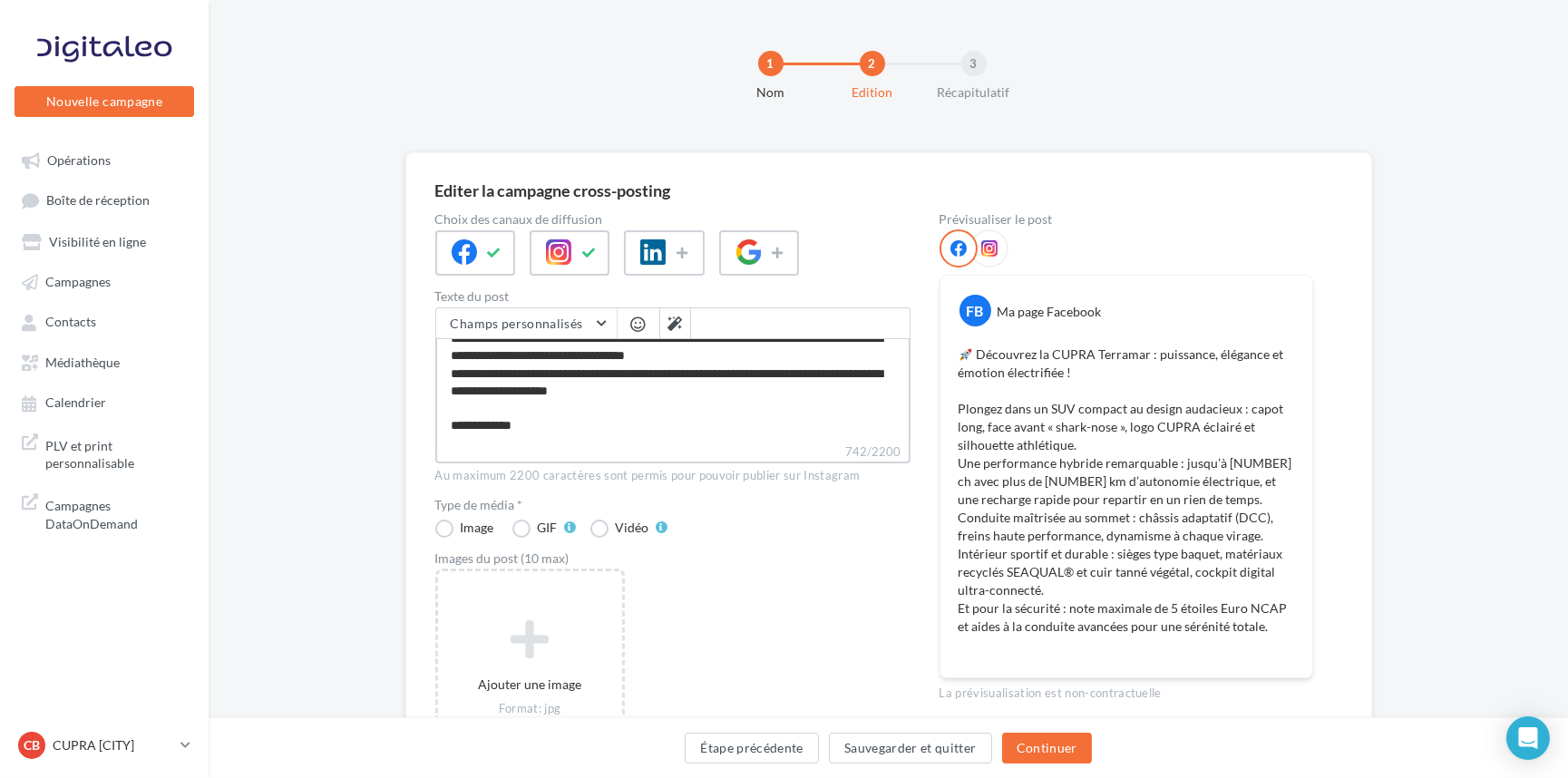 type on "**********" 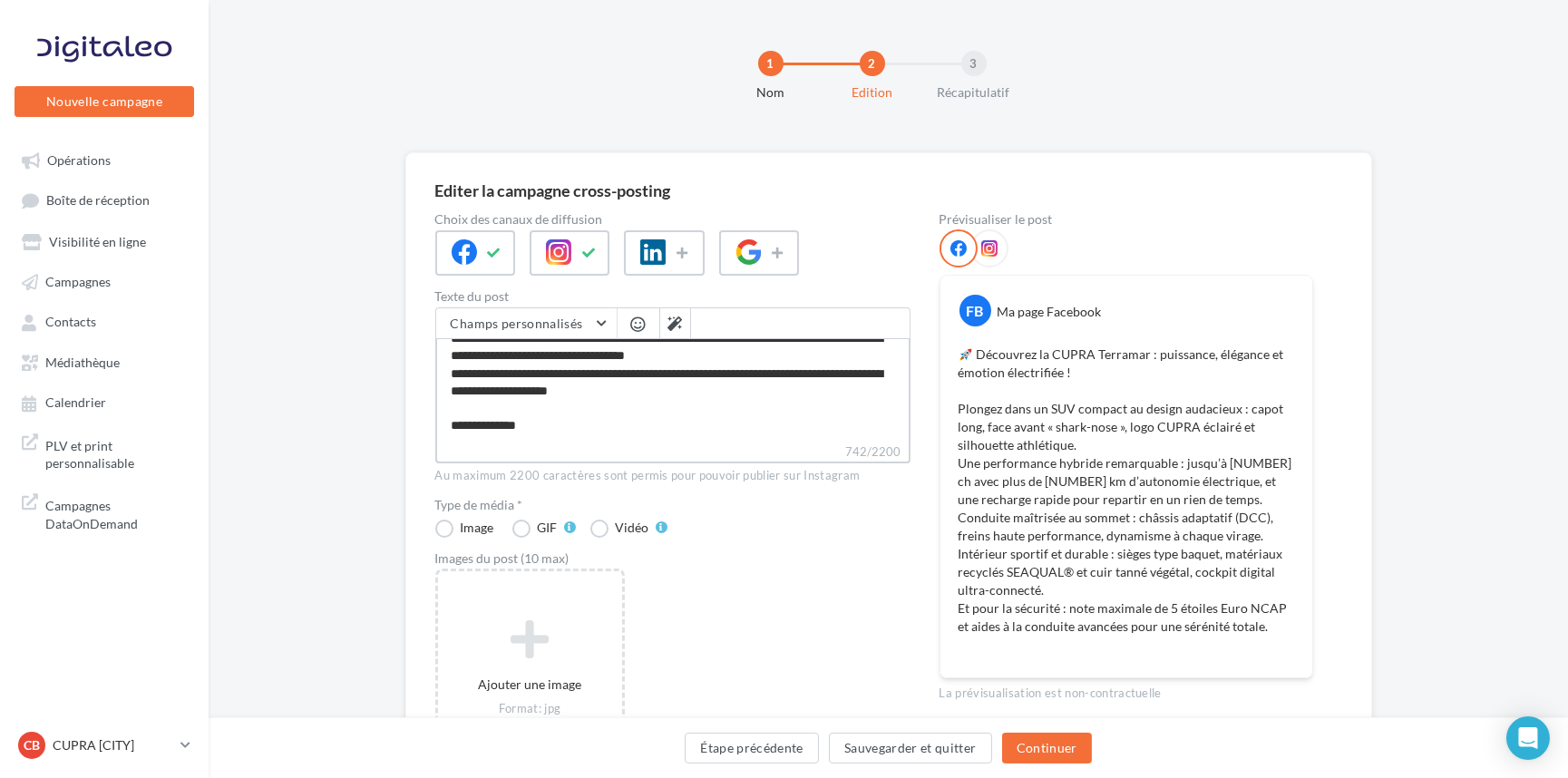 type on "**********" 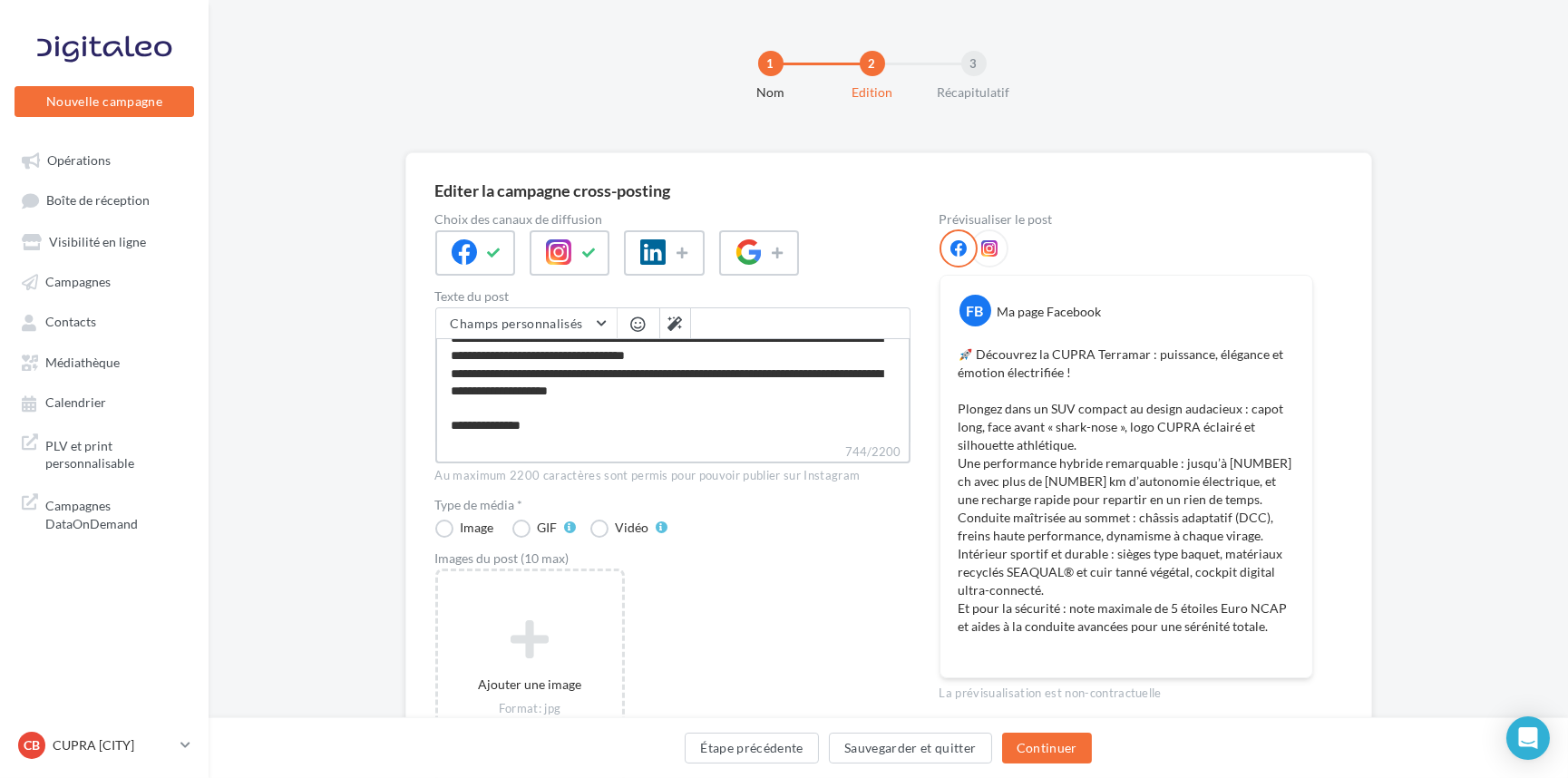 type on "**********" 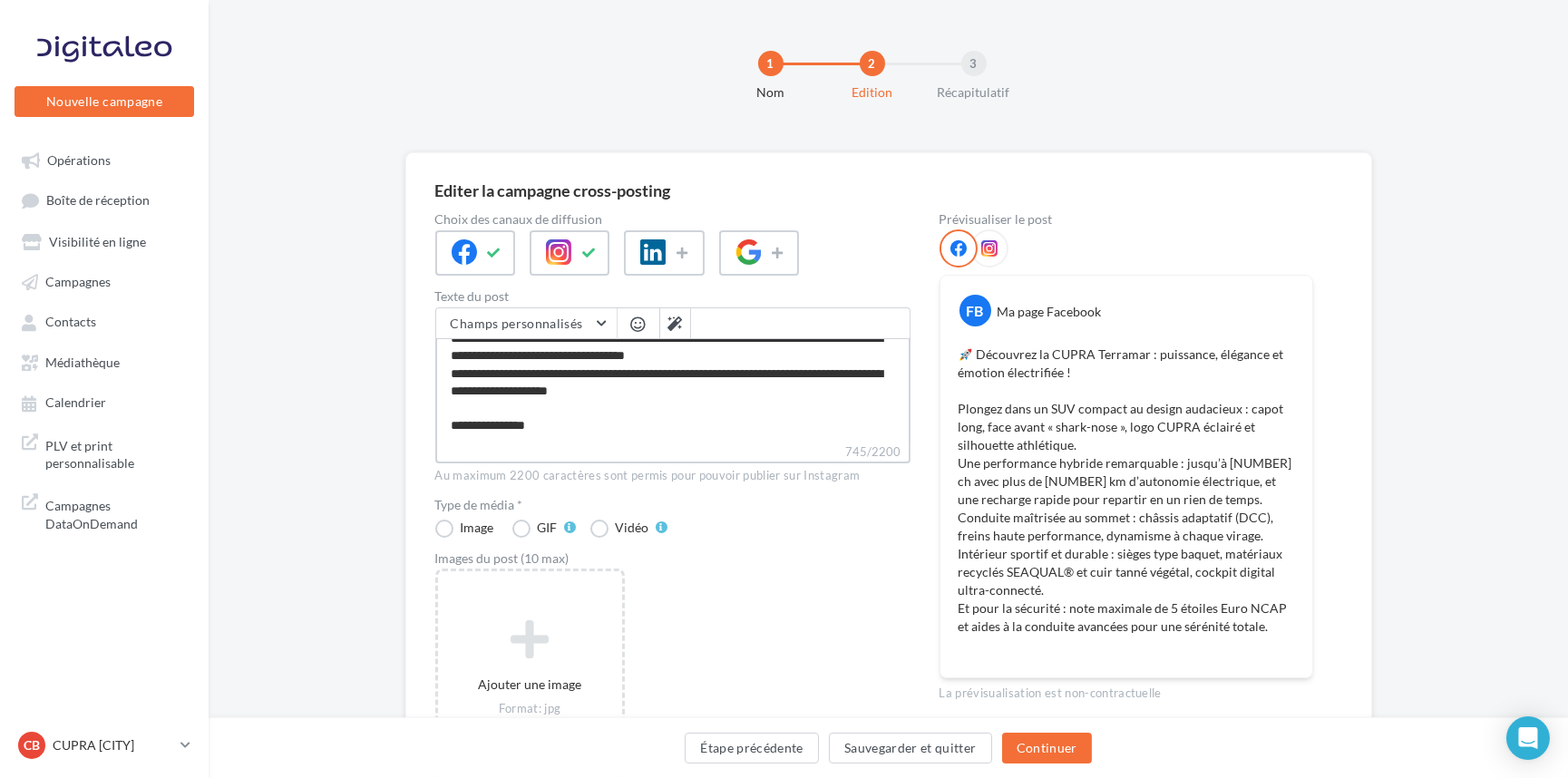 type on "**********" 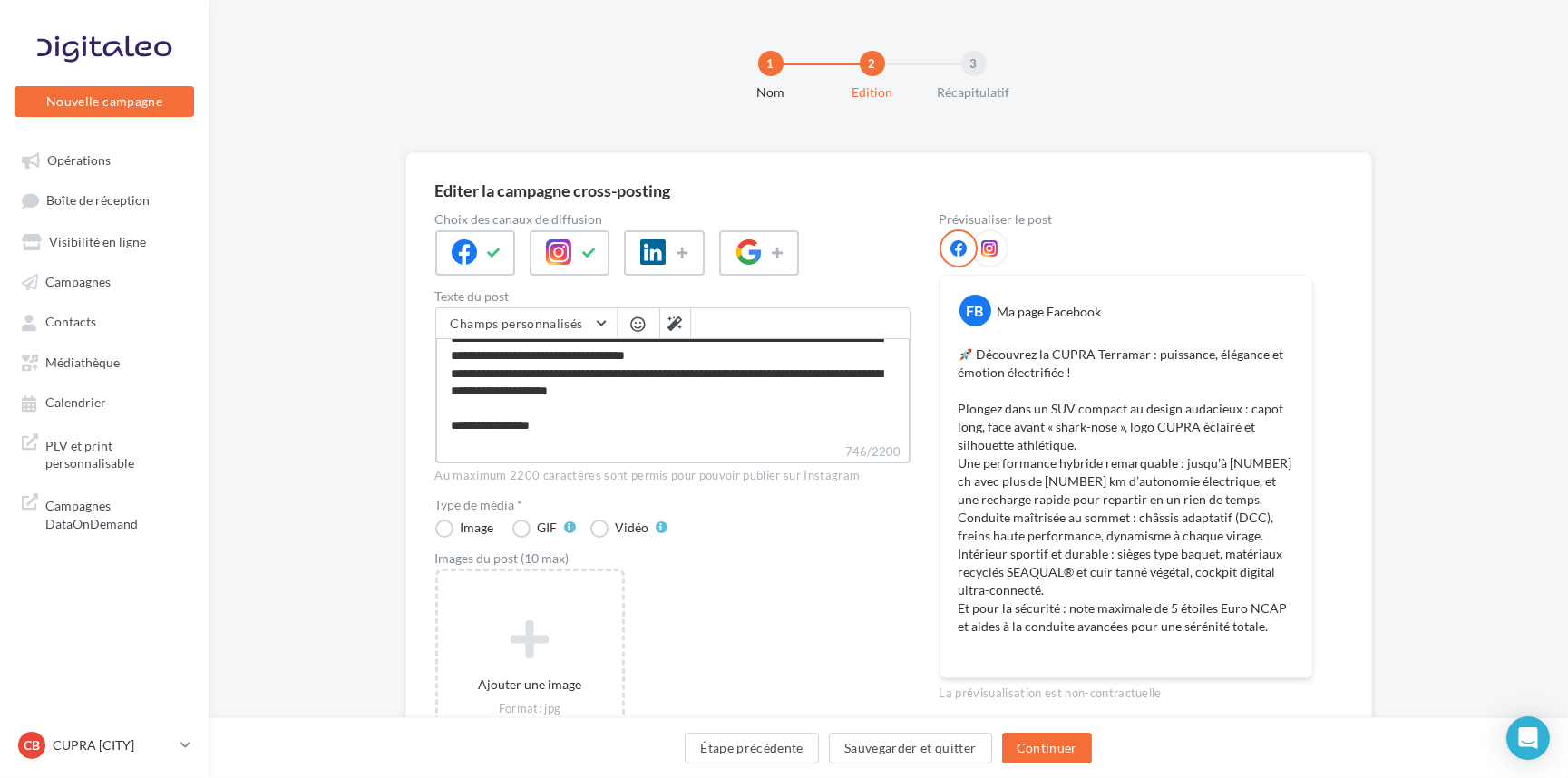 type on "**********" 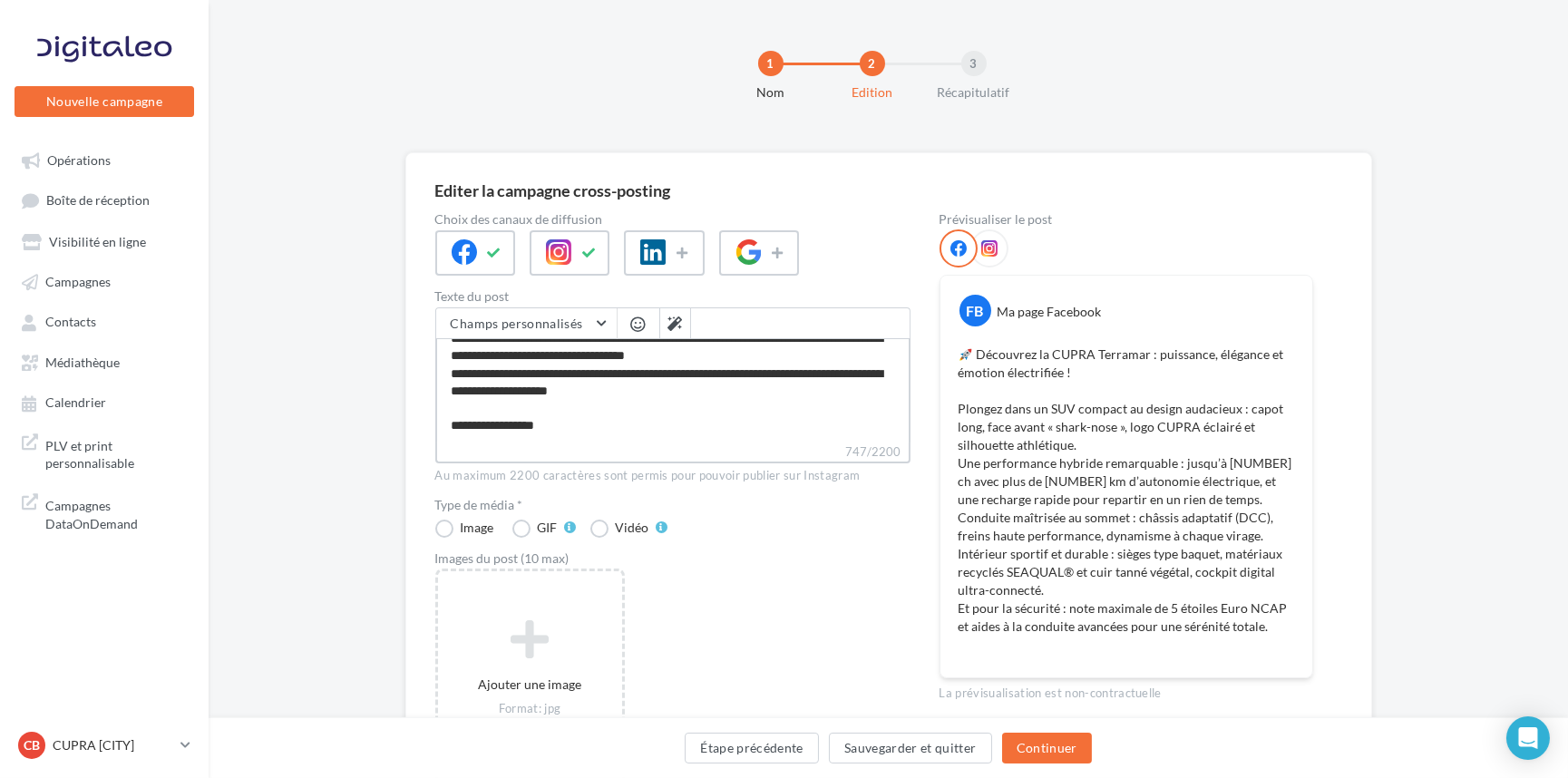 type on "**********" 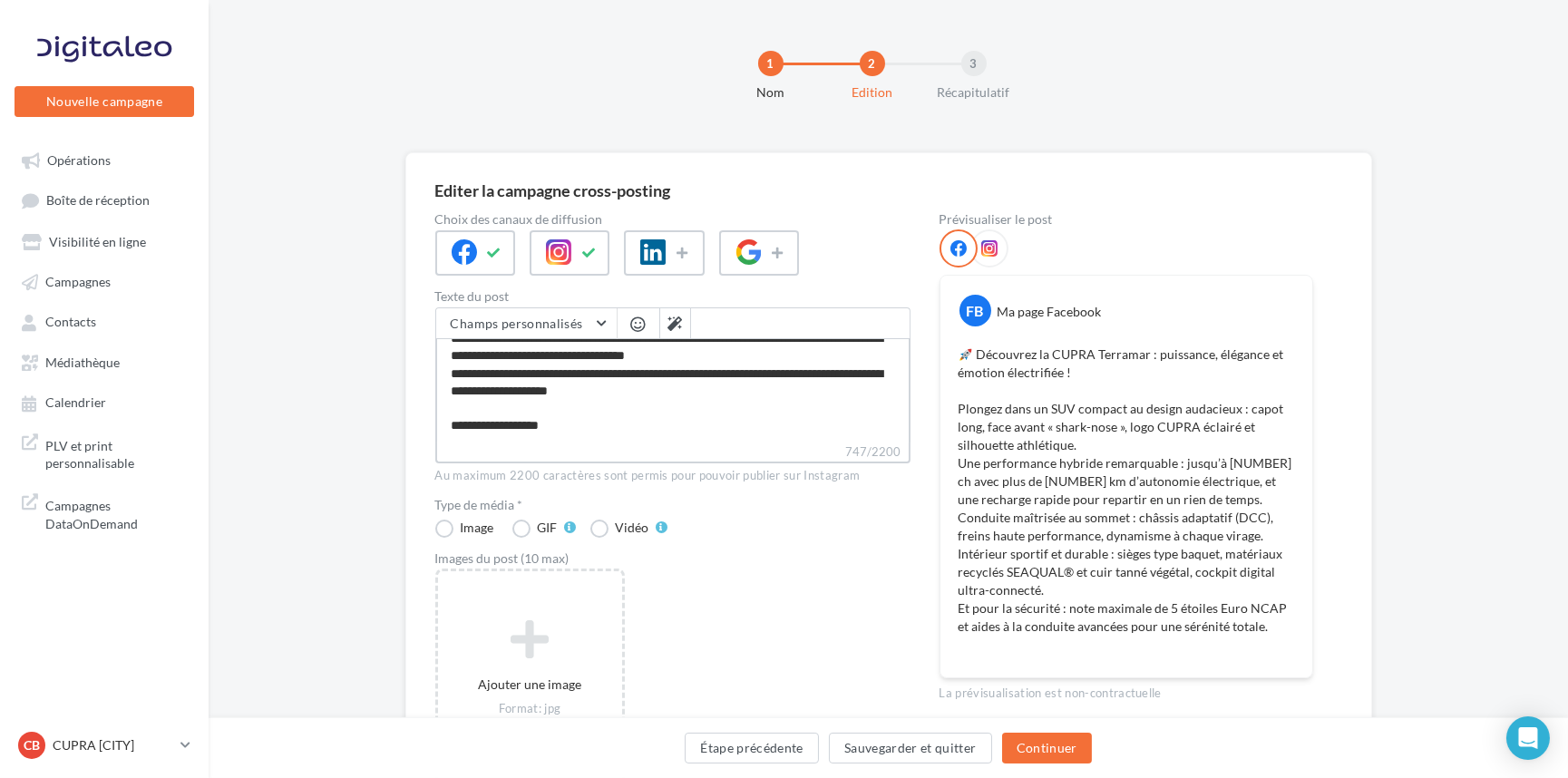 type on "**********" 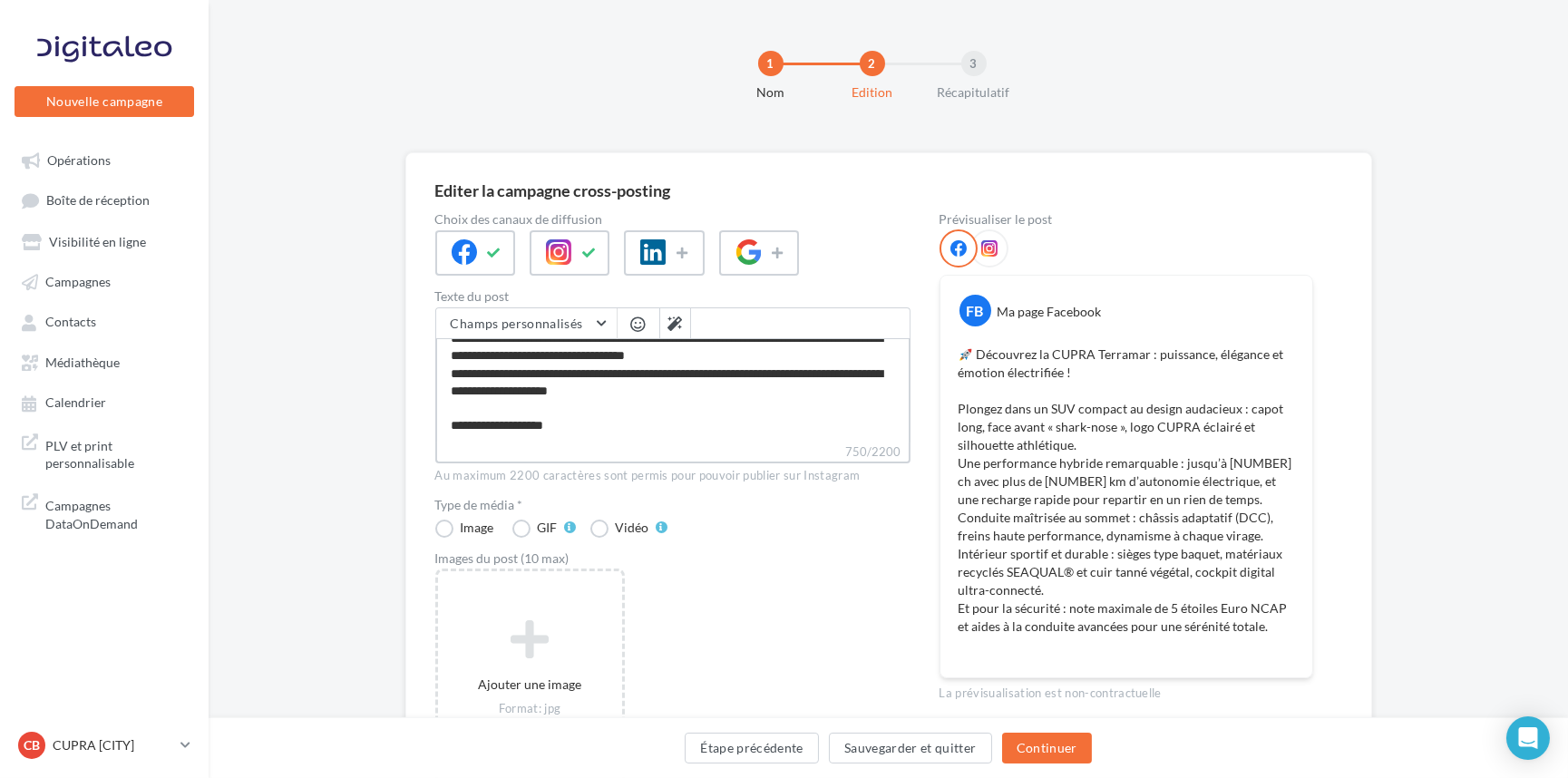 type on "**********" 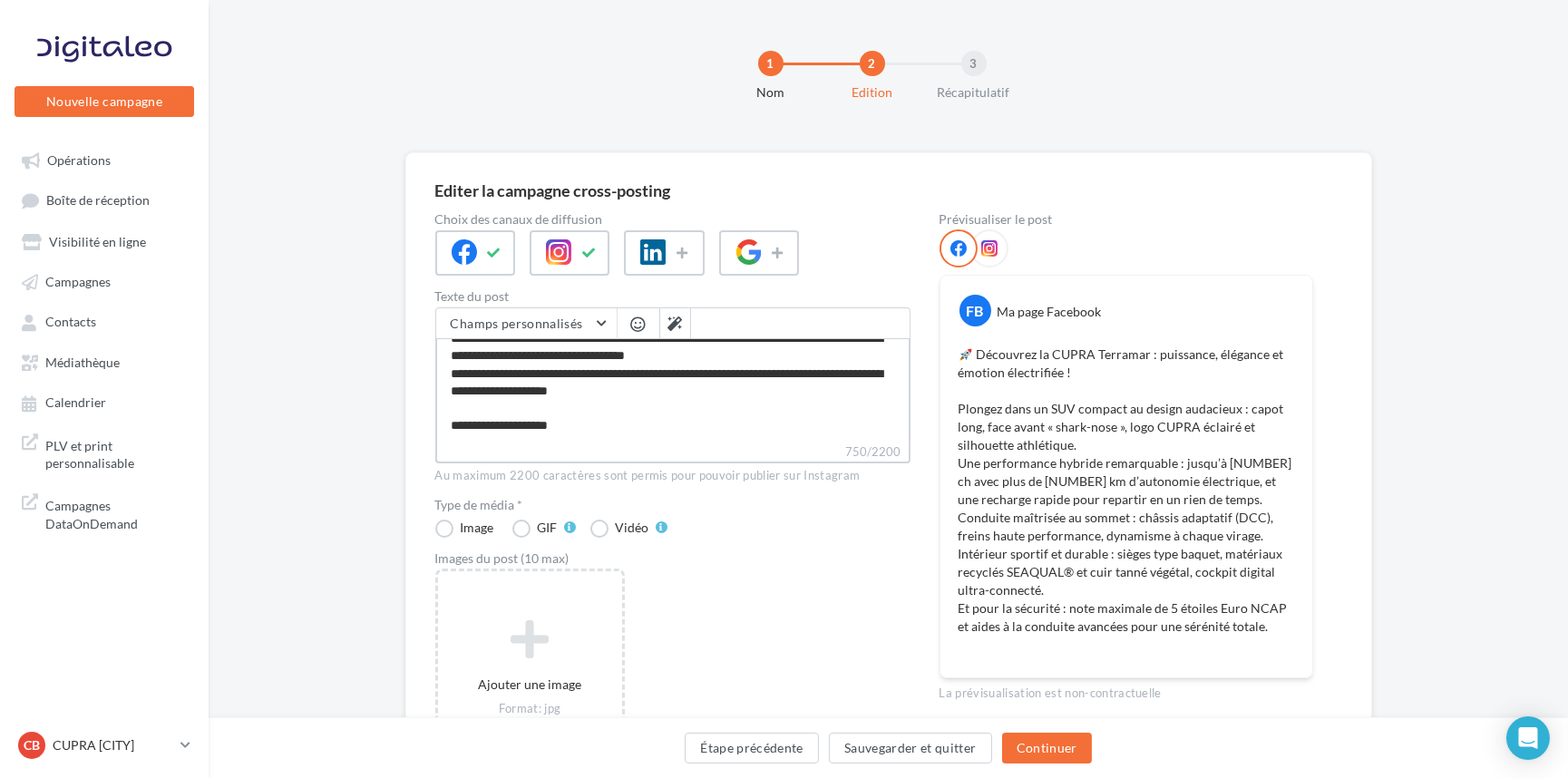 type on "**********" 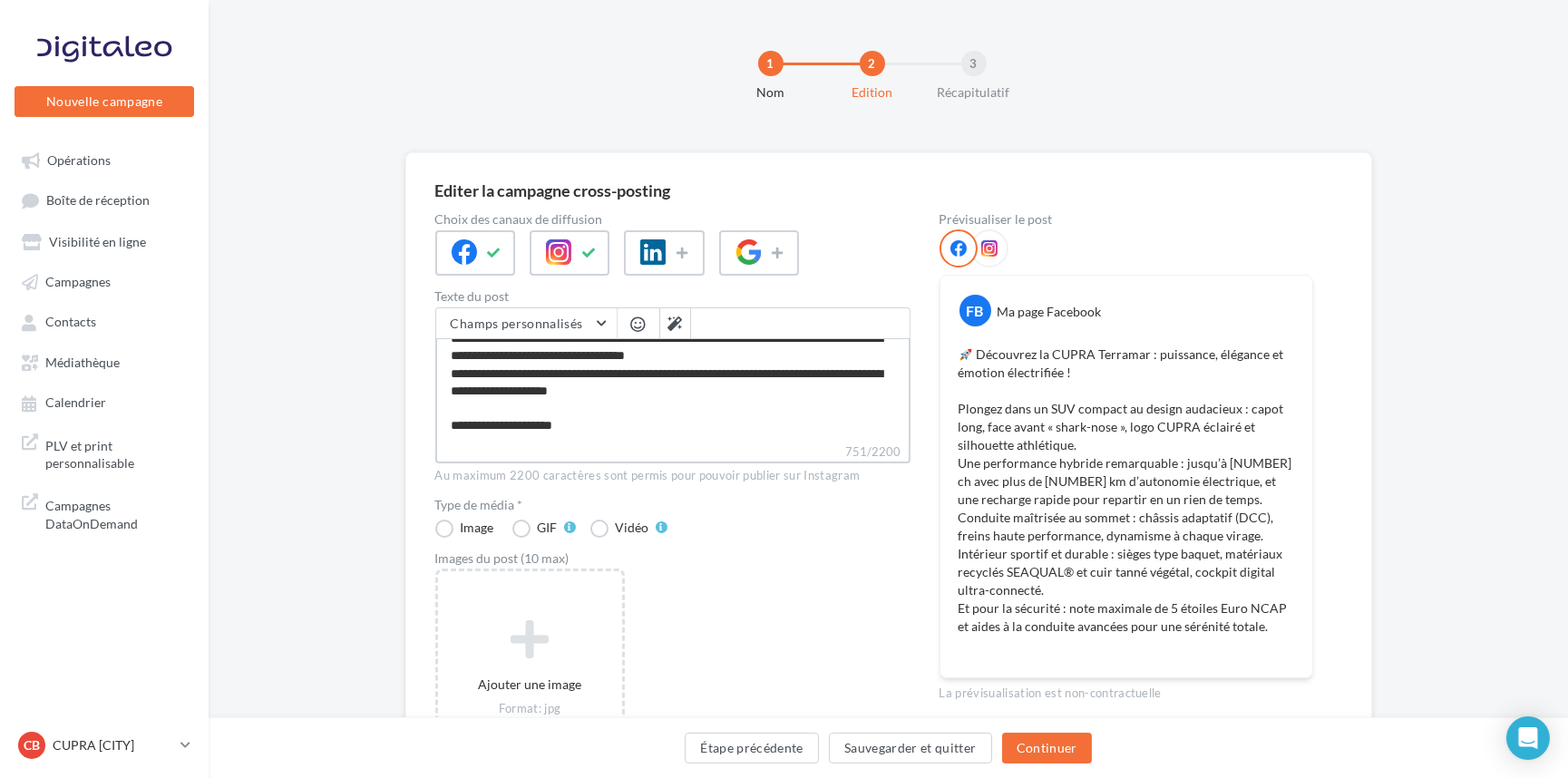 type on "**********" 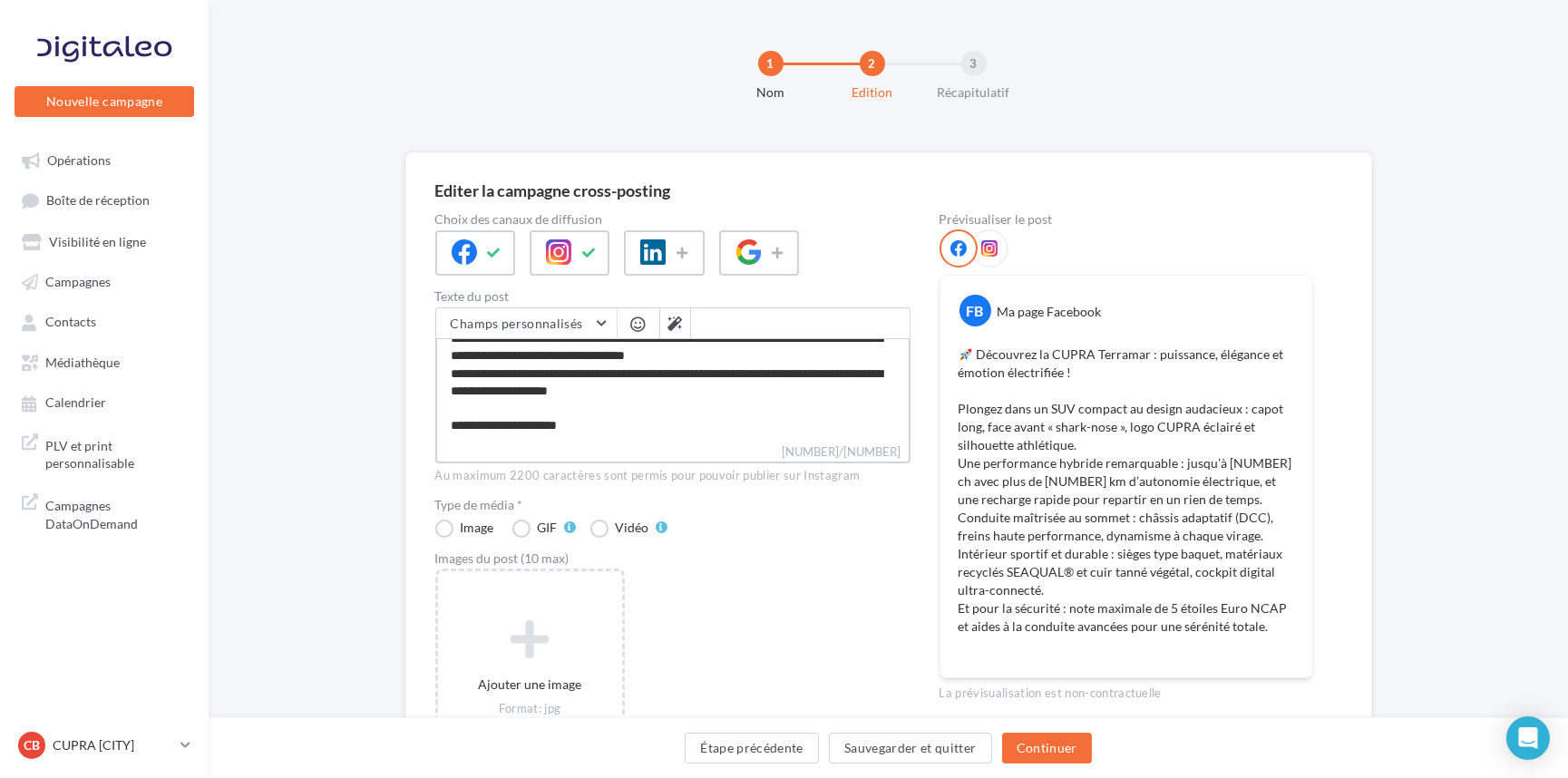 type on "**********" 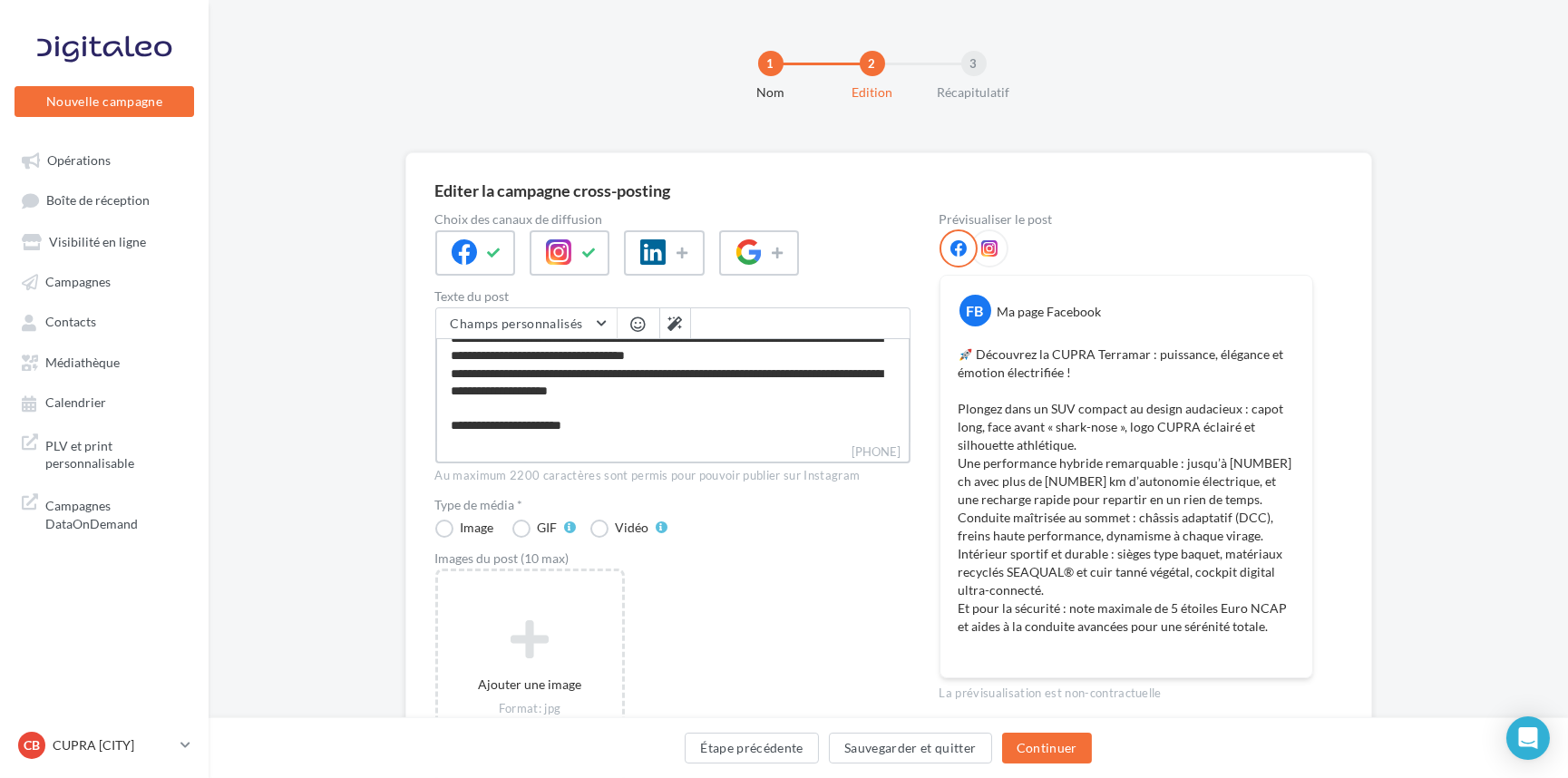 type on "**********" 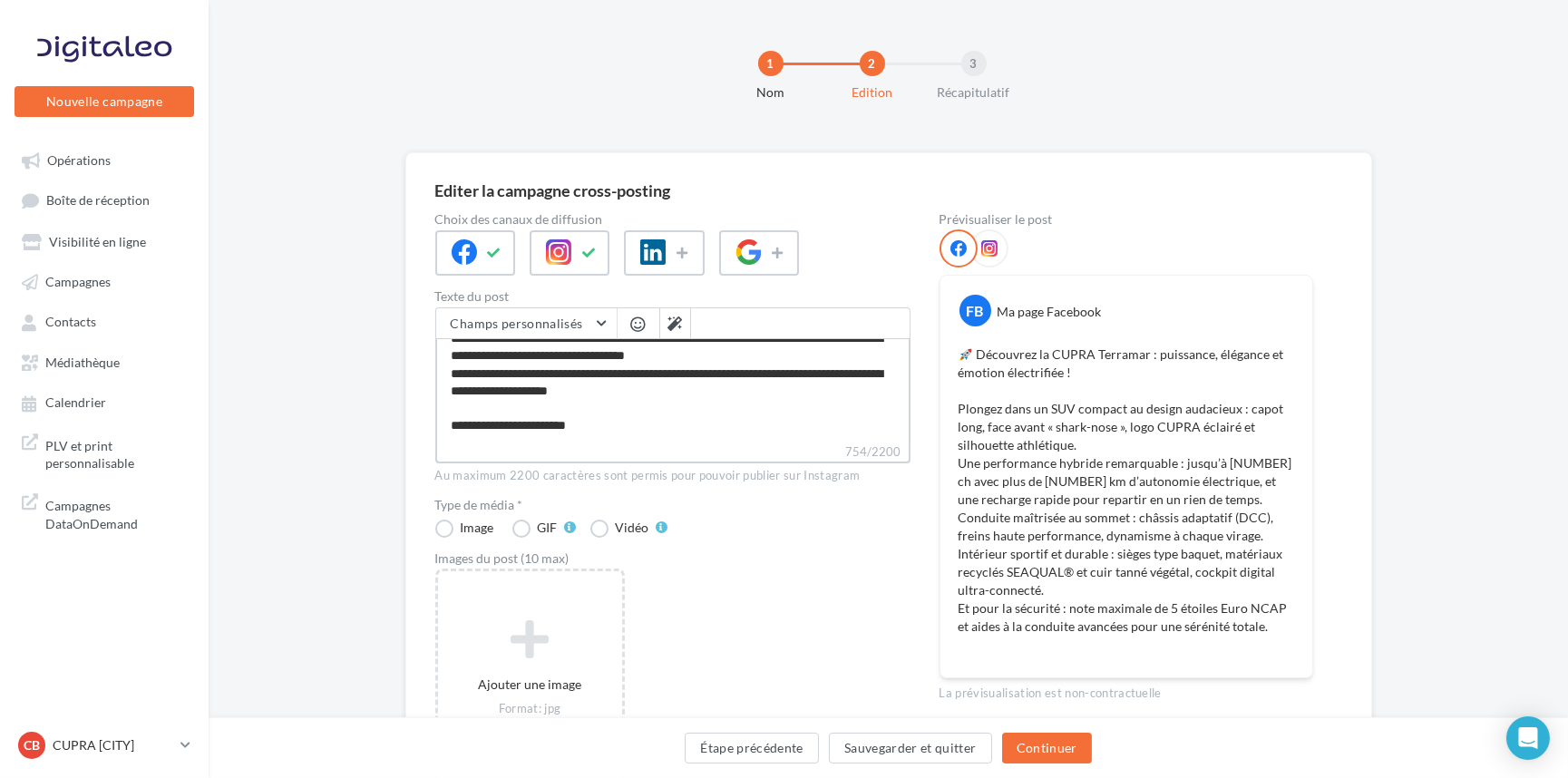 type on "**********" 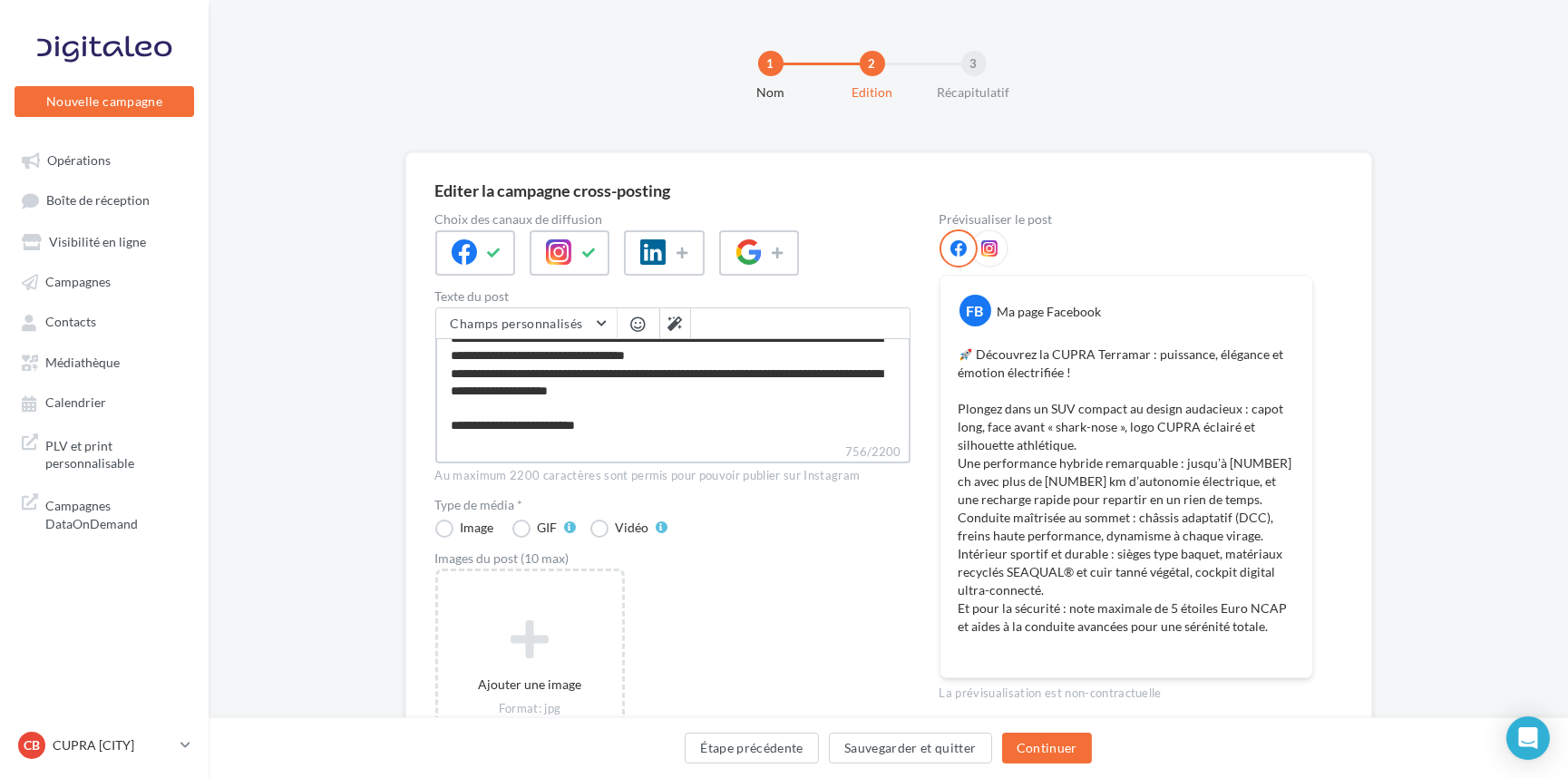 type on "**********" 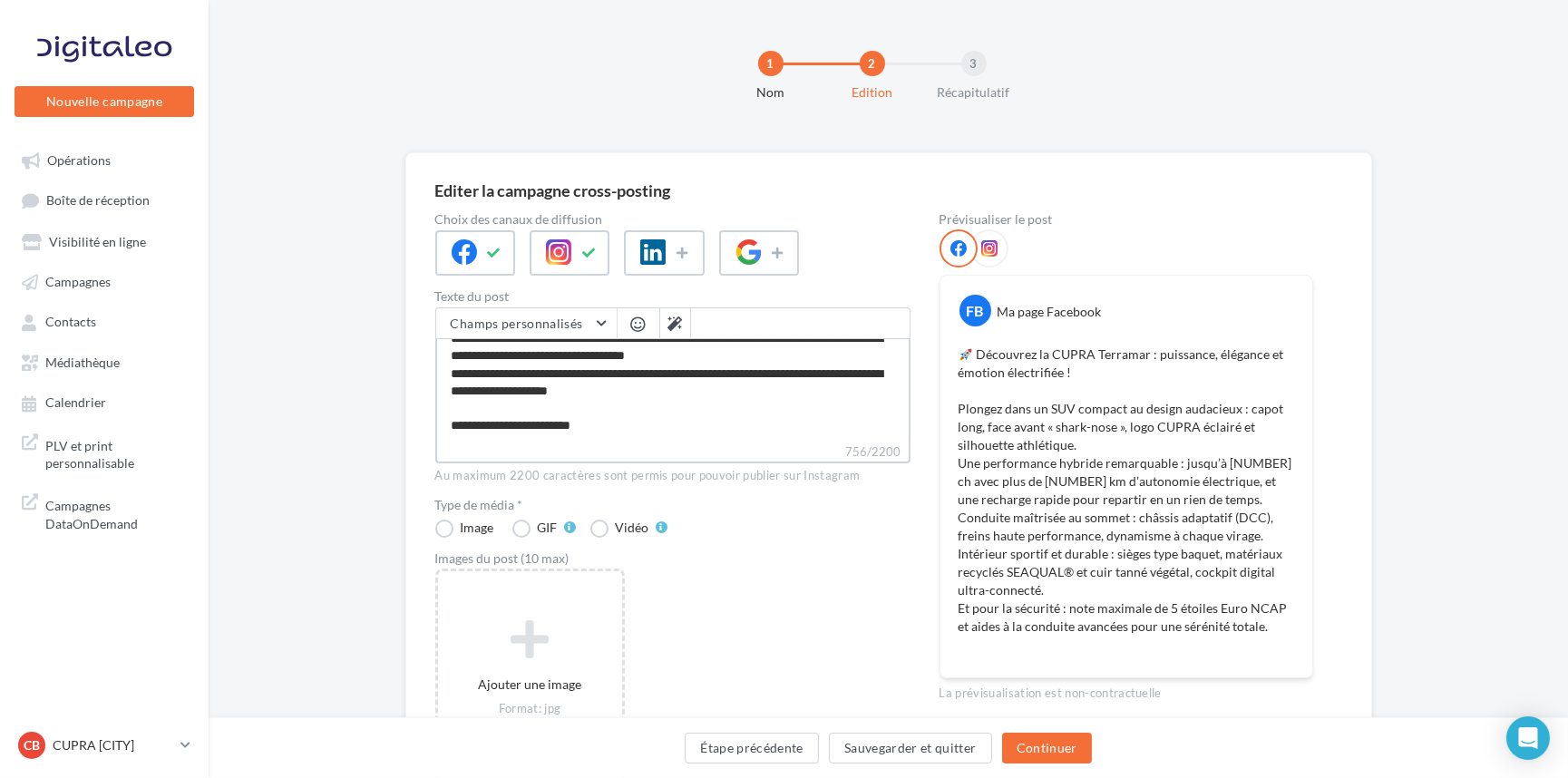 type on "**********" 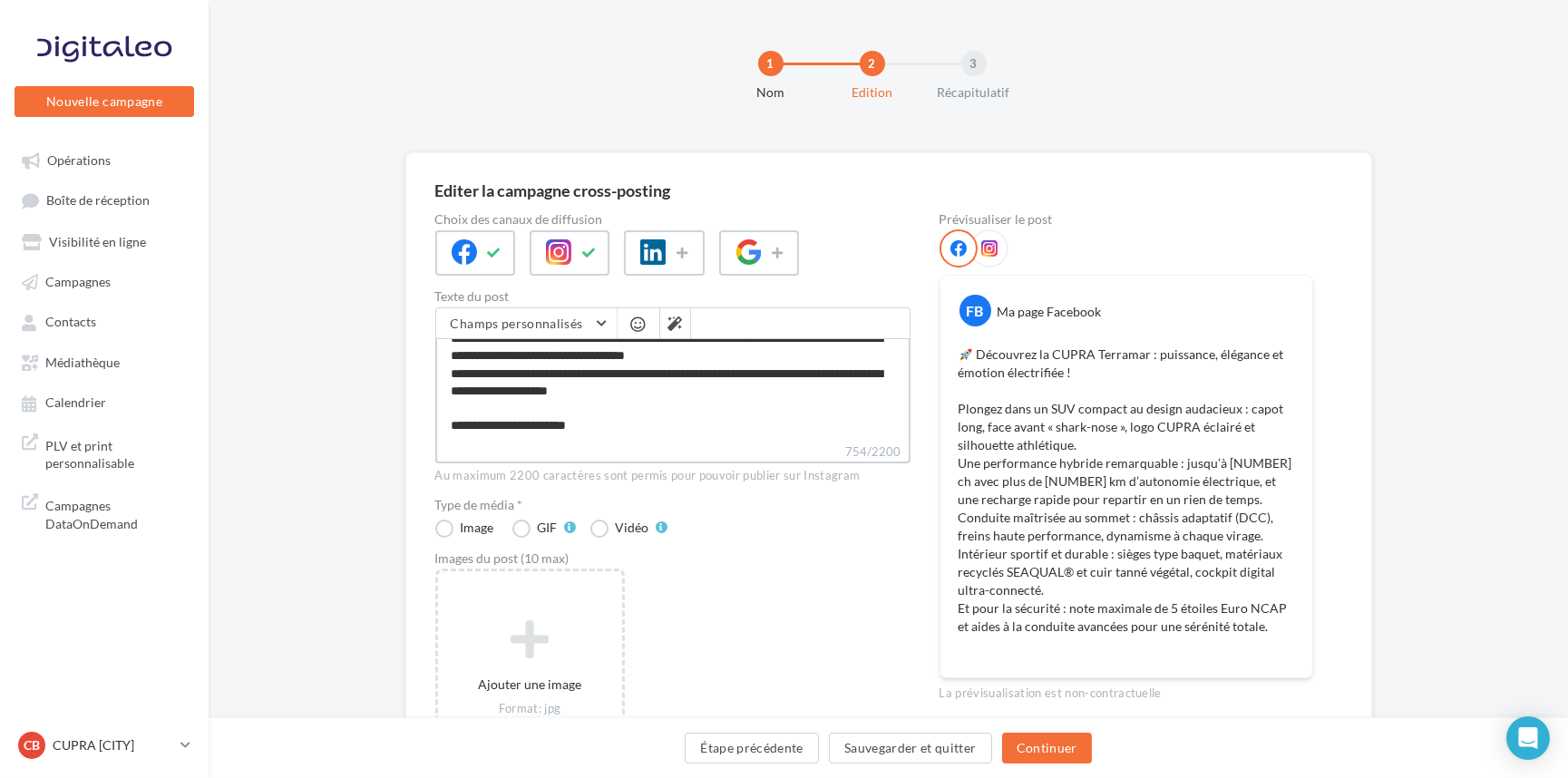 type on "**********" 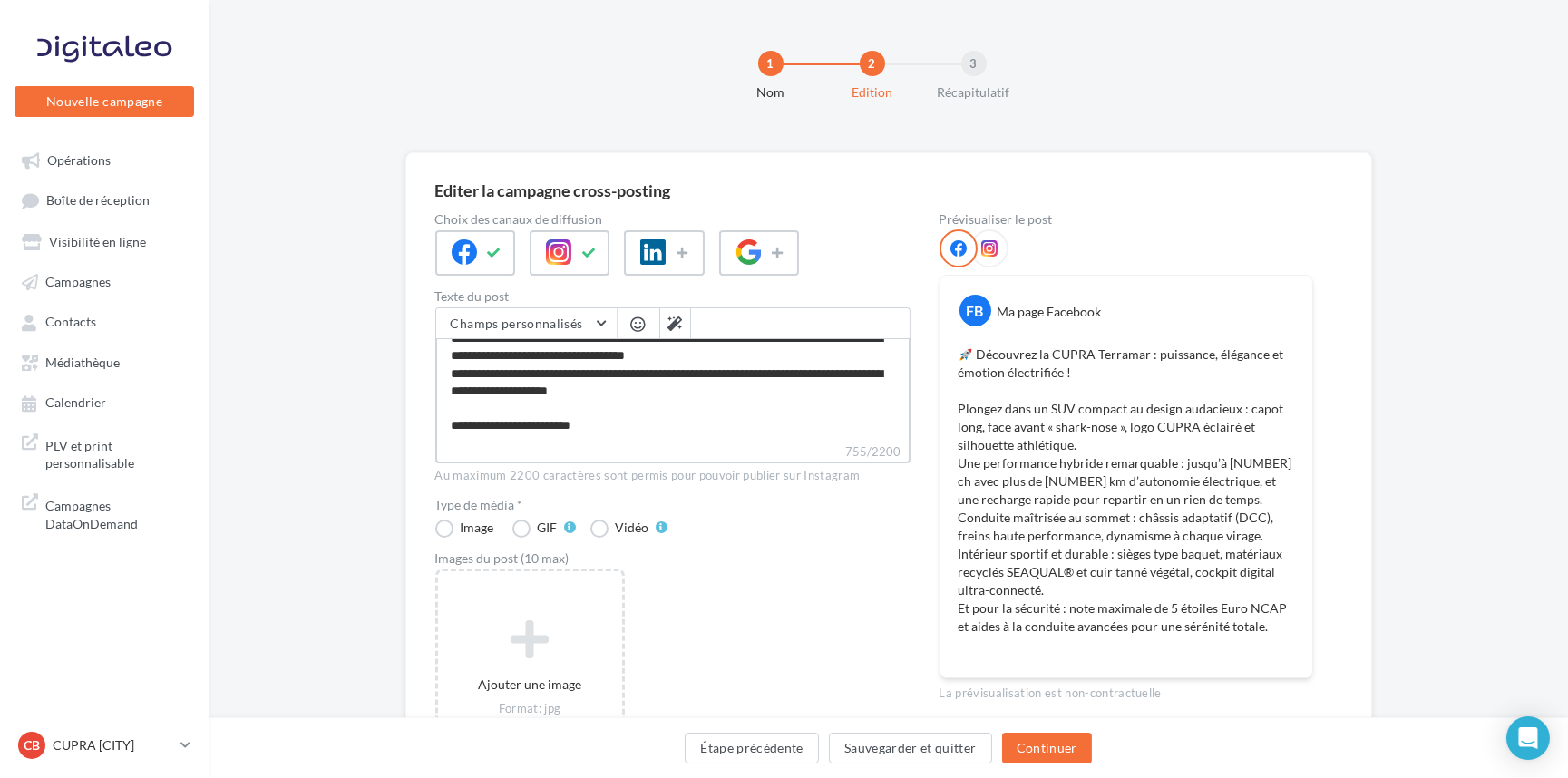 type on "**********" 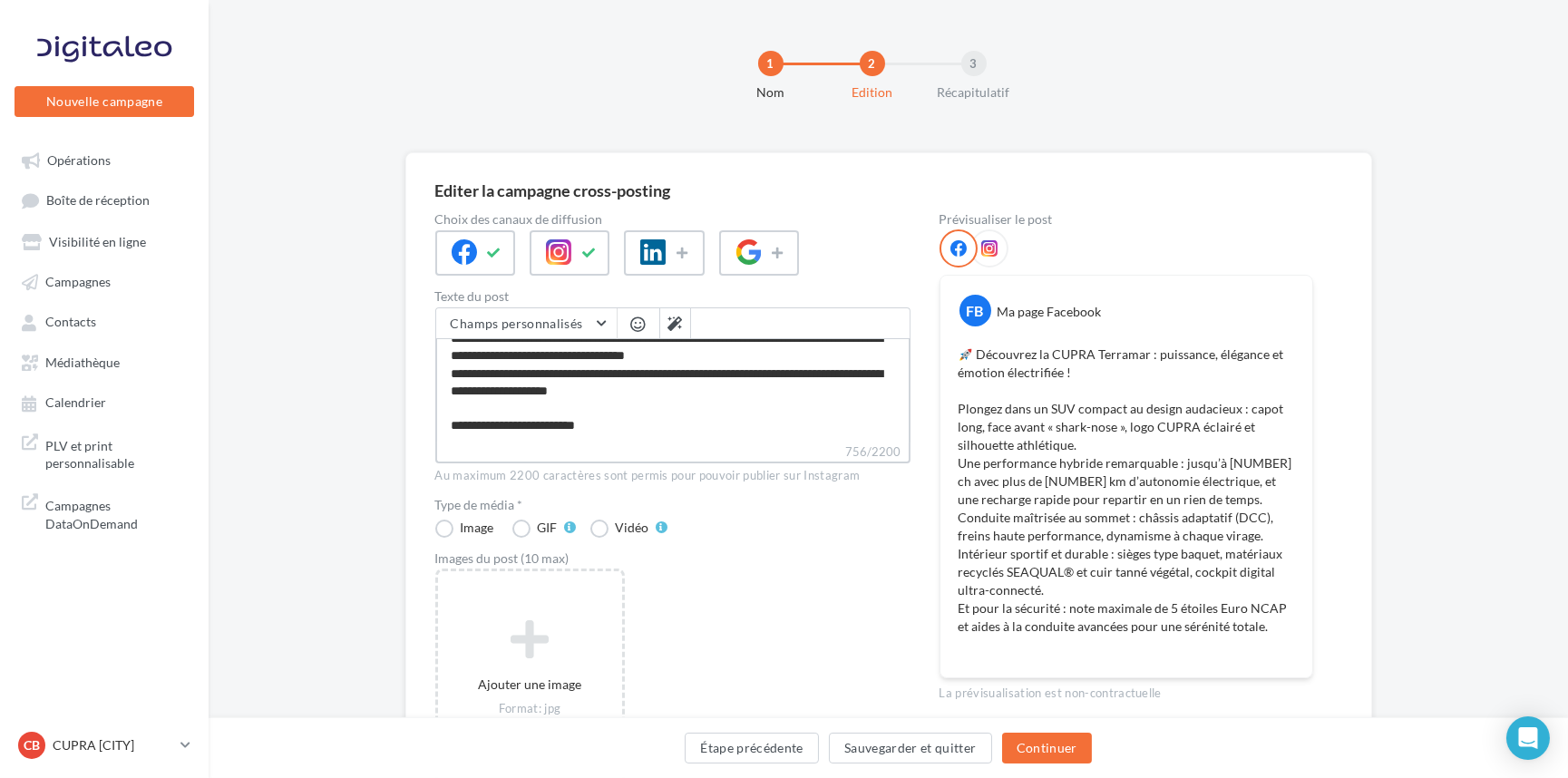 type on "**********" 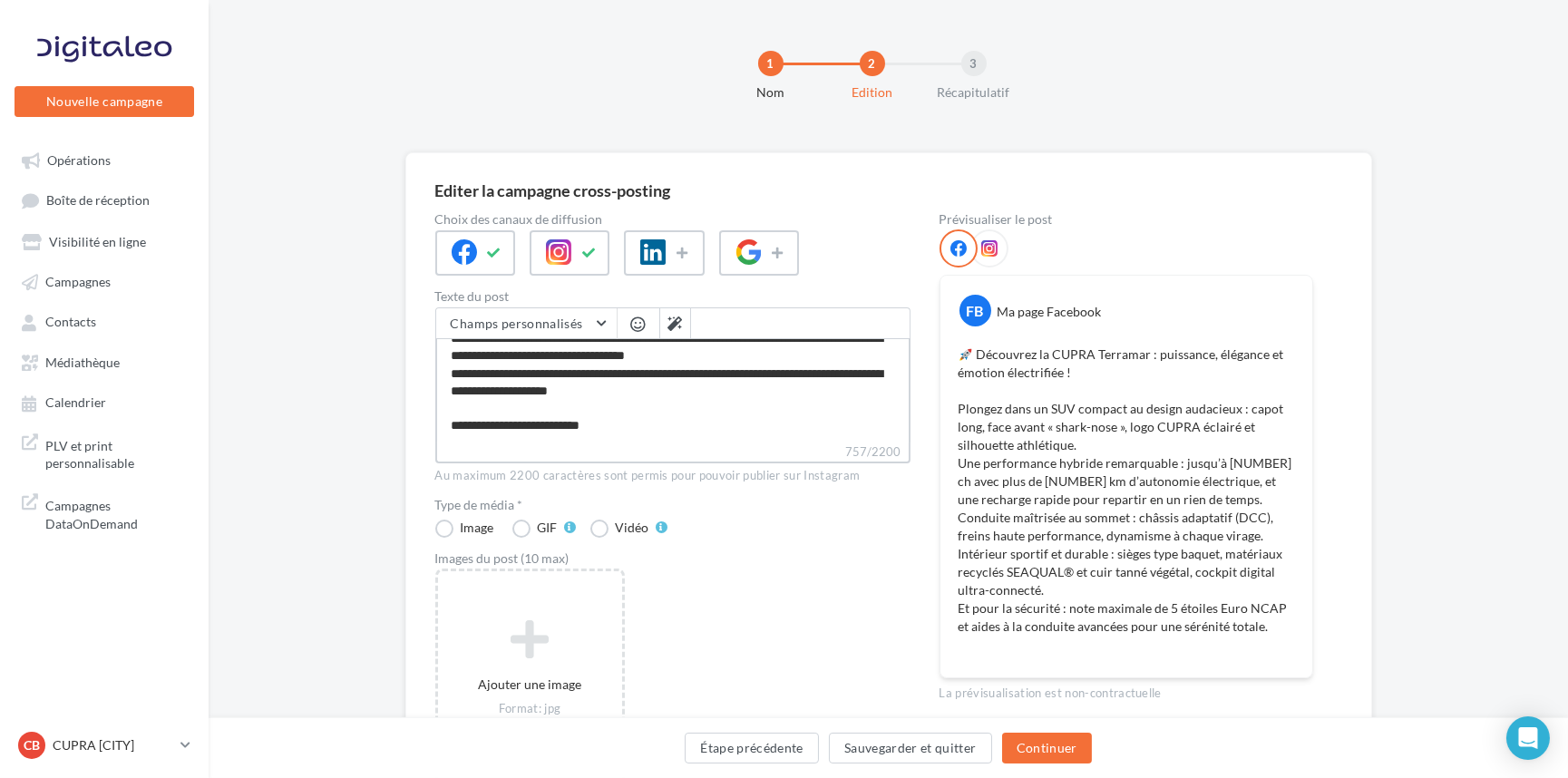 type on "**********" 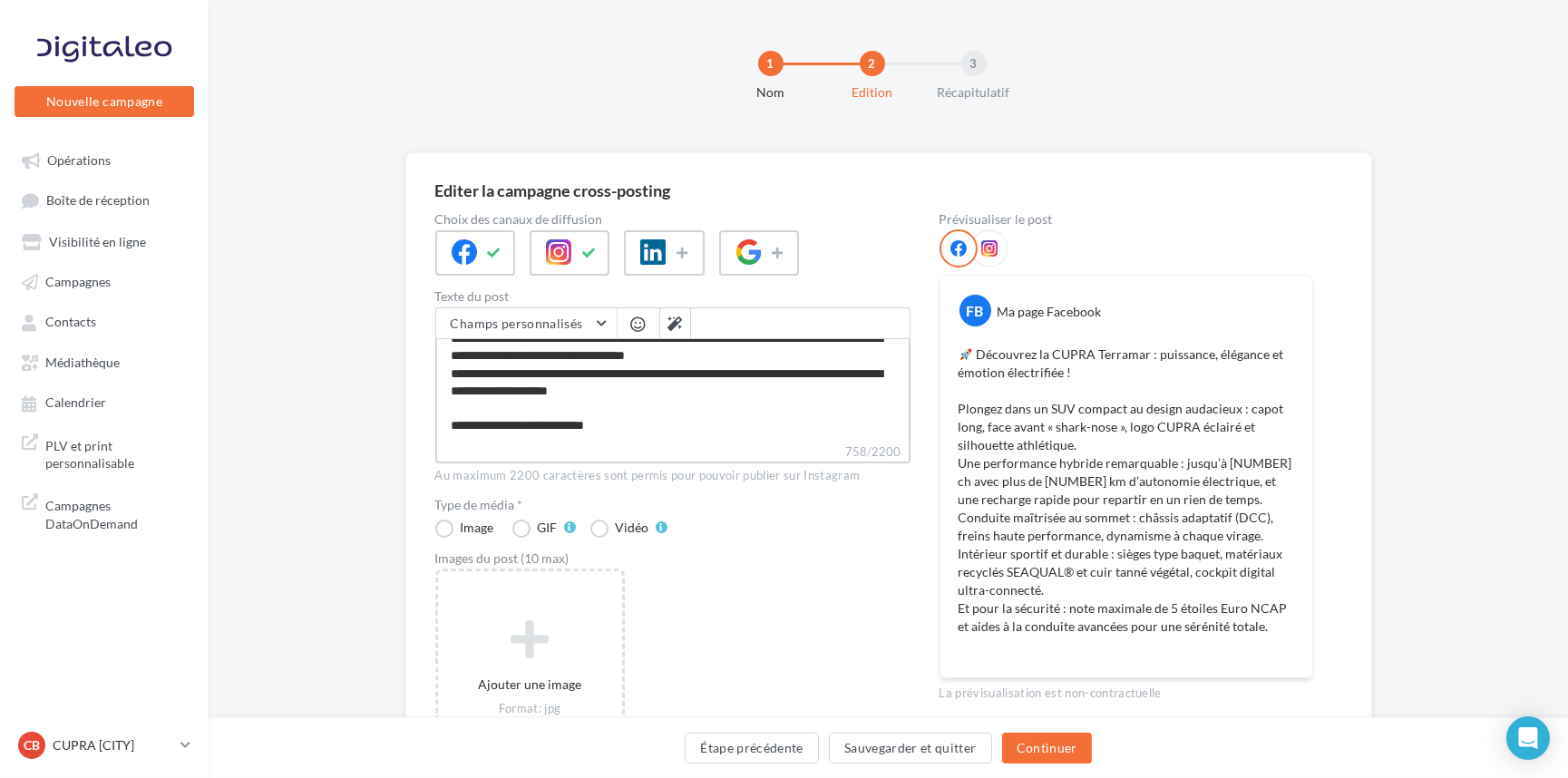 type on "**********" 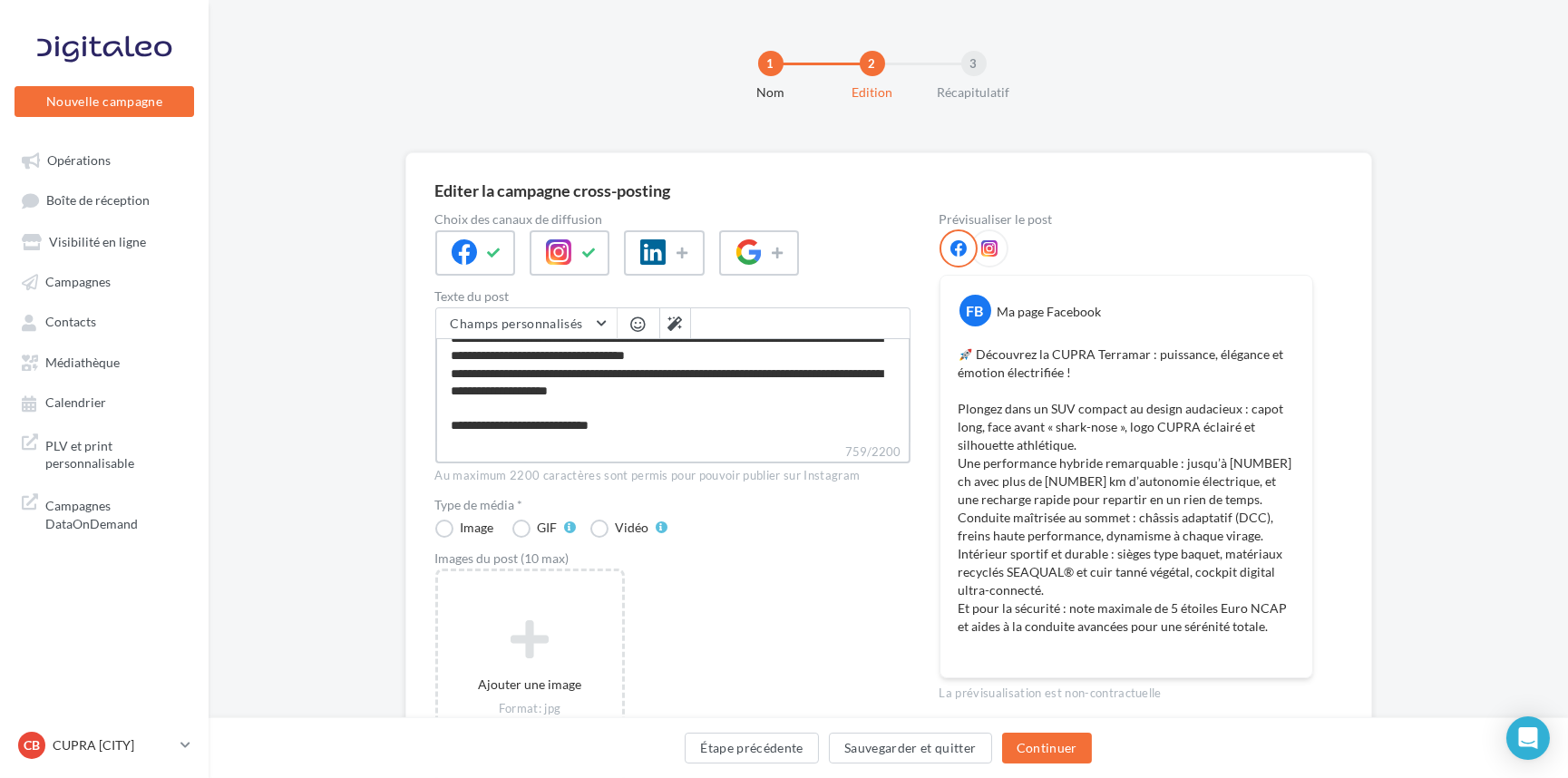 type on "**********" 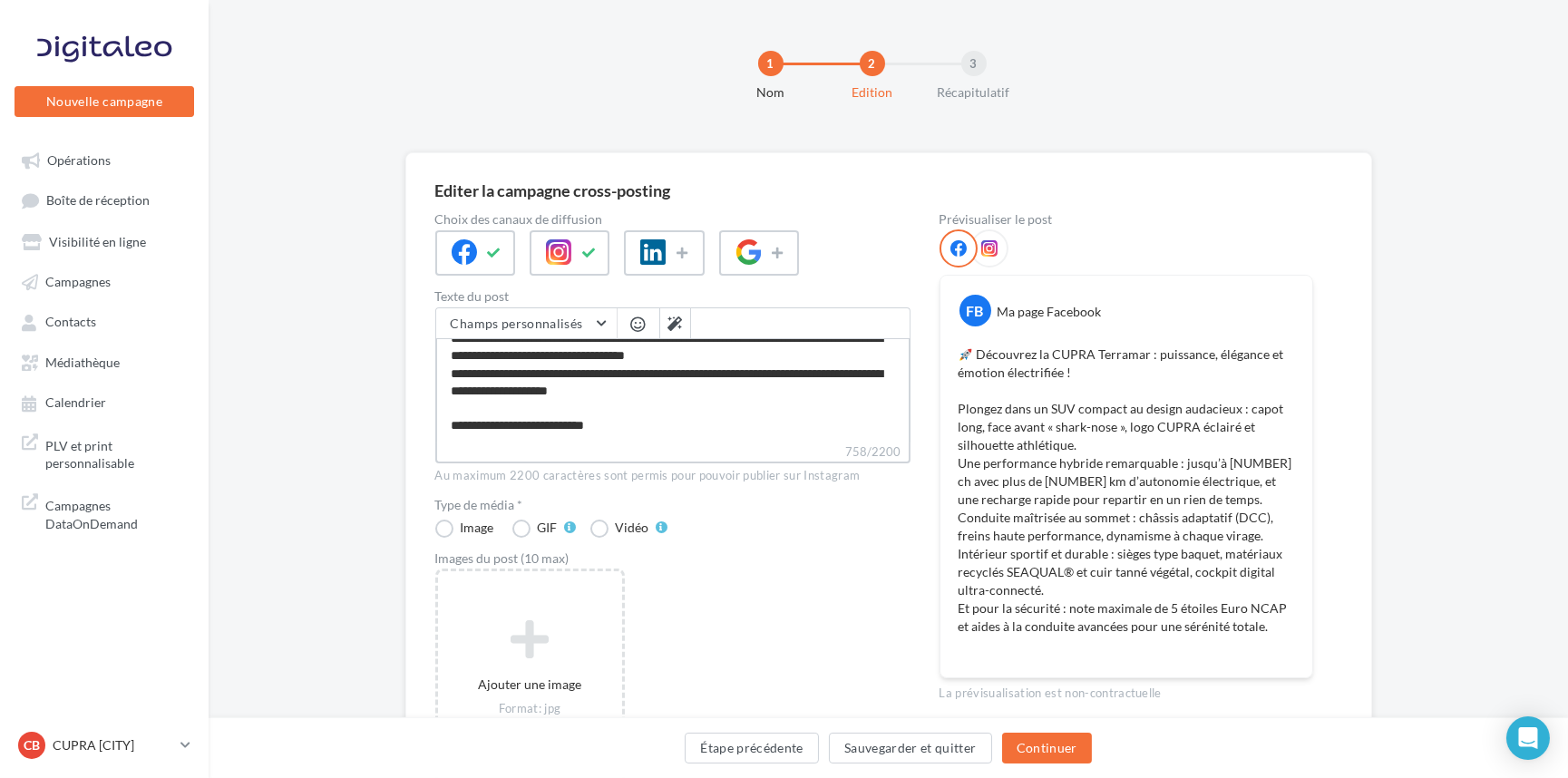 type on "**********" 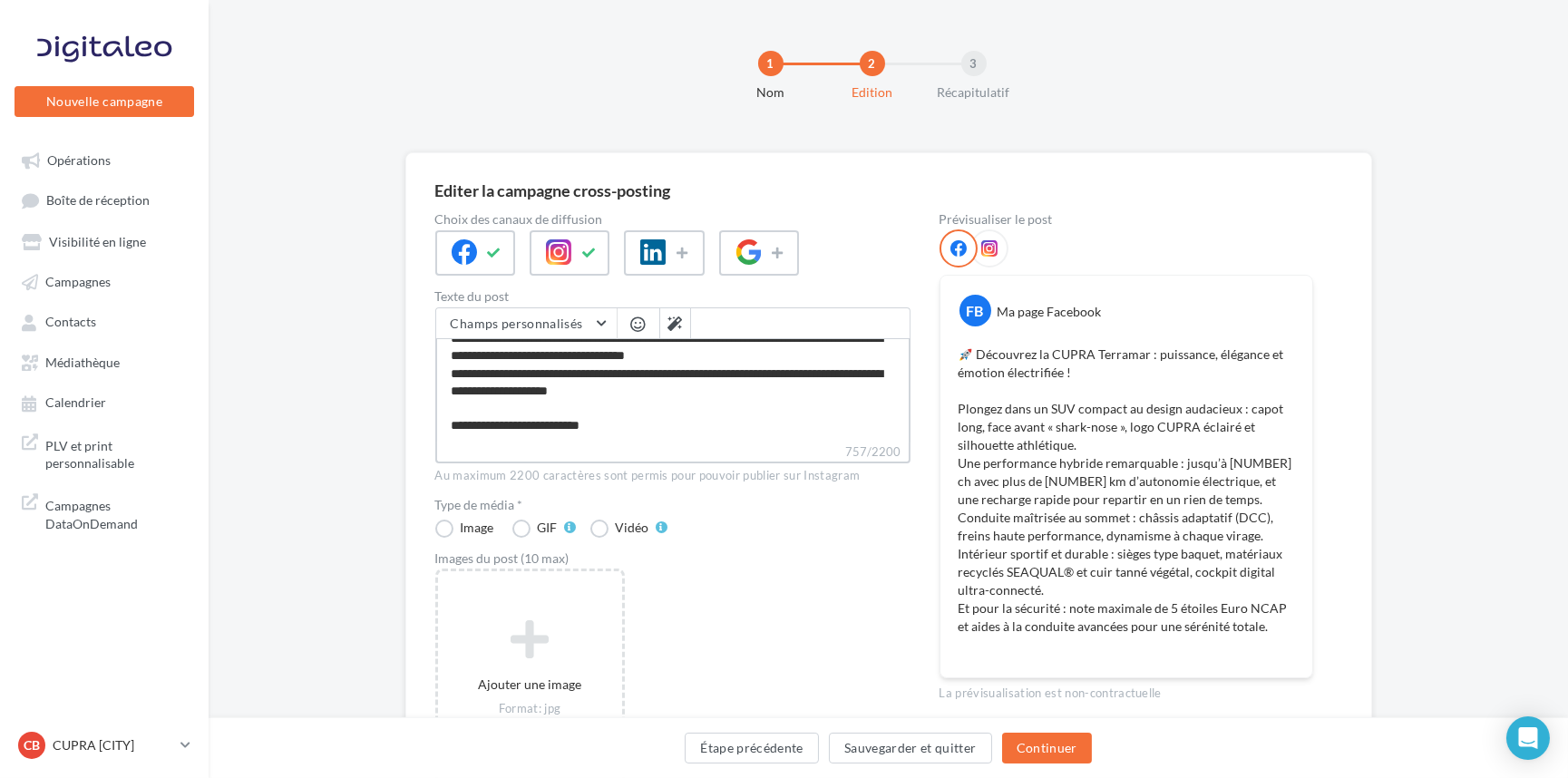 type on "**********" 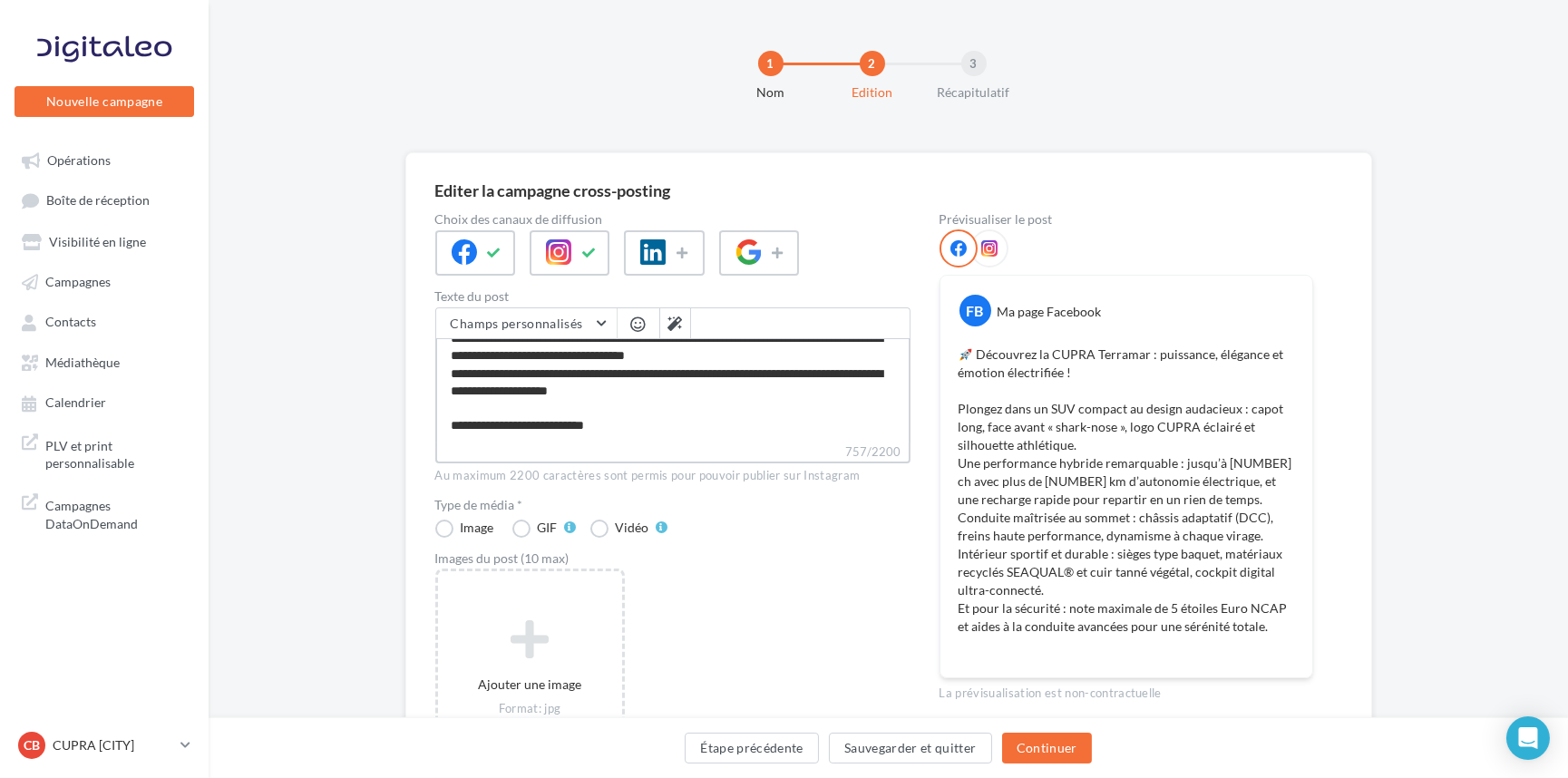 type on "**********" 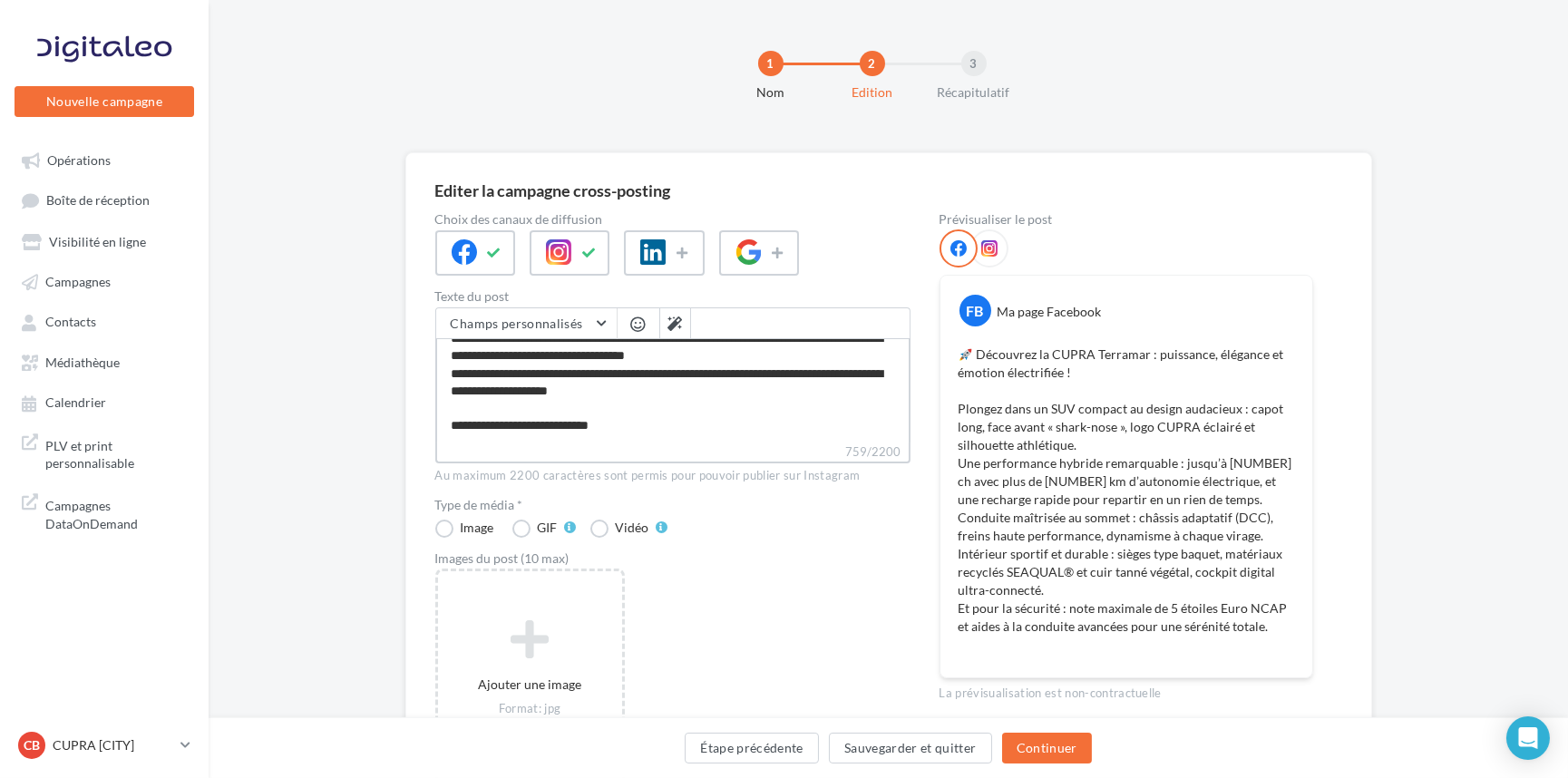 type on "**********" 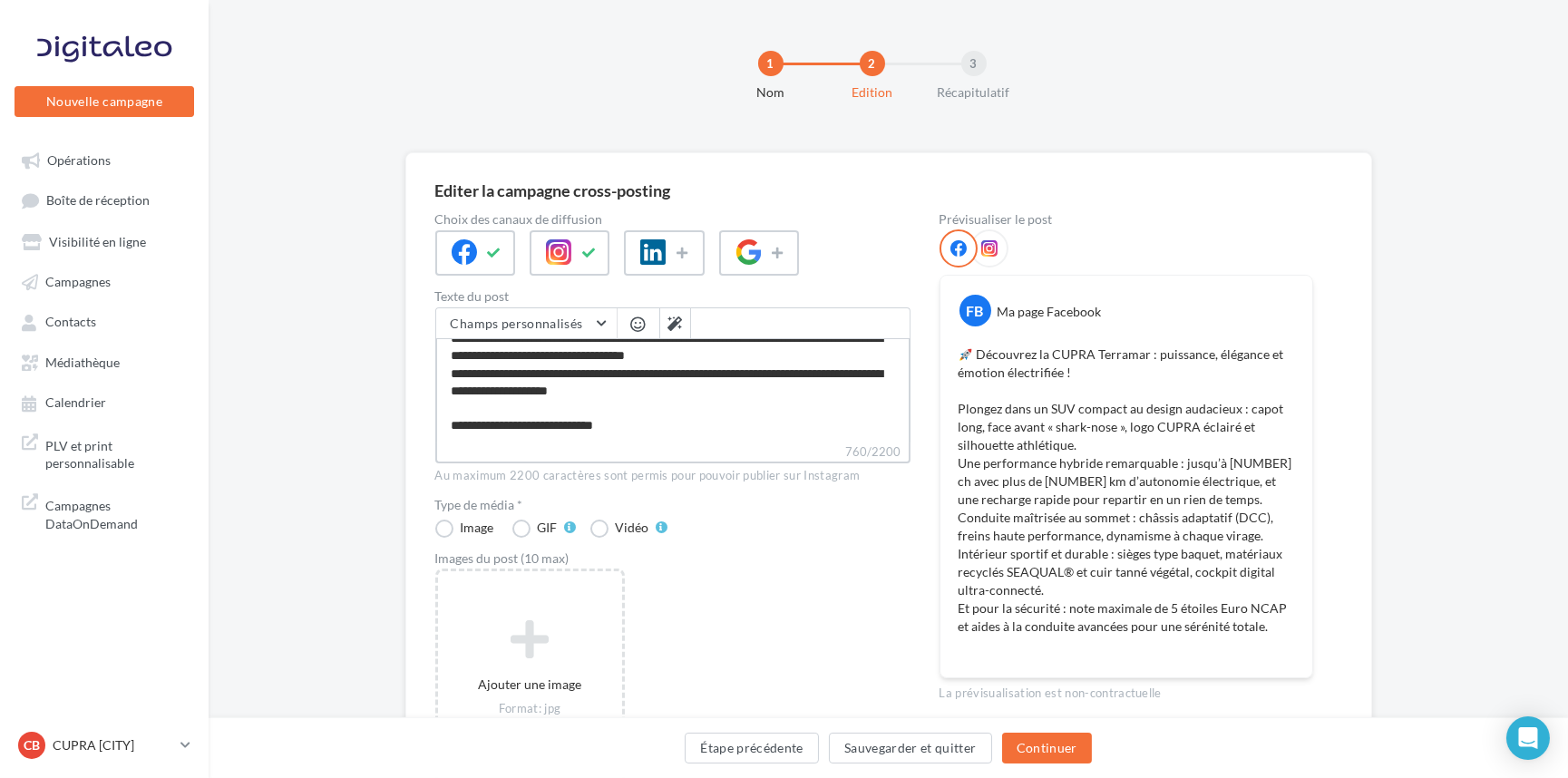type on "**********" 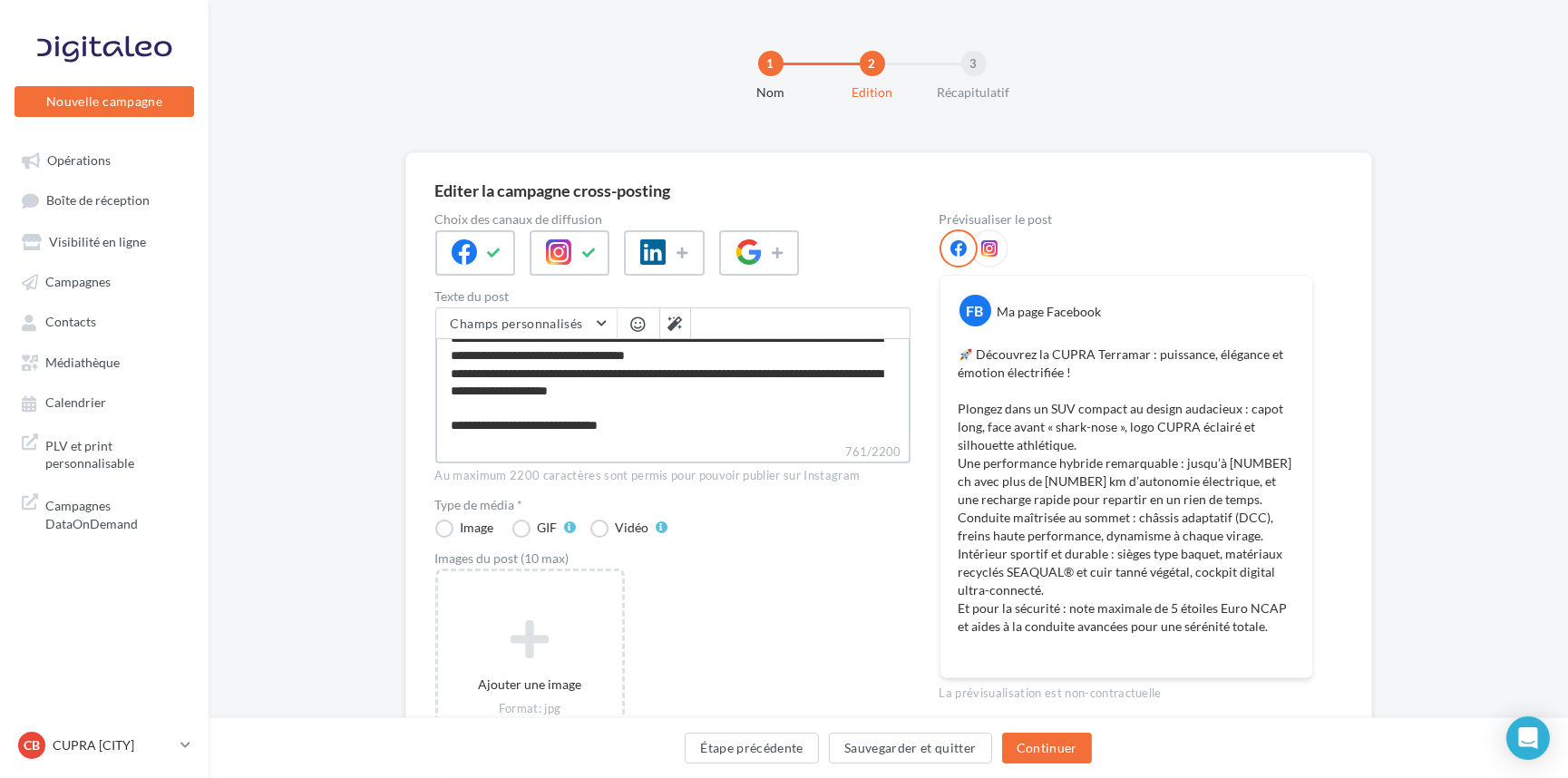 type on "**********" 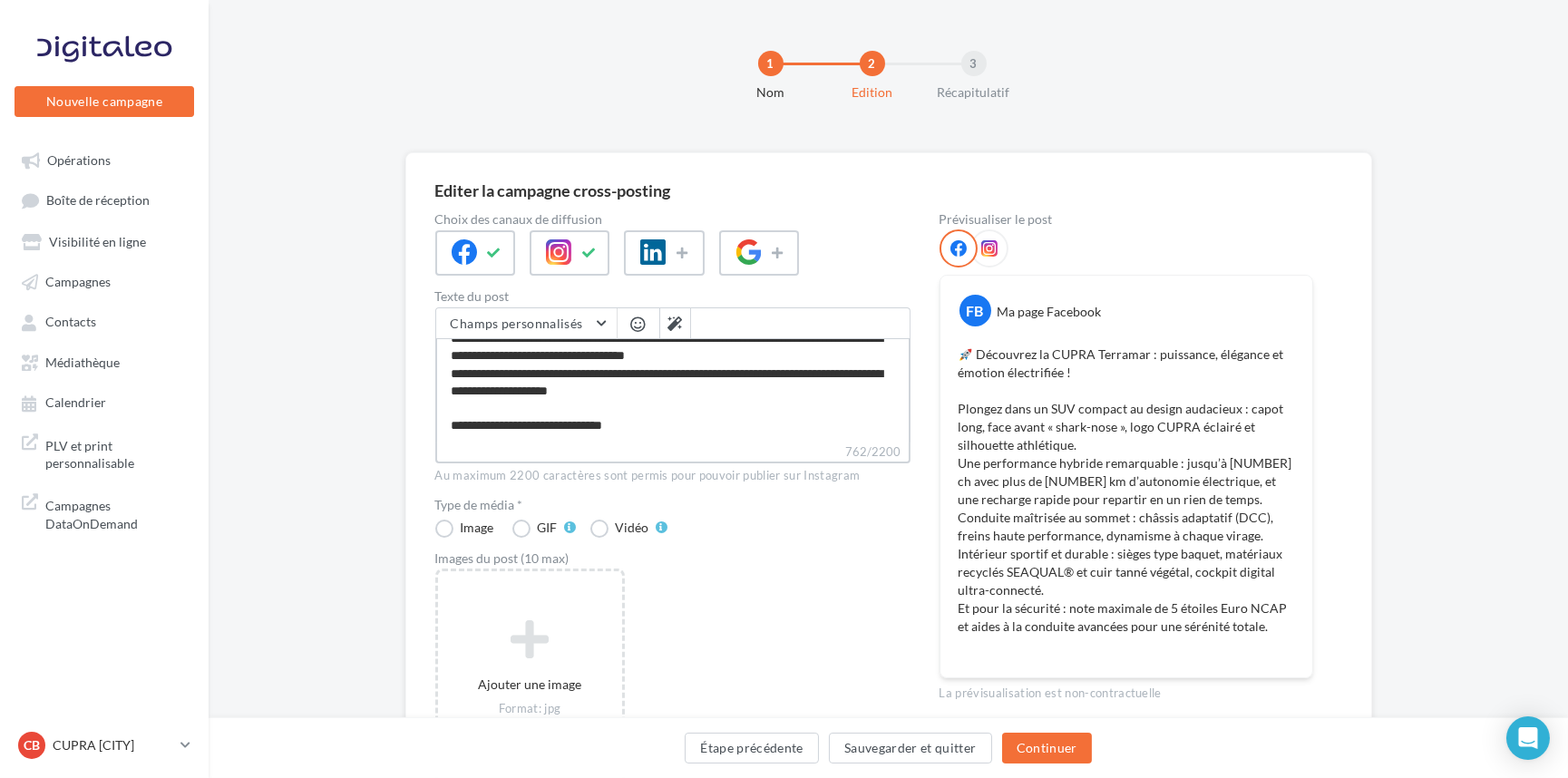 type on "**********" 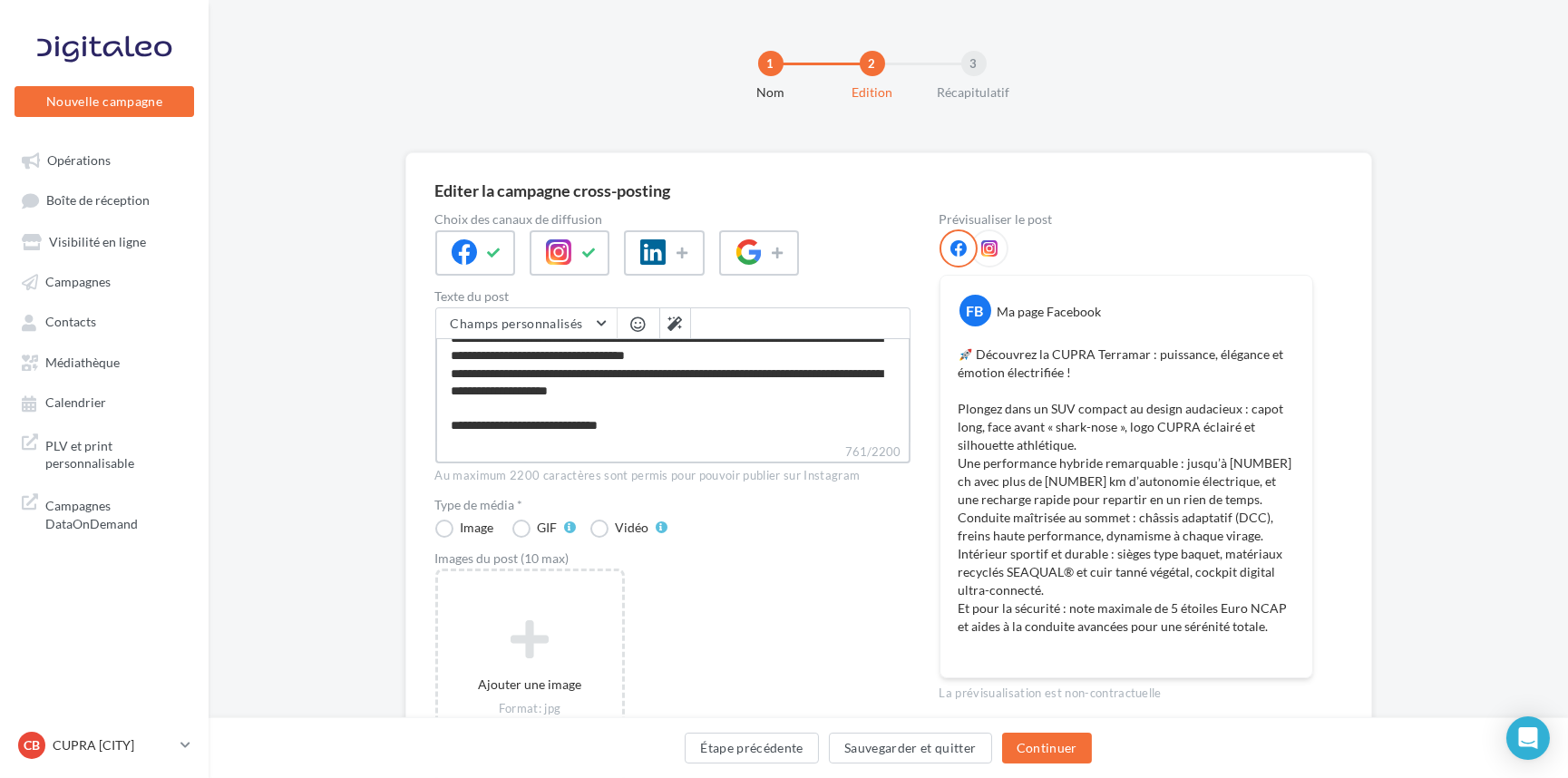 type on "**********" 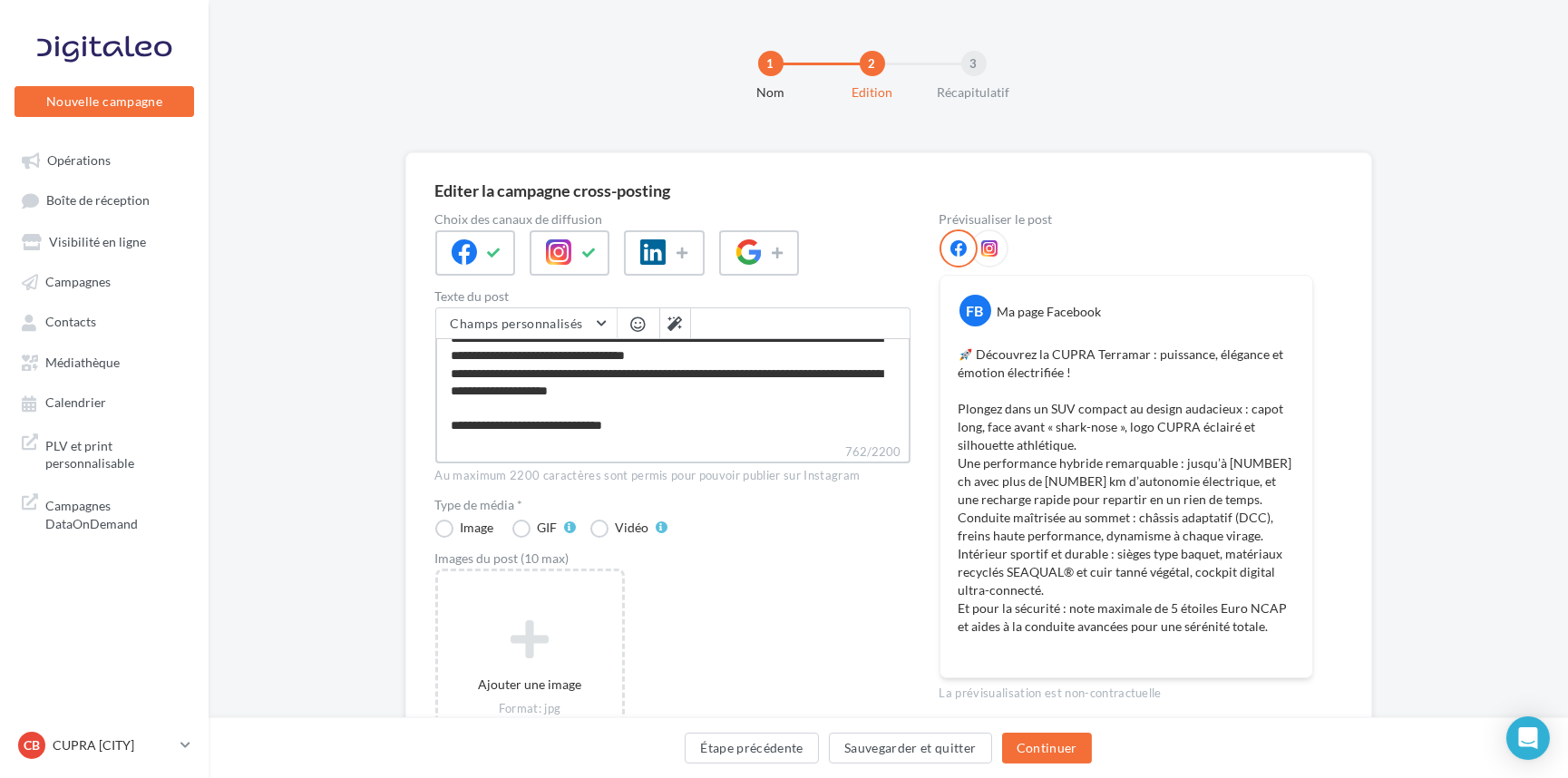 type on "**********" 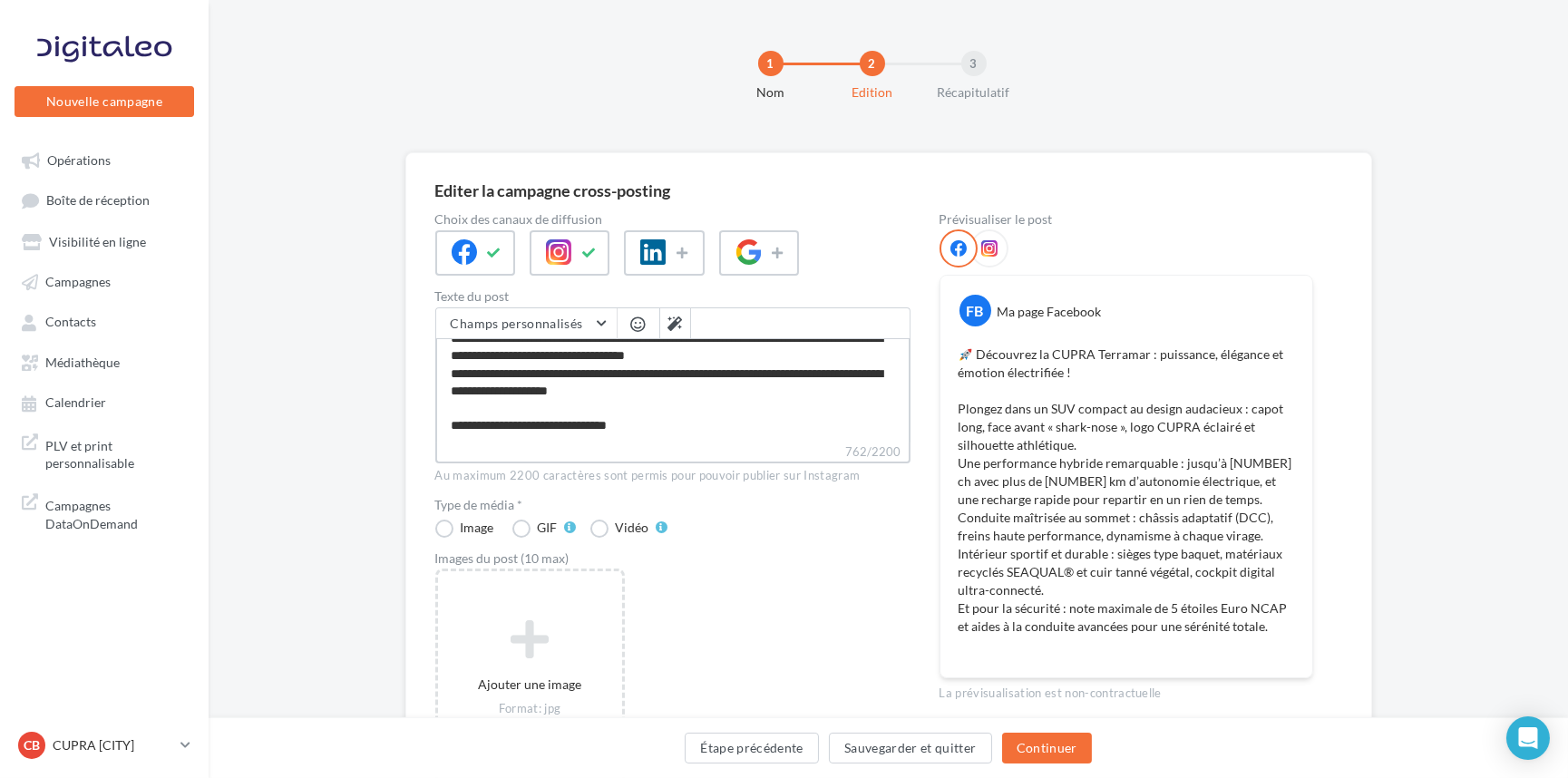 type on "**********" 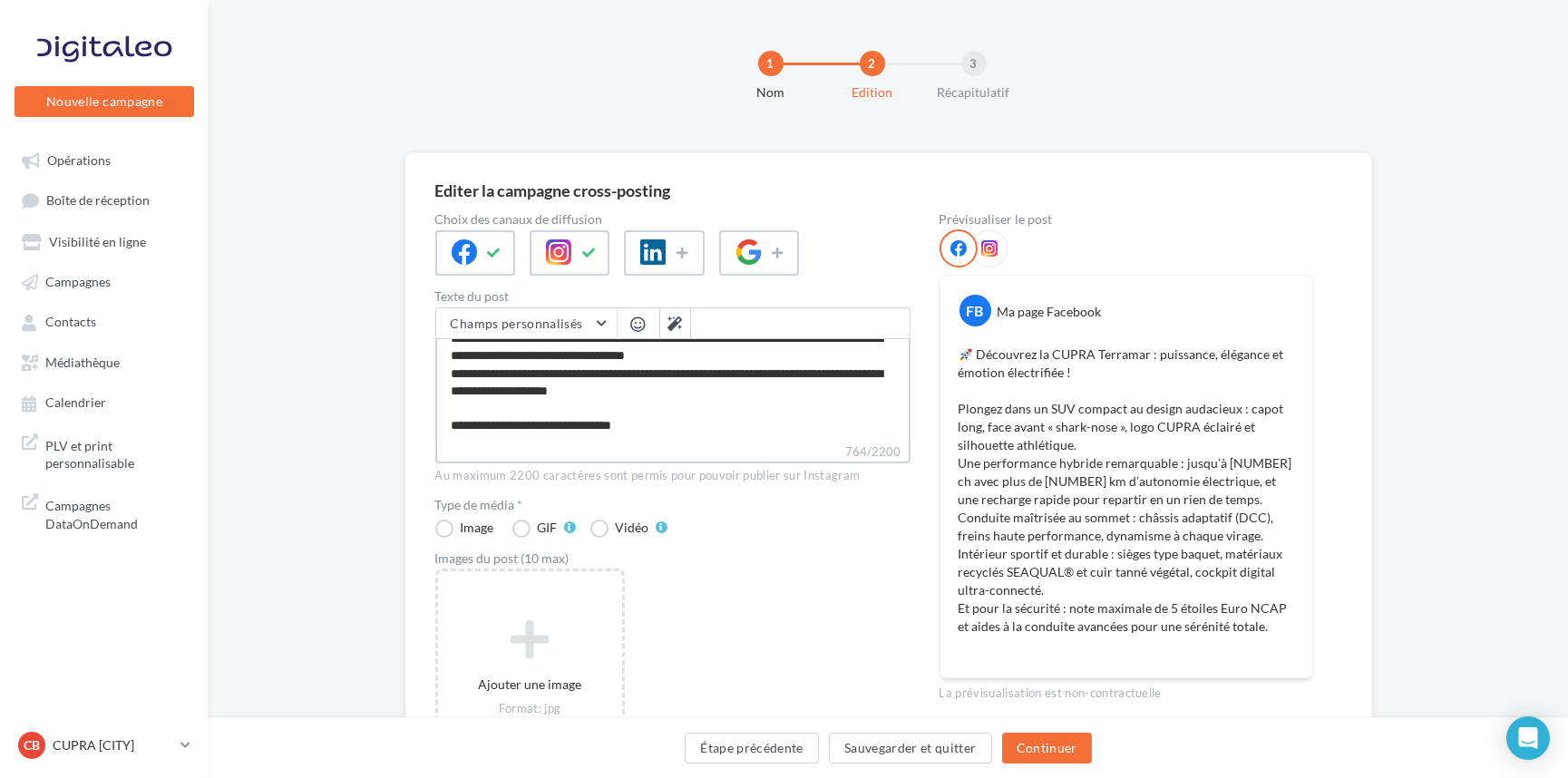 type on "**********" 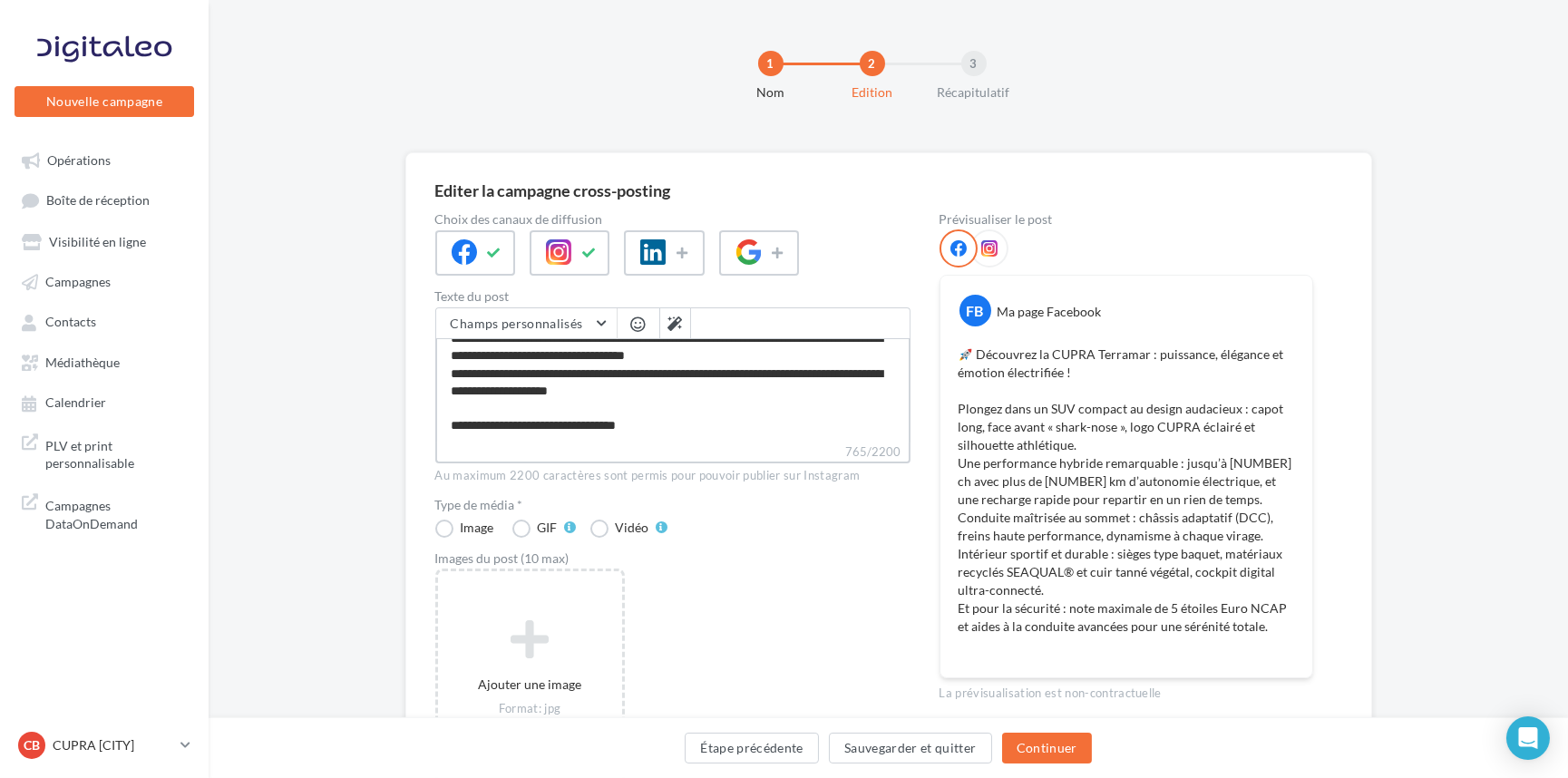 type on "**********" 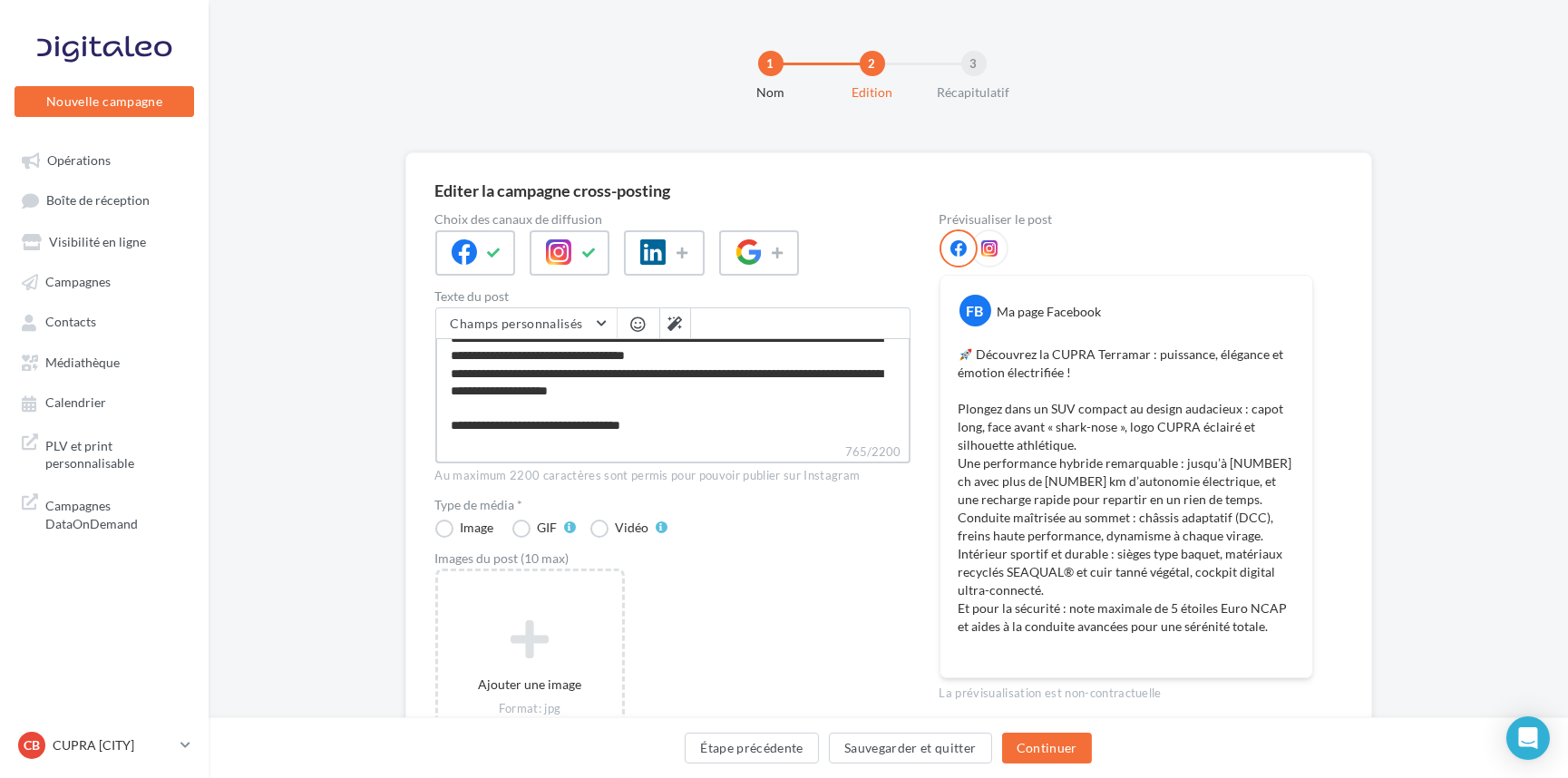 type on "**********" 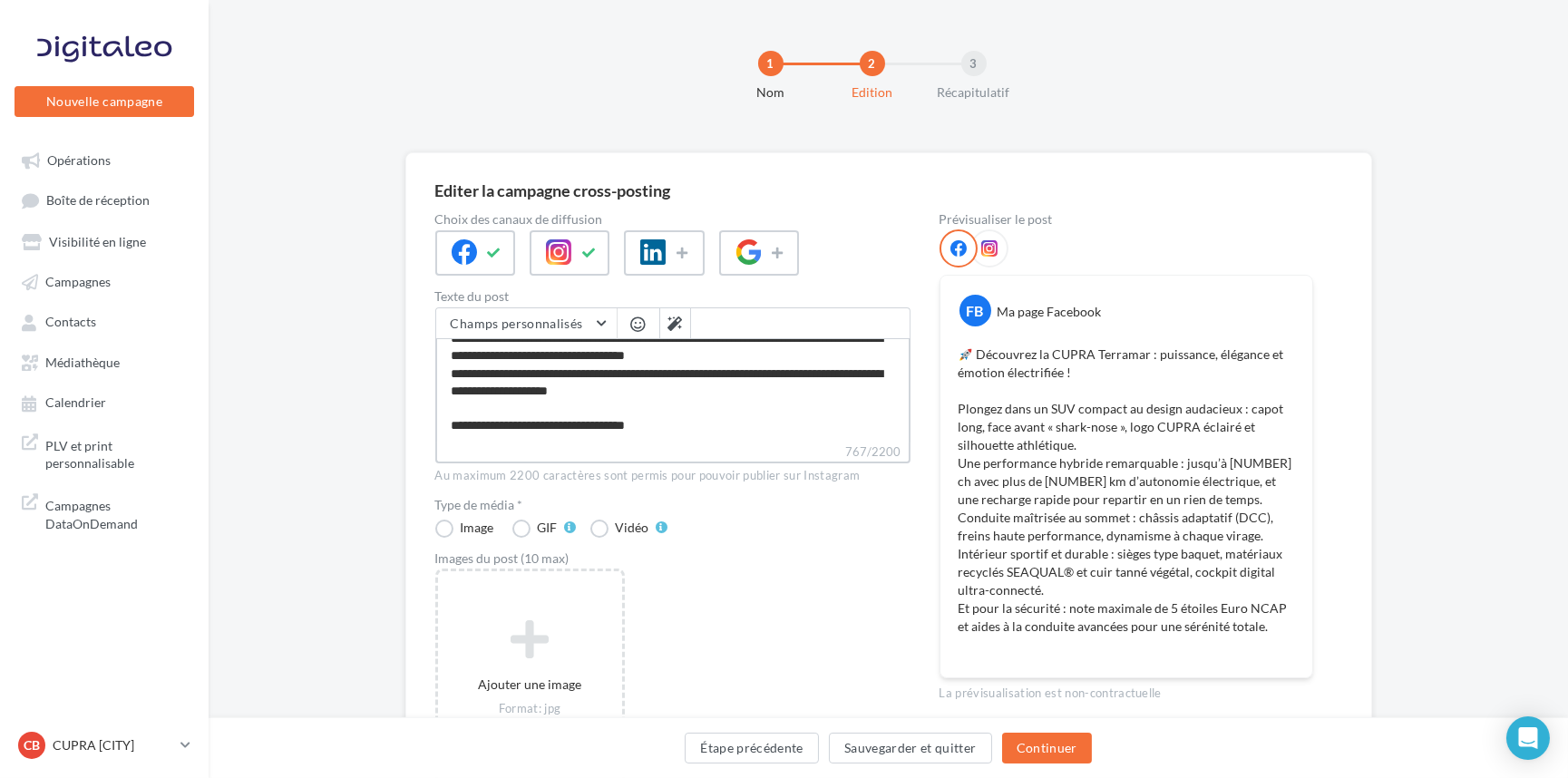 type on "**********" 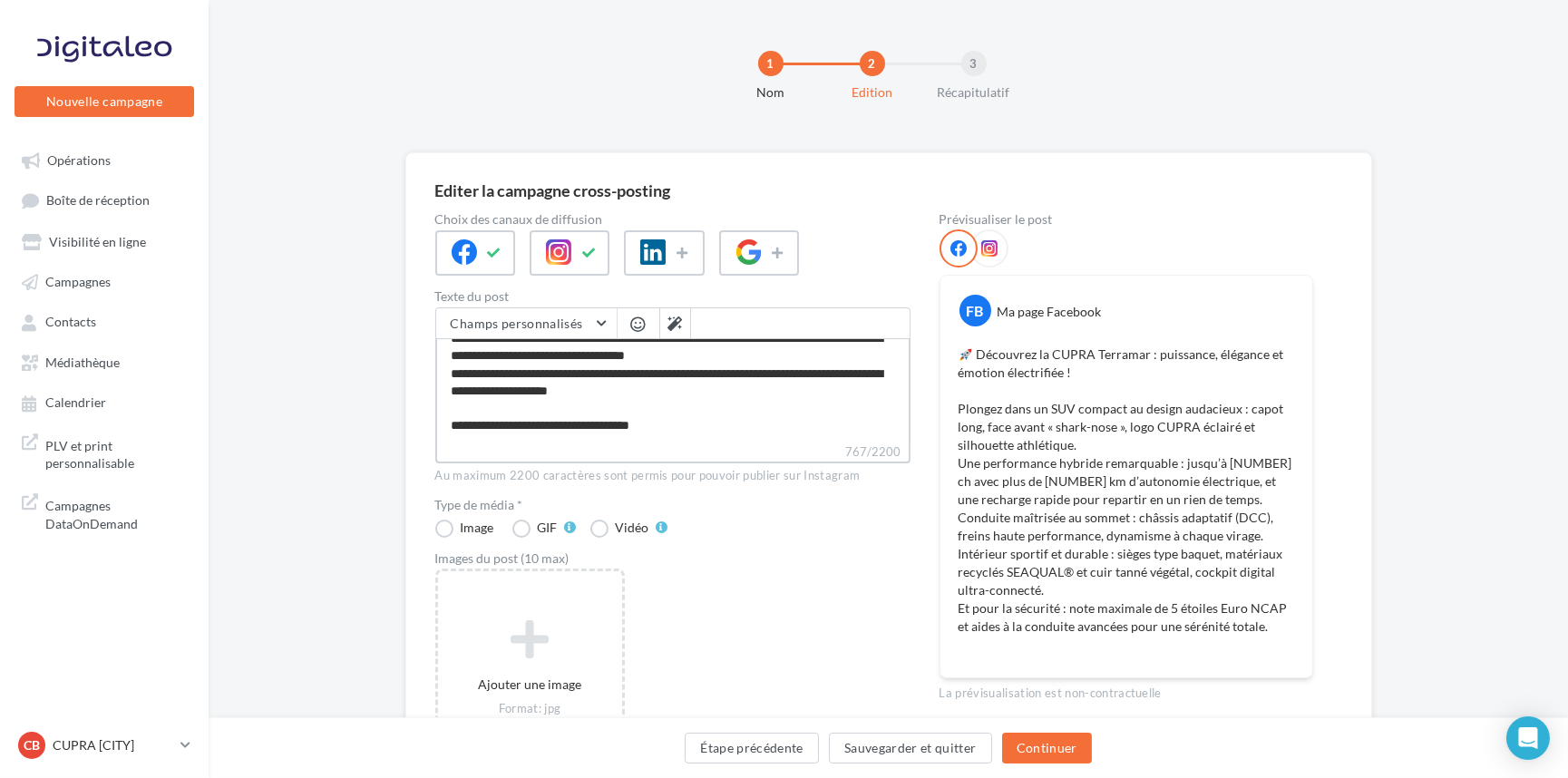 type on "**********" 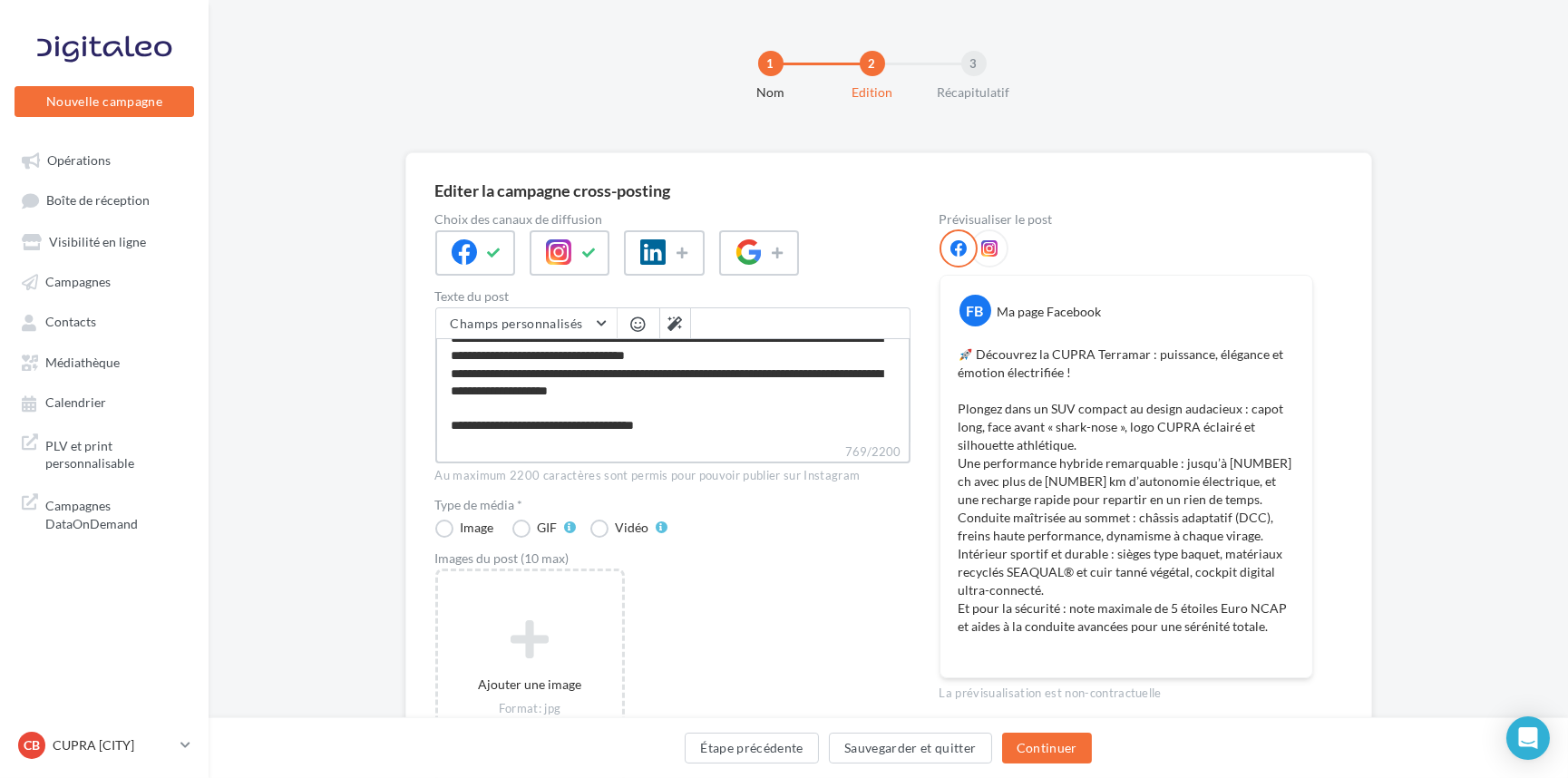 type on "**********" 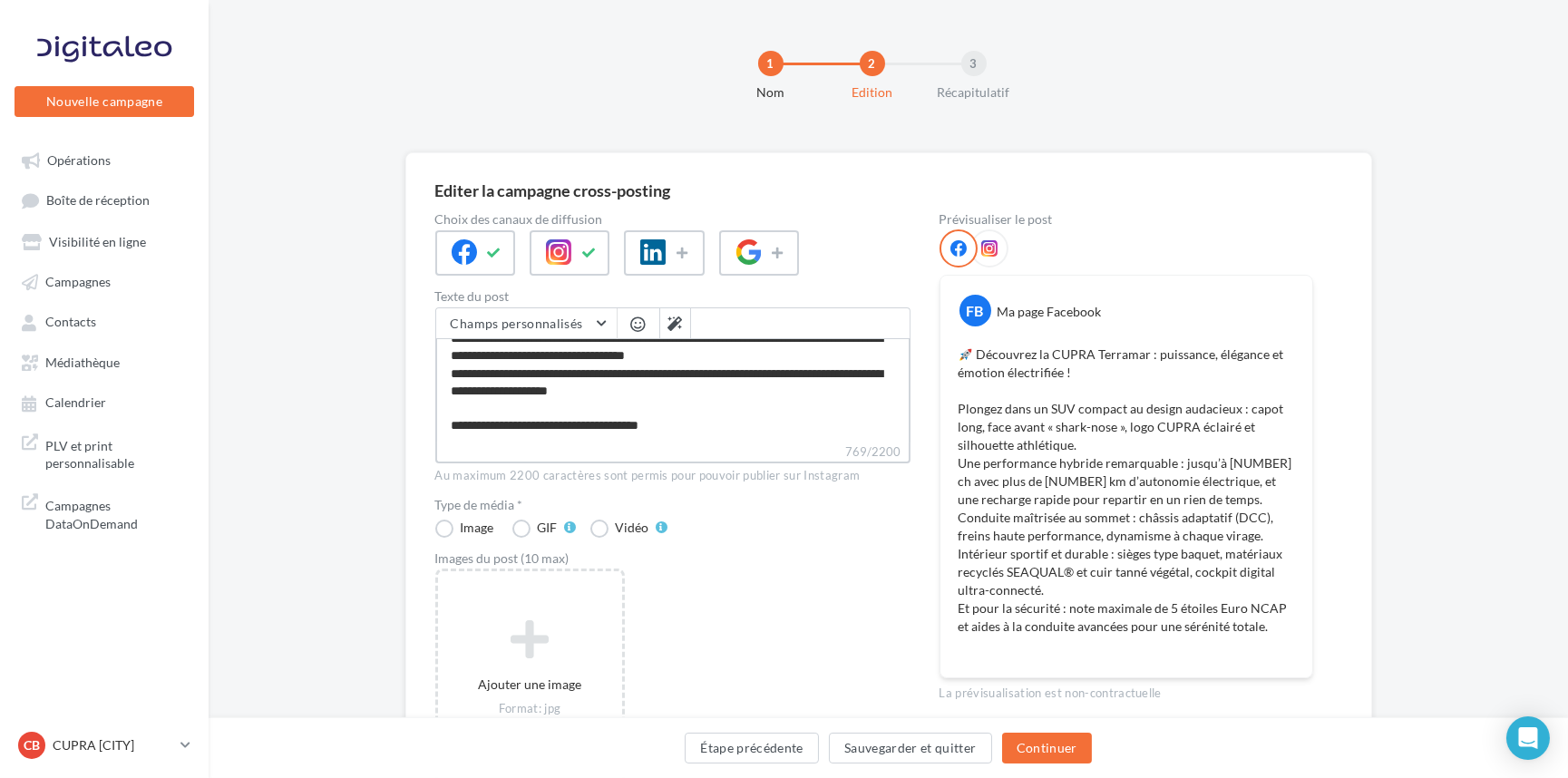 type on "**********" 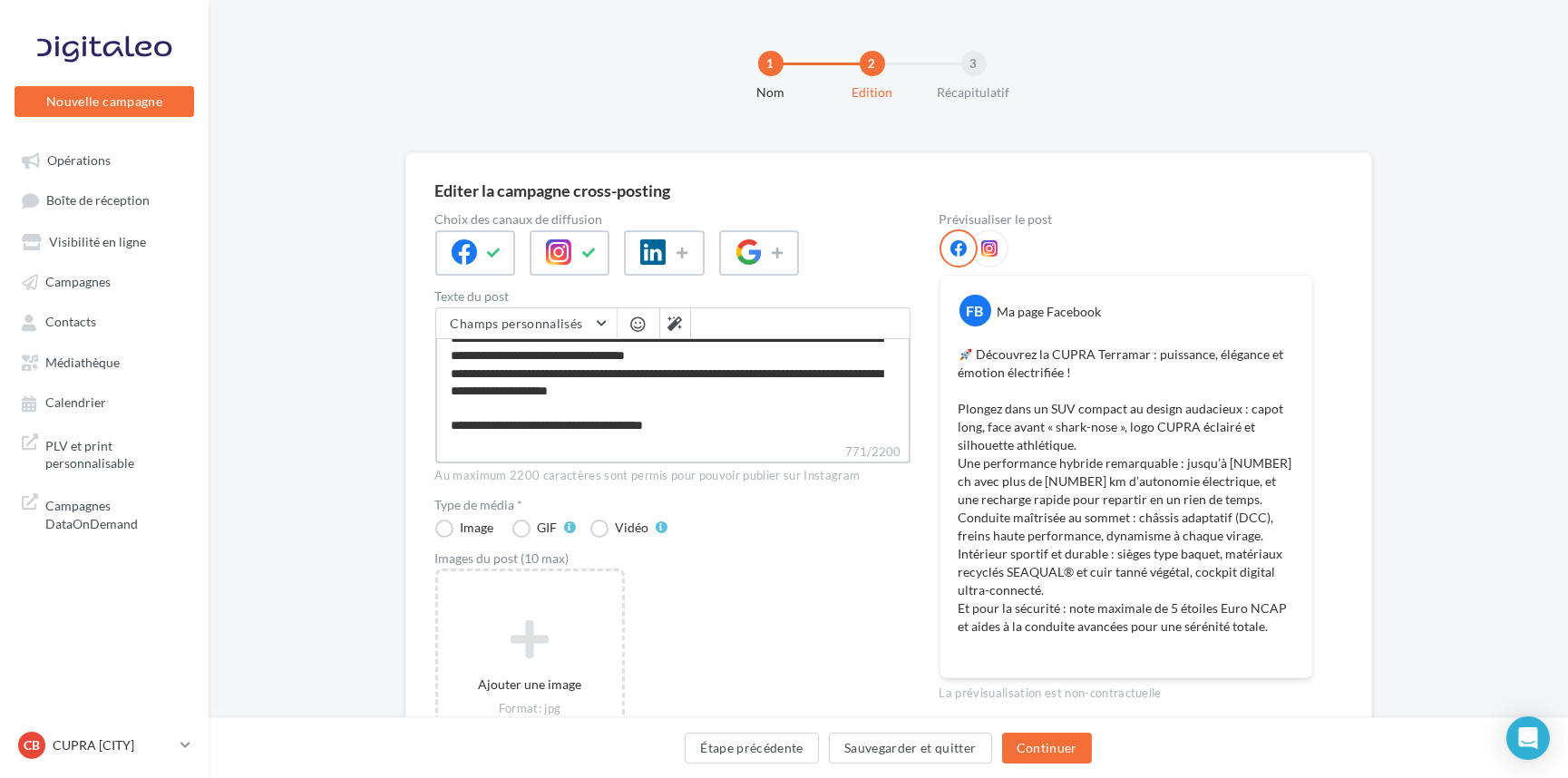 type on "**********" 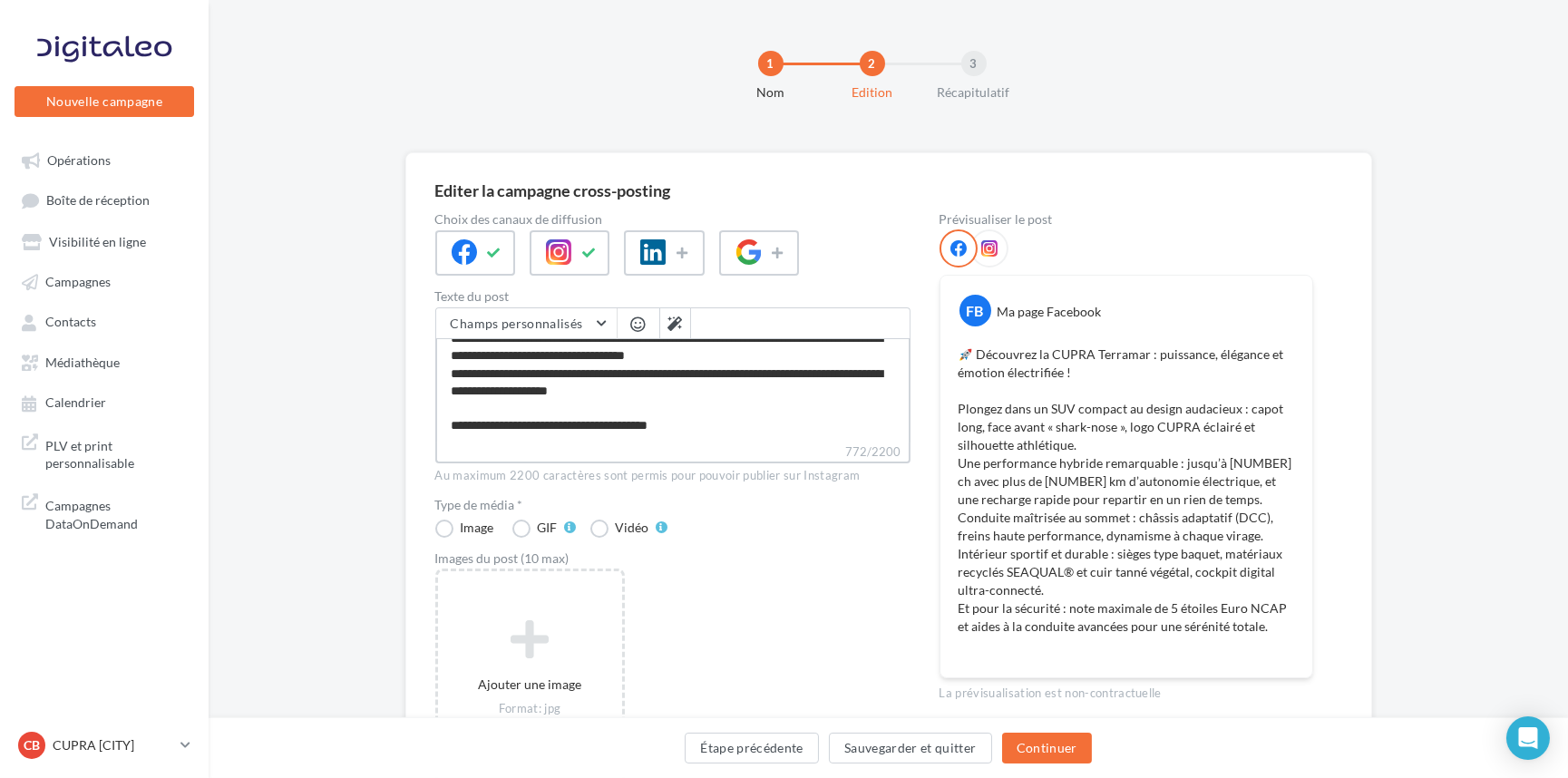 type on "**********" 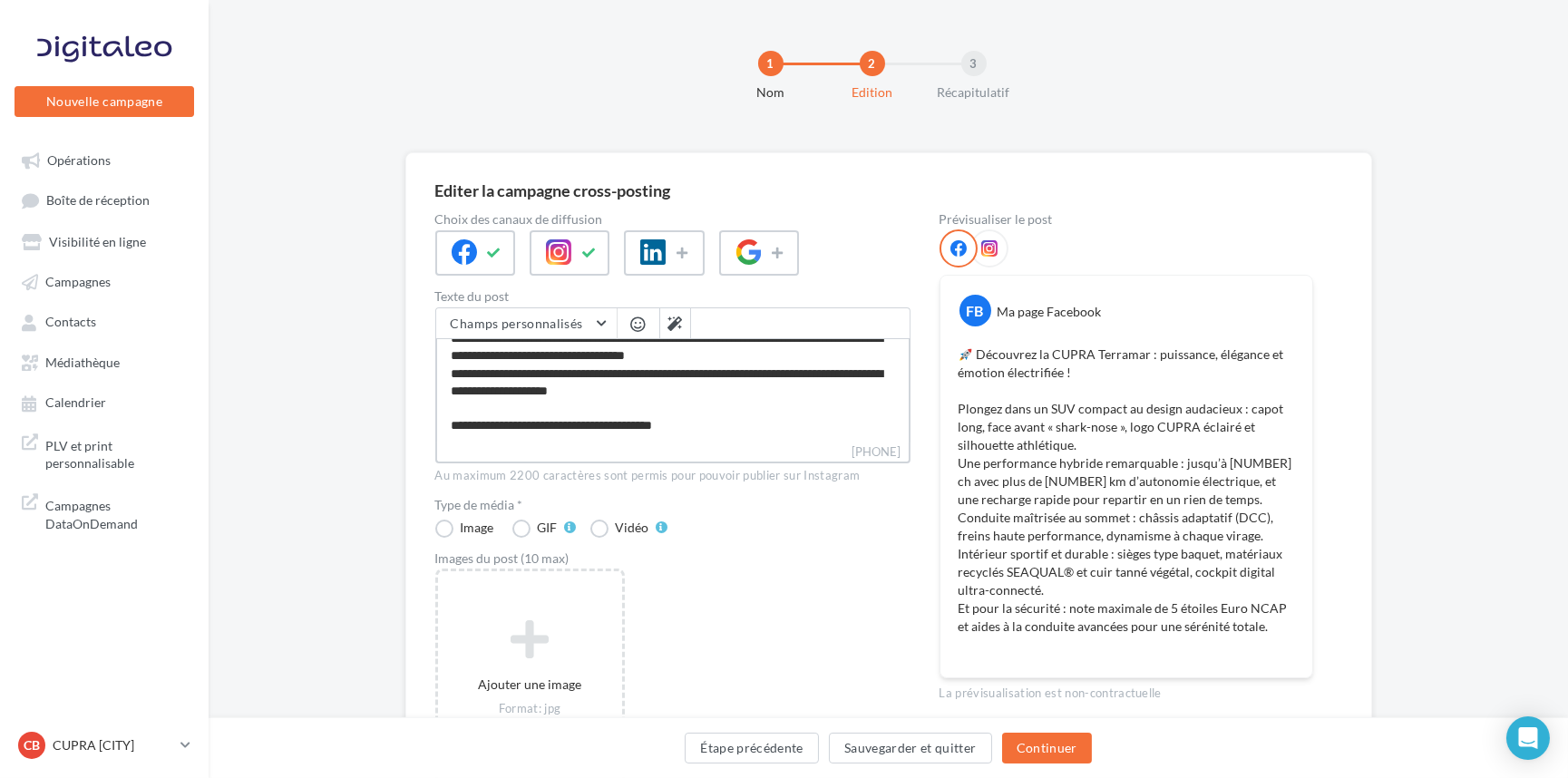 type on "**********" 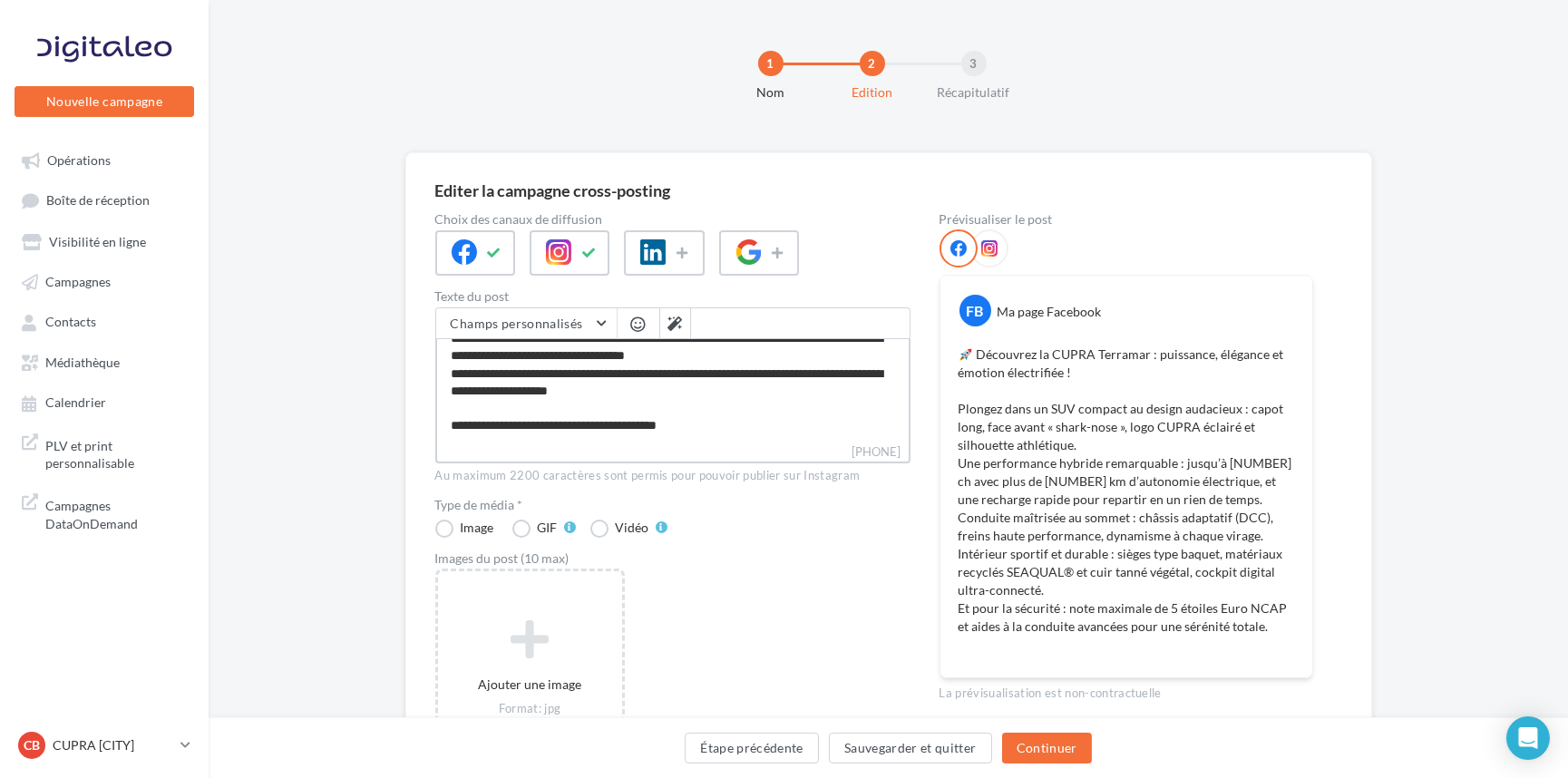 type on "**********" 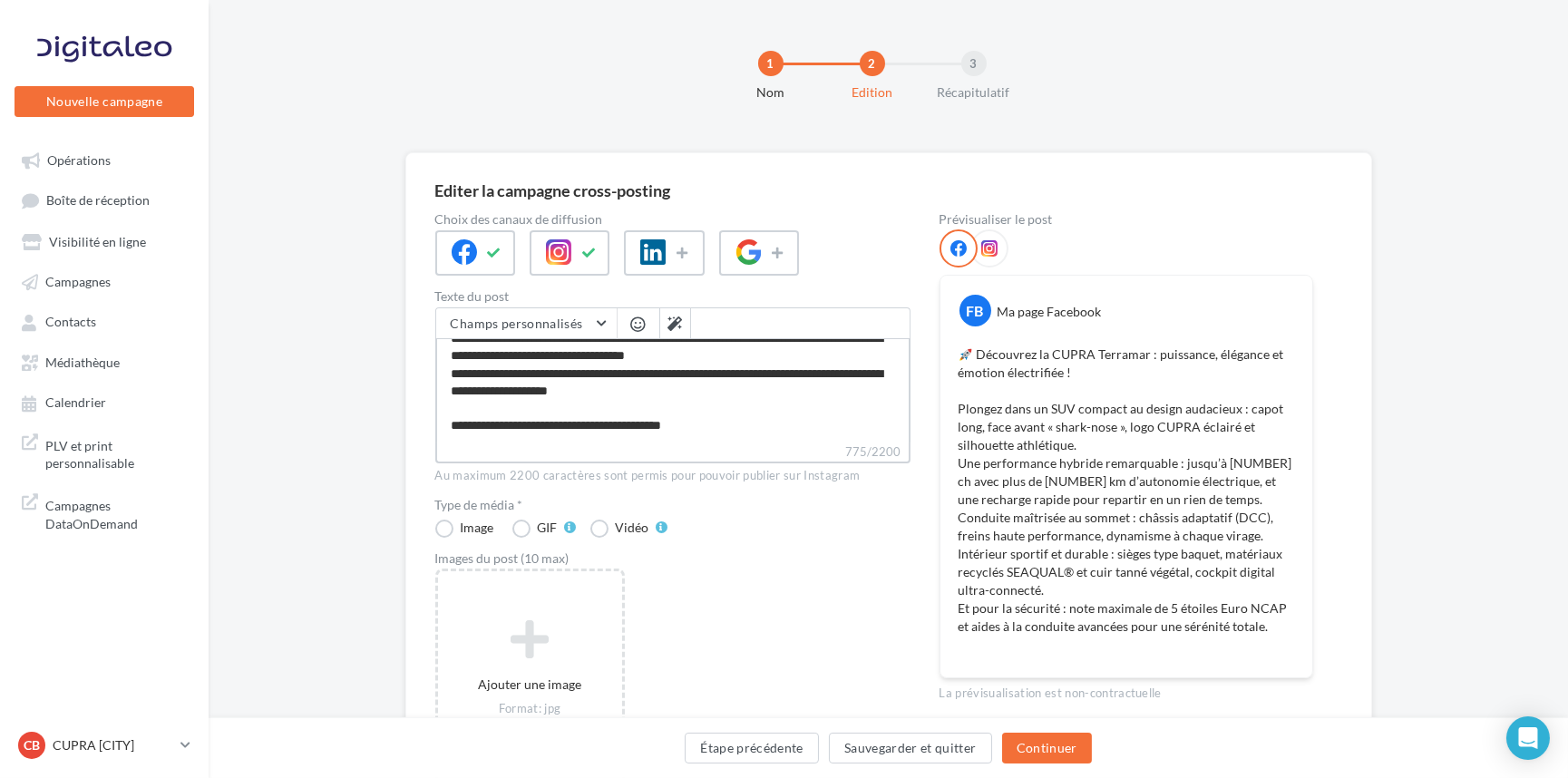 type on "**********" 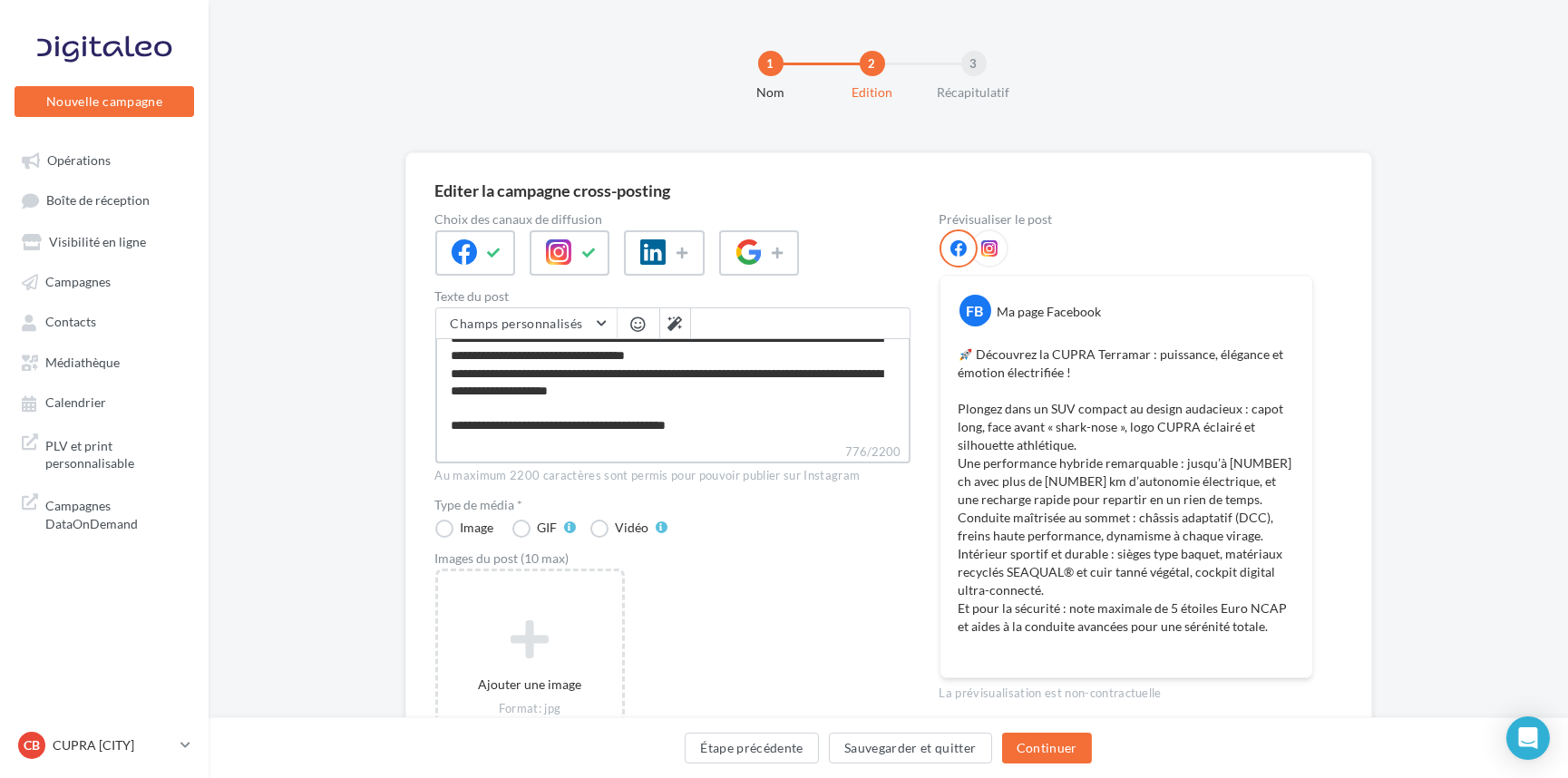 type on "**********" 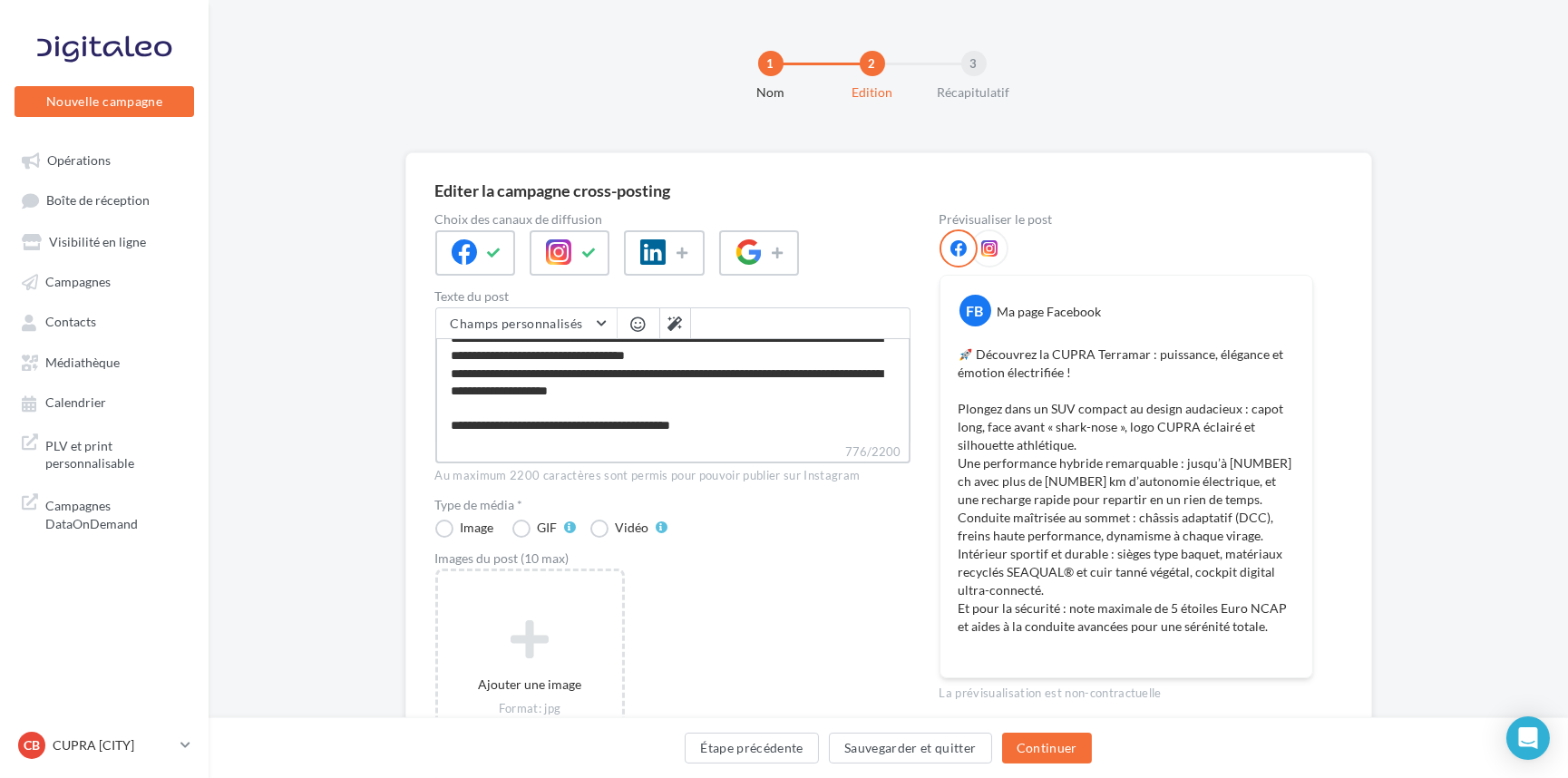 type on "**********" 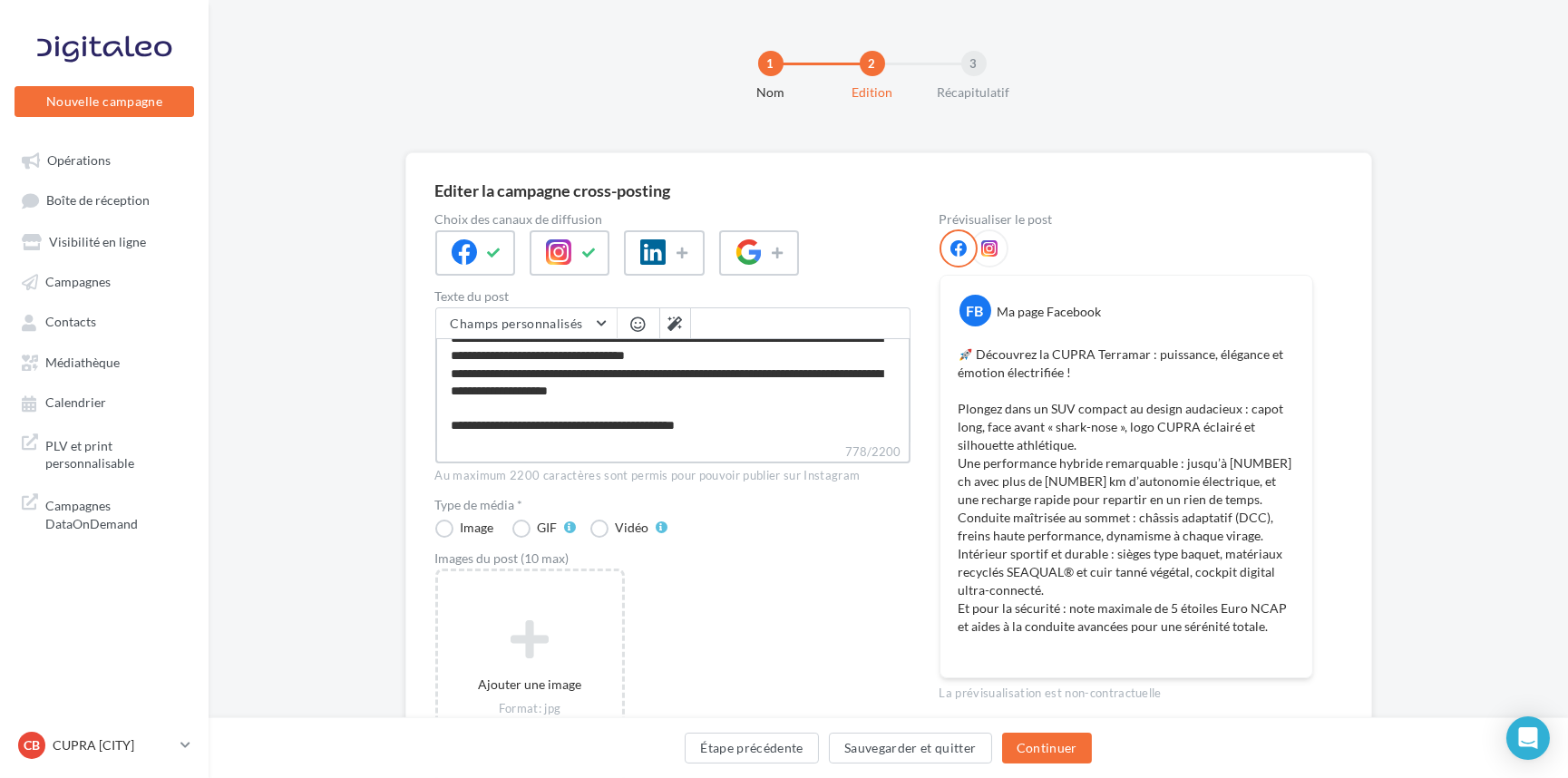 type on "**********" 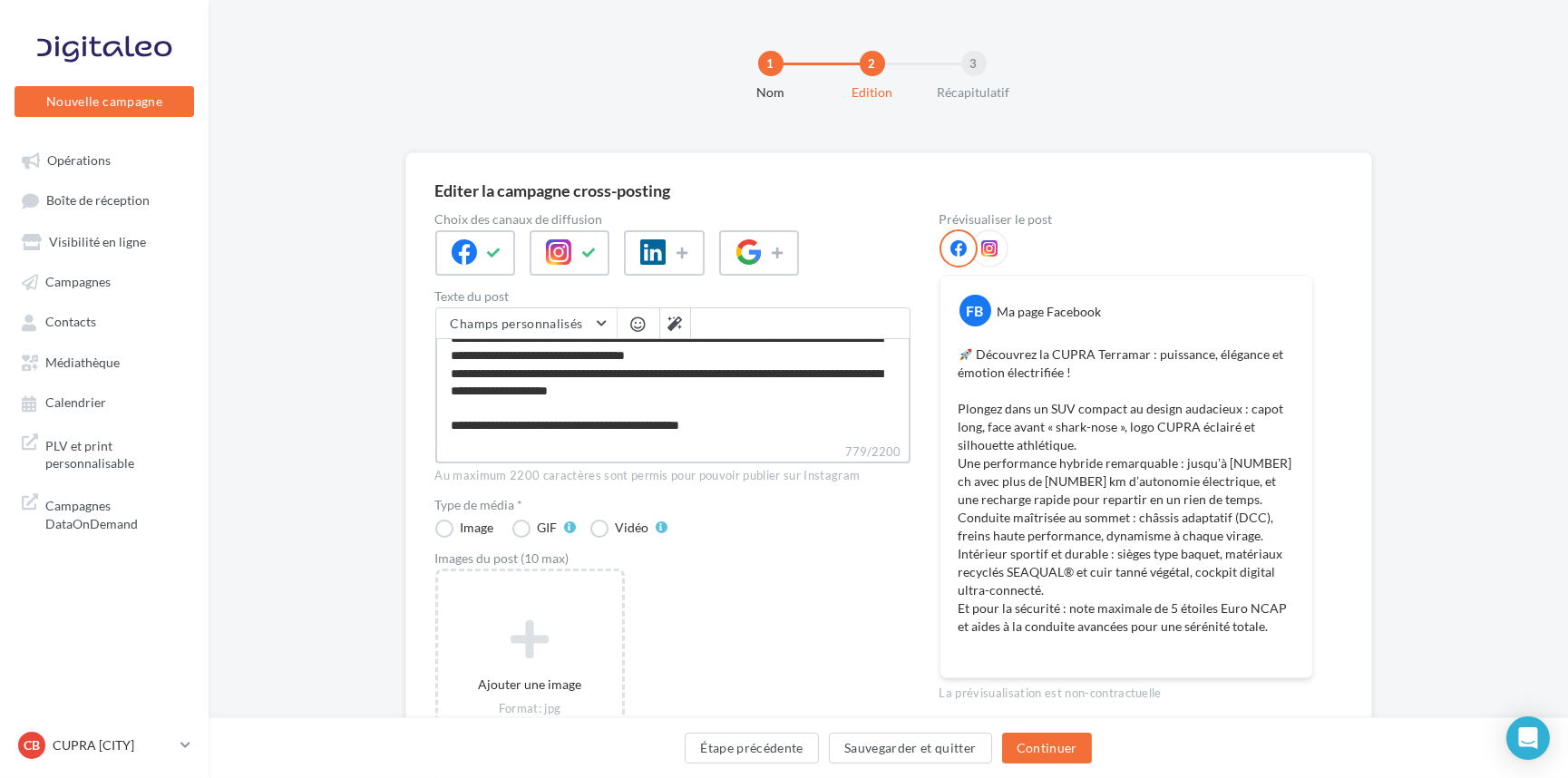 type on "**********" 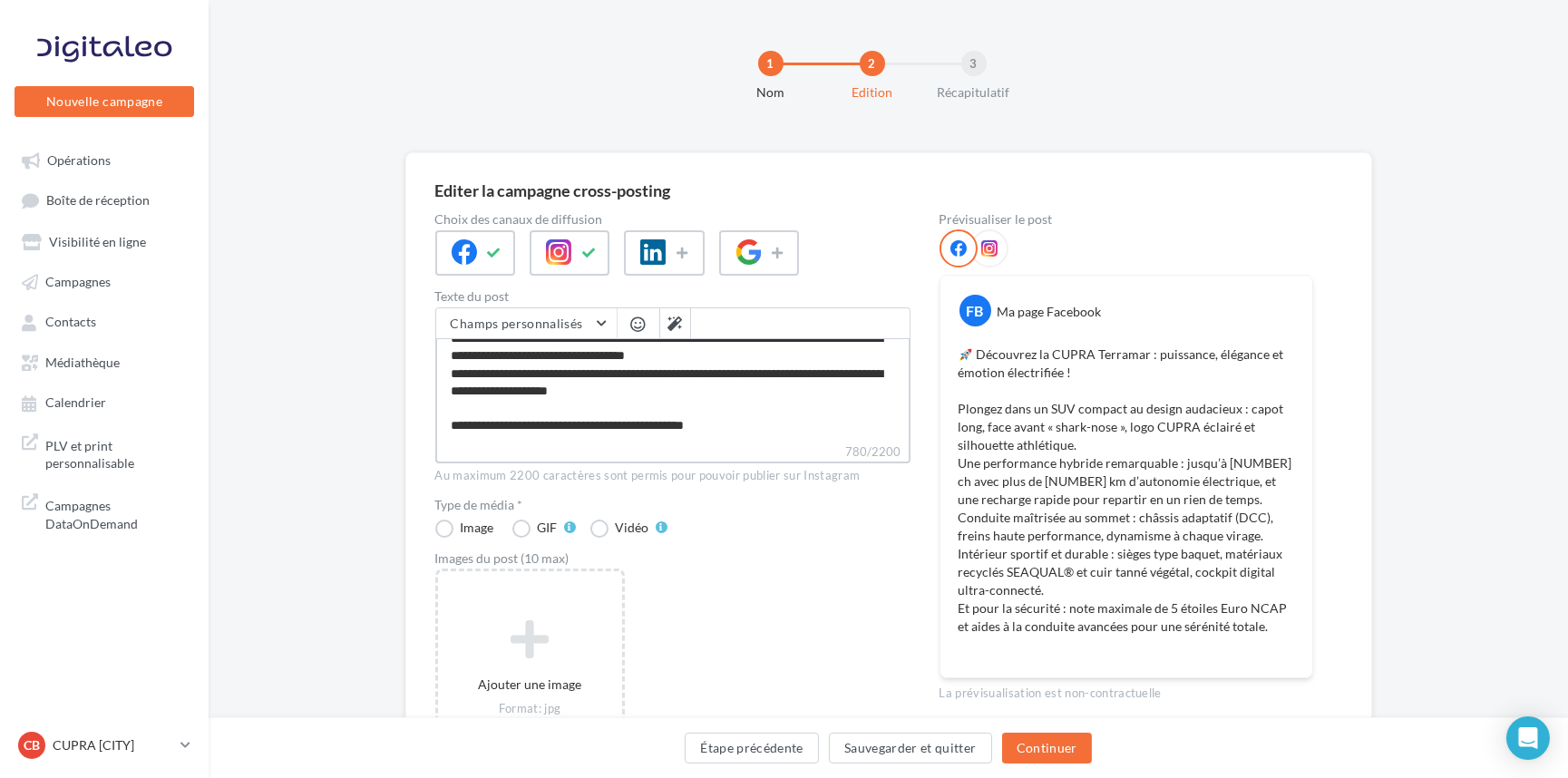 type on "**********" 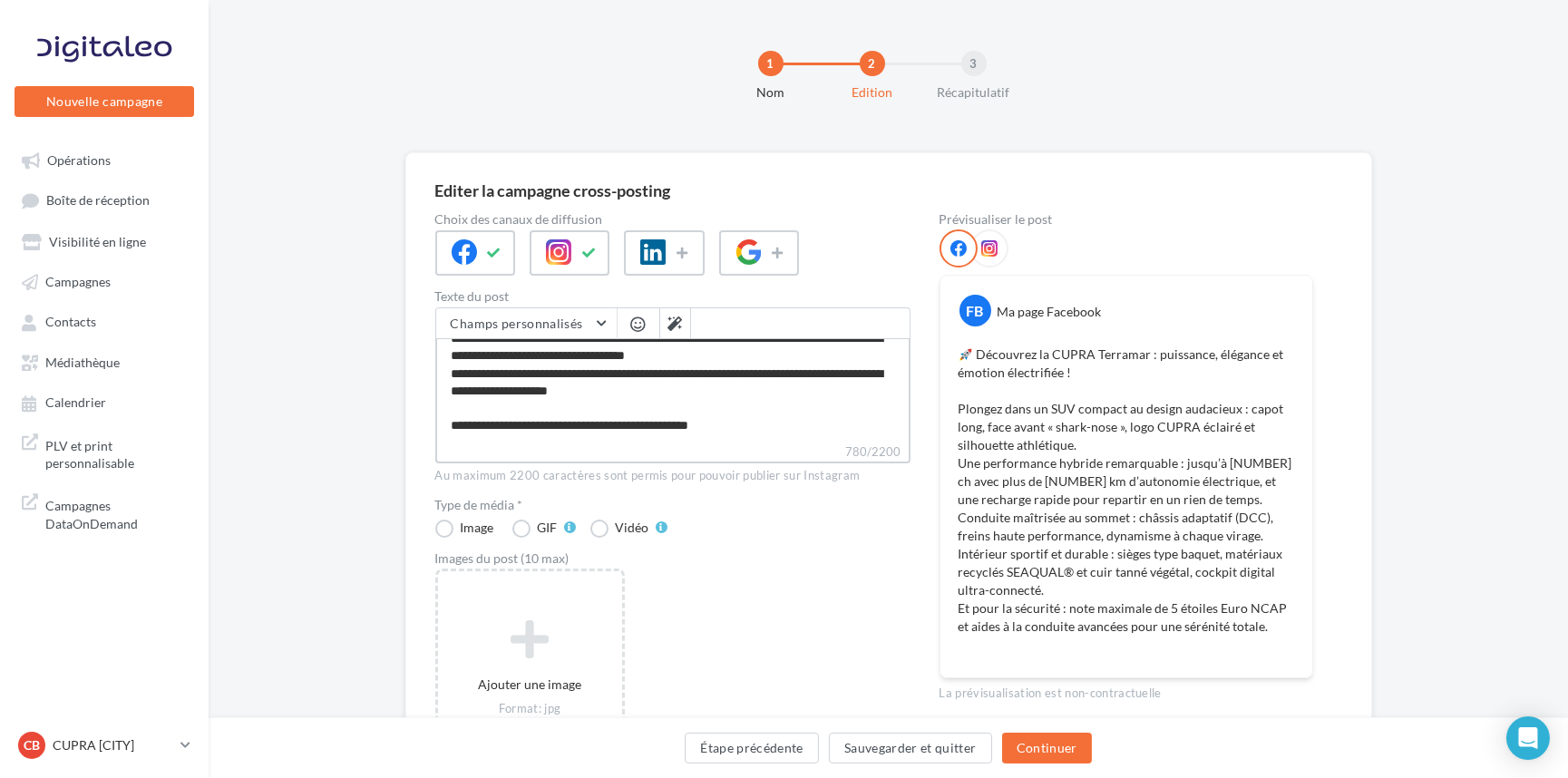 type on "**********" 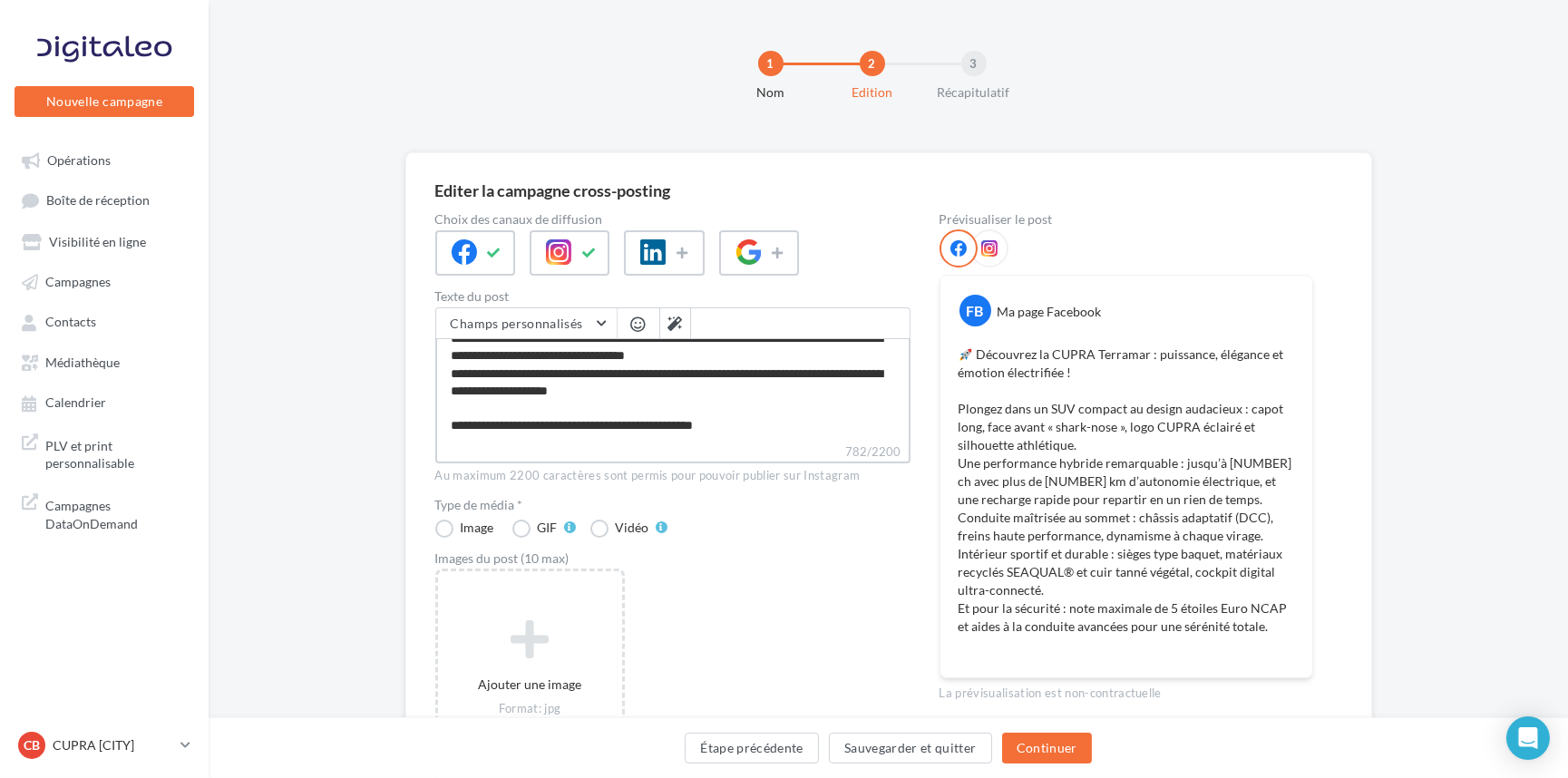 type on "**********" 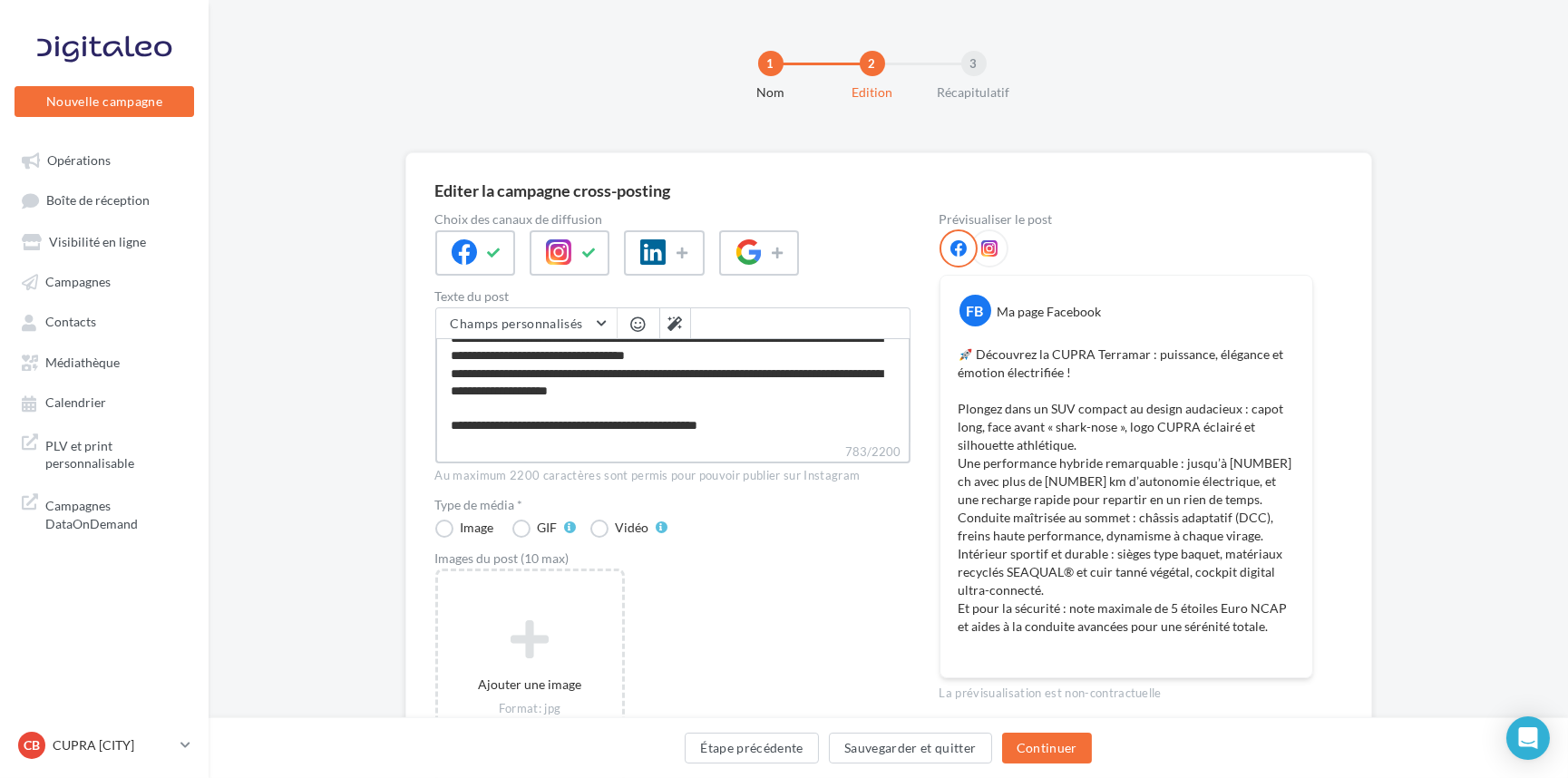 type on "**********" 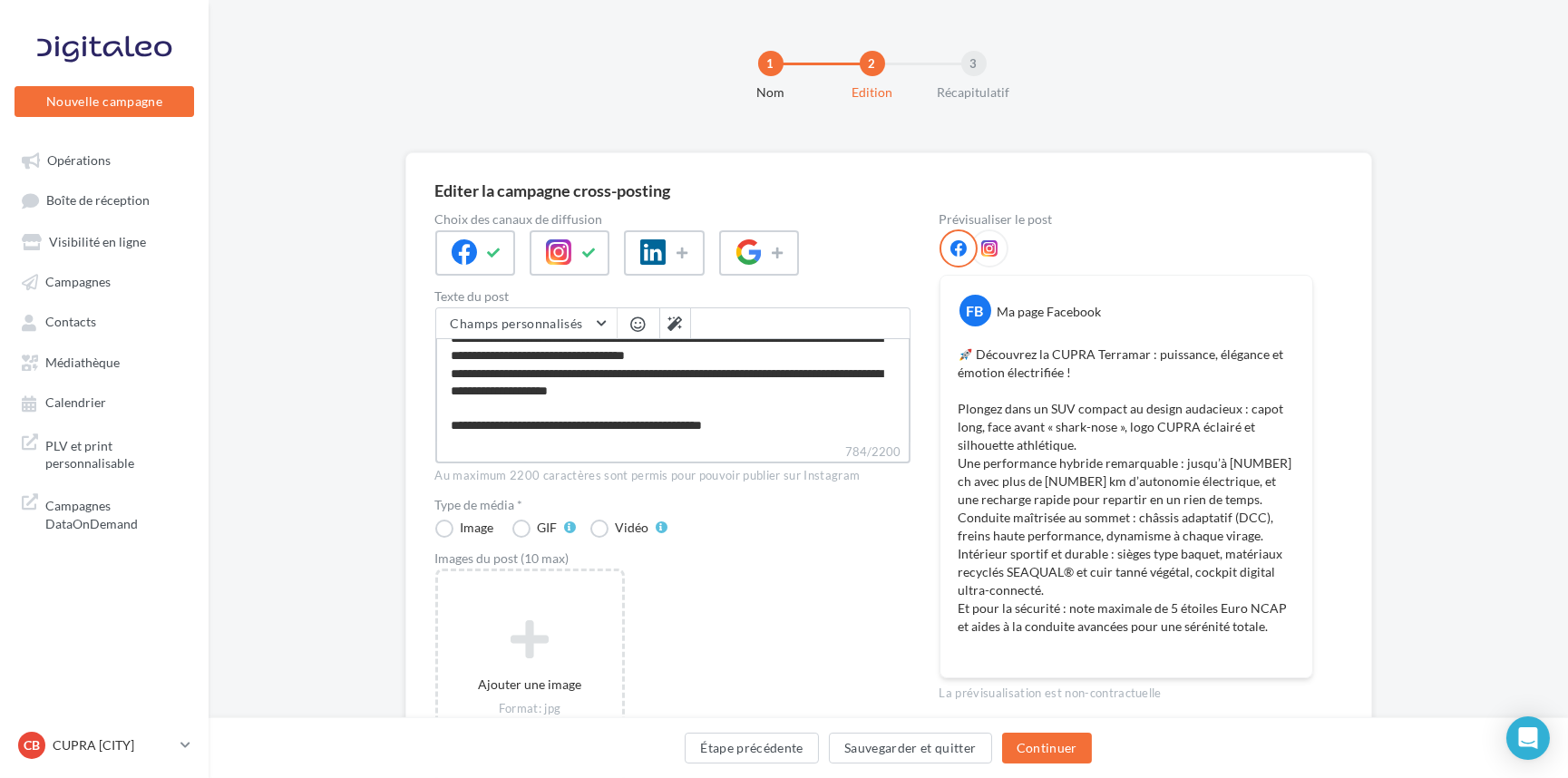 type on "**********" 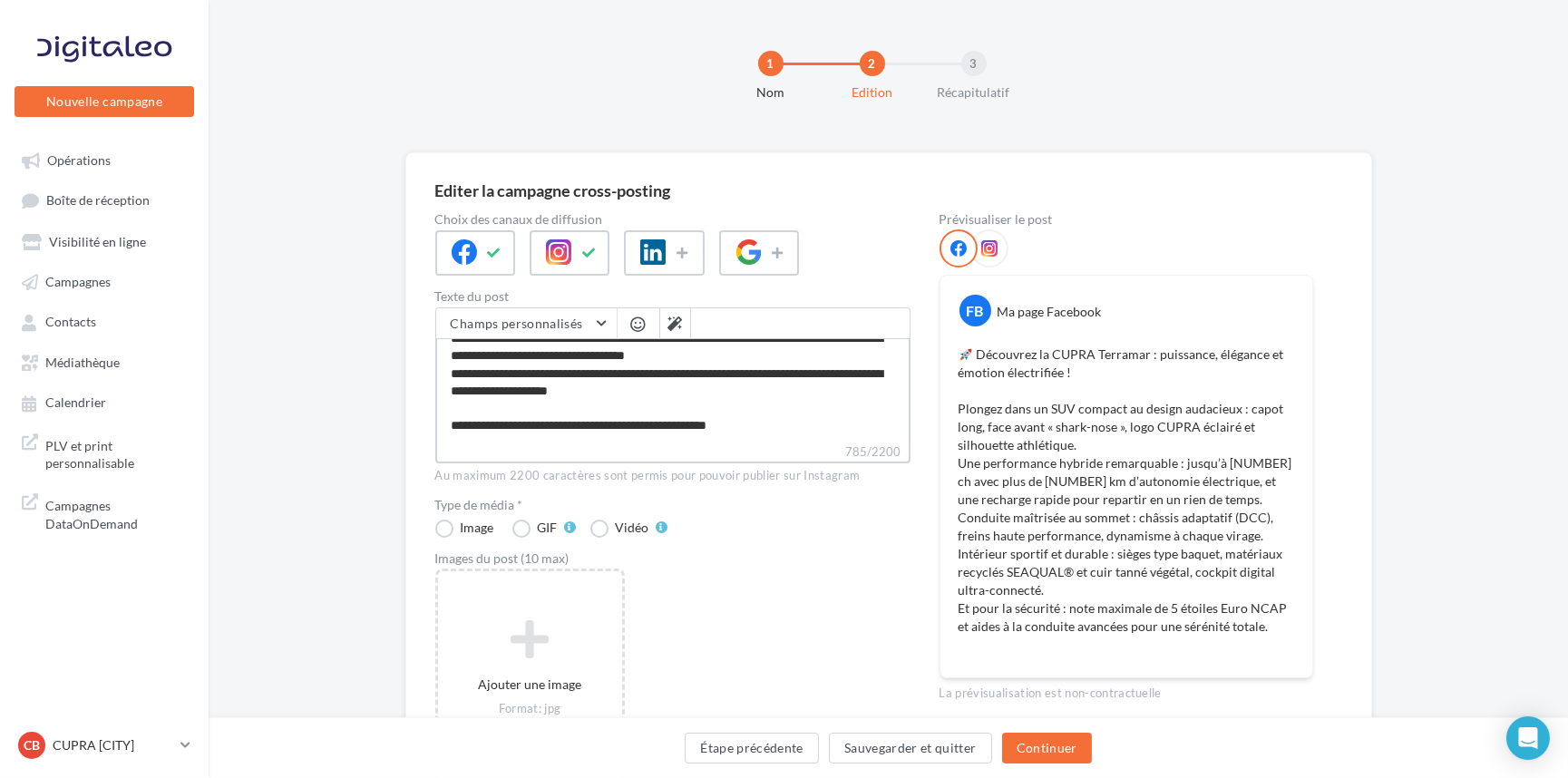 type on "**********" 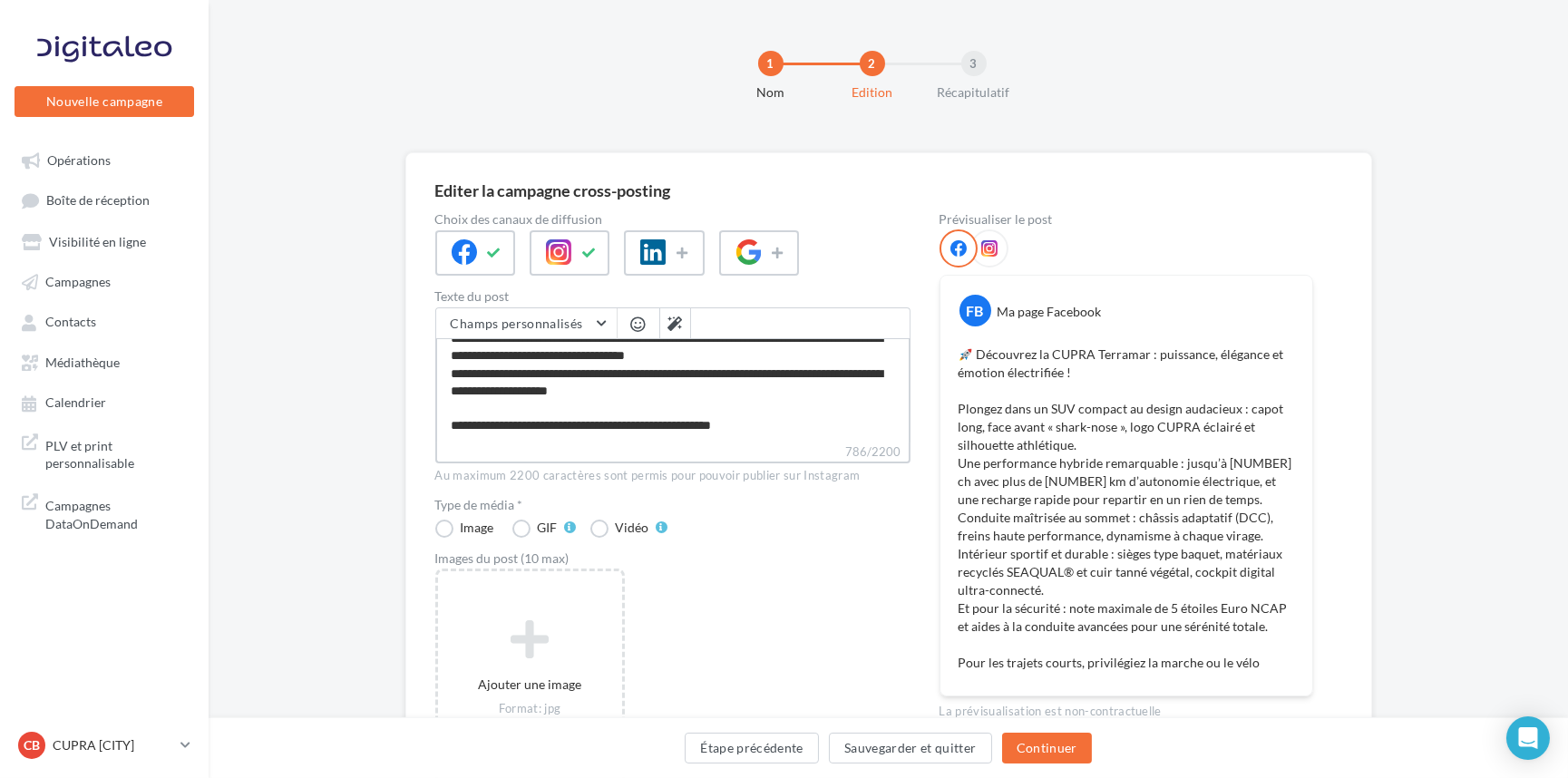 type on "**********" 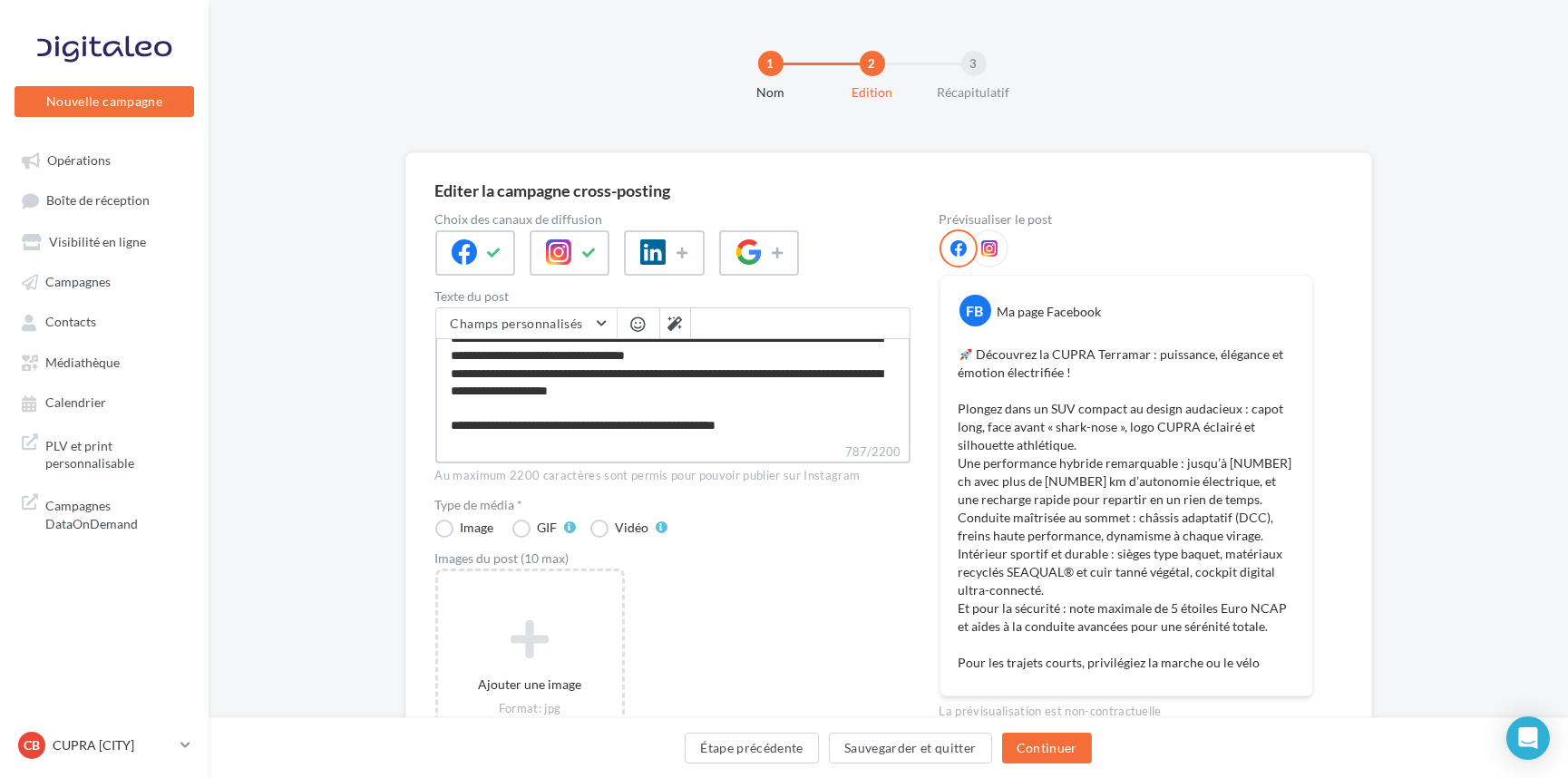 type on "**********" 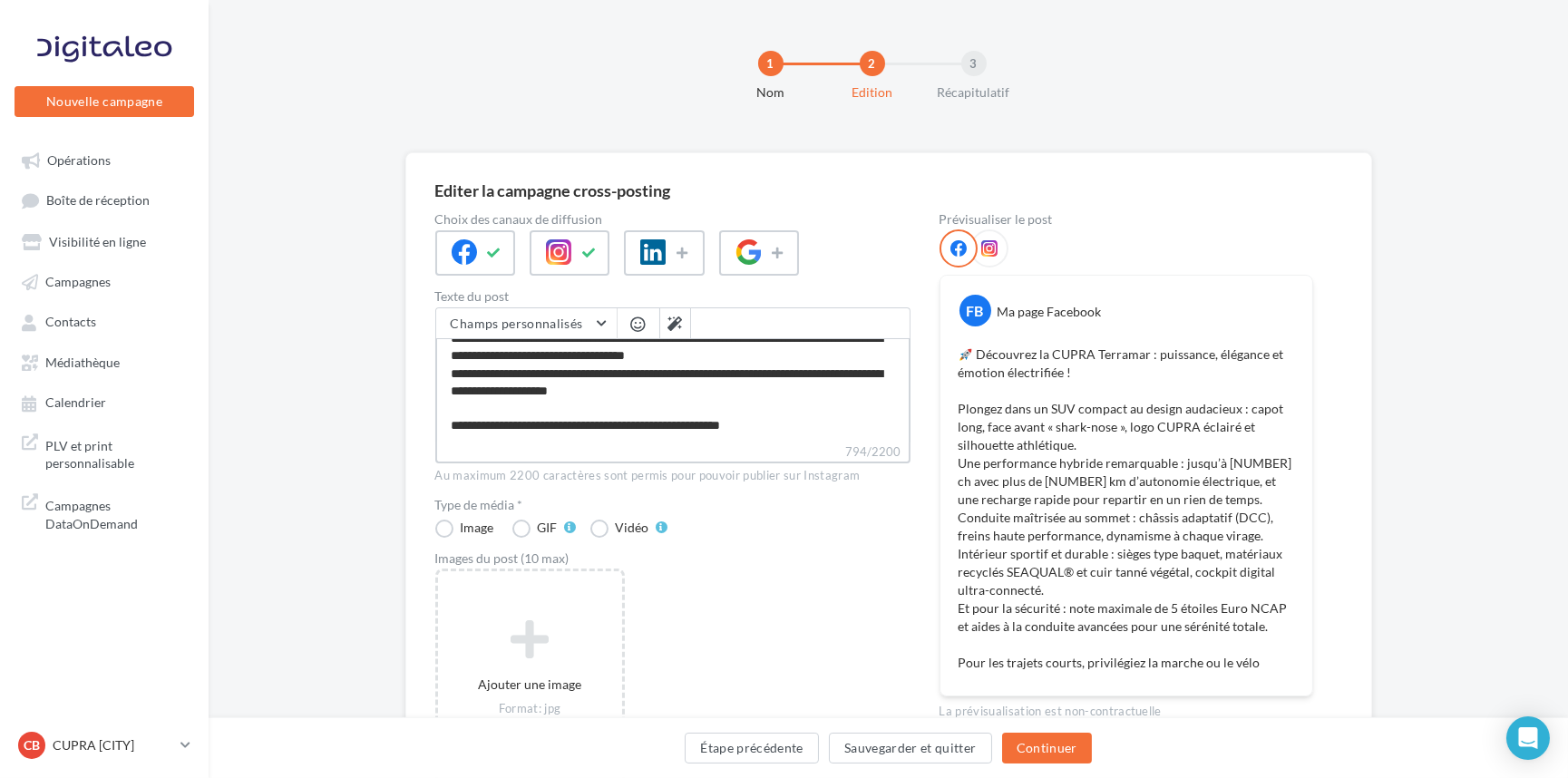 type on "**********" 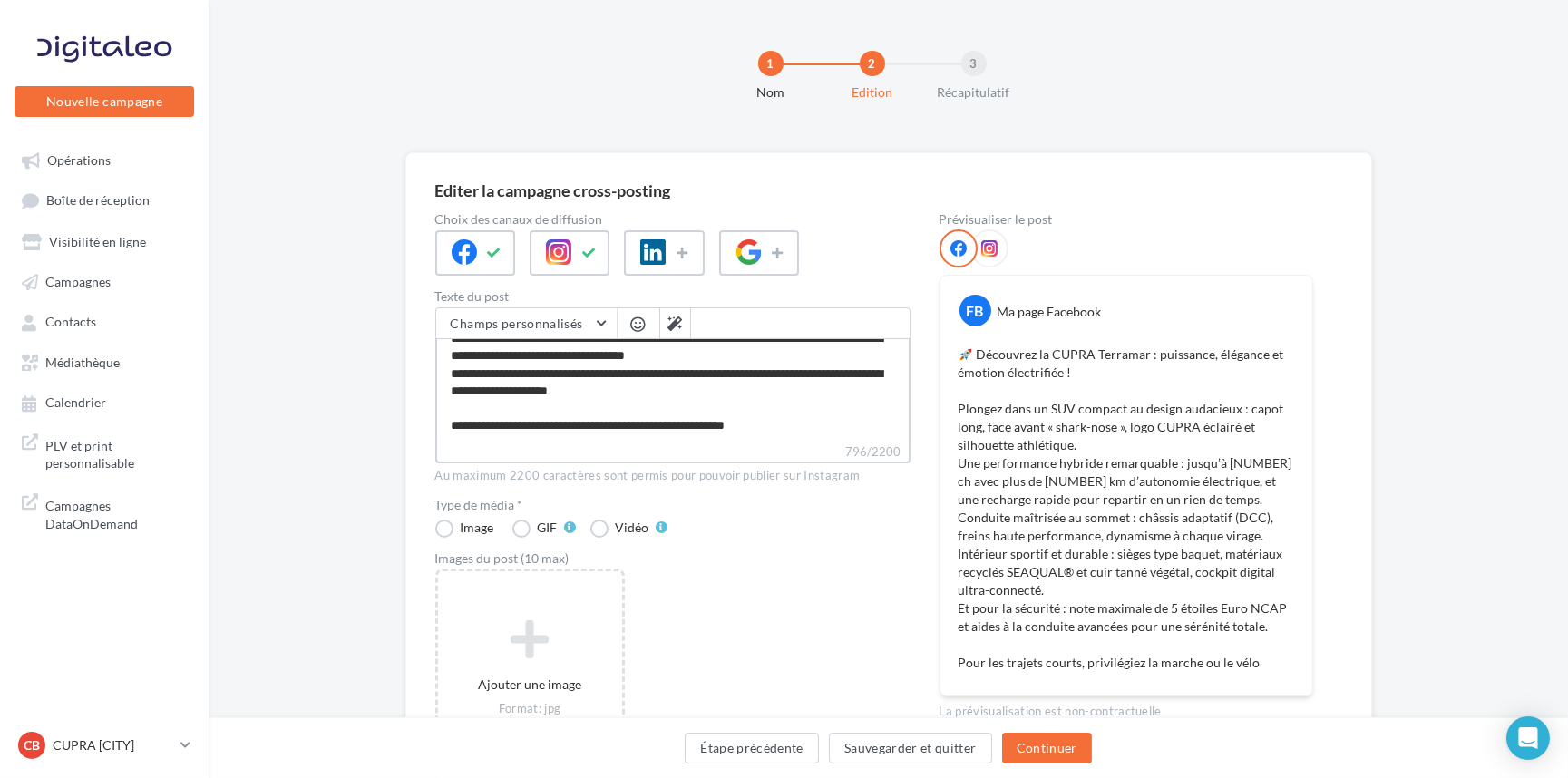 type on "**********" 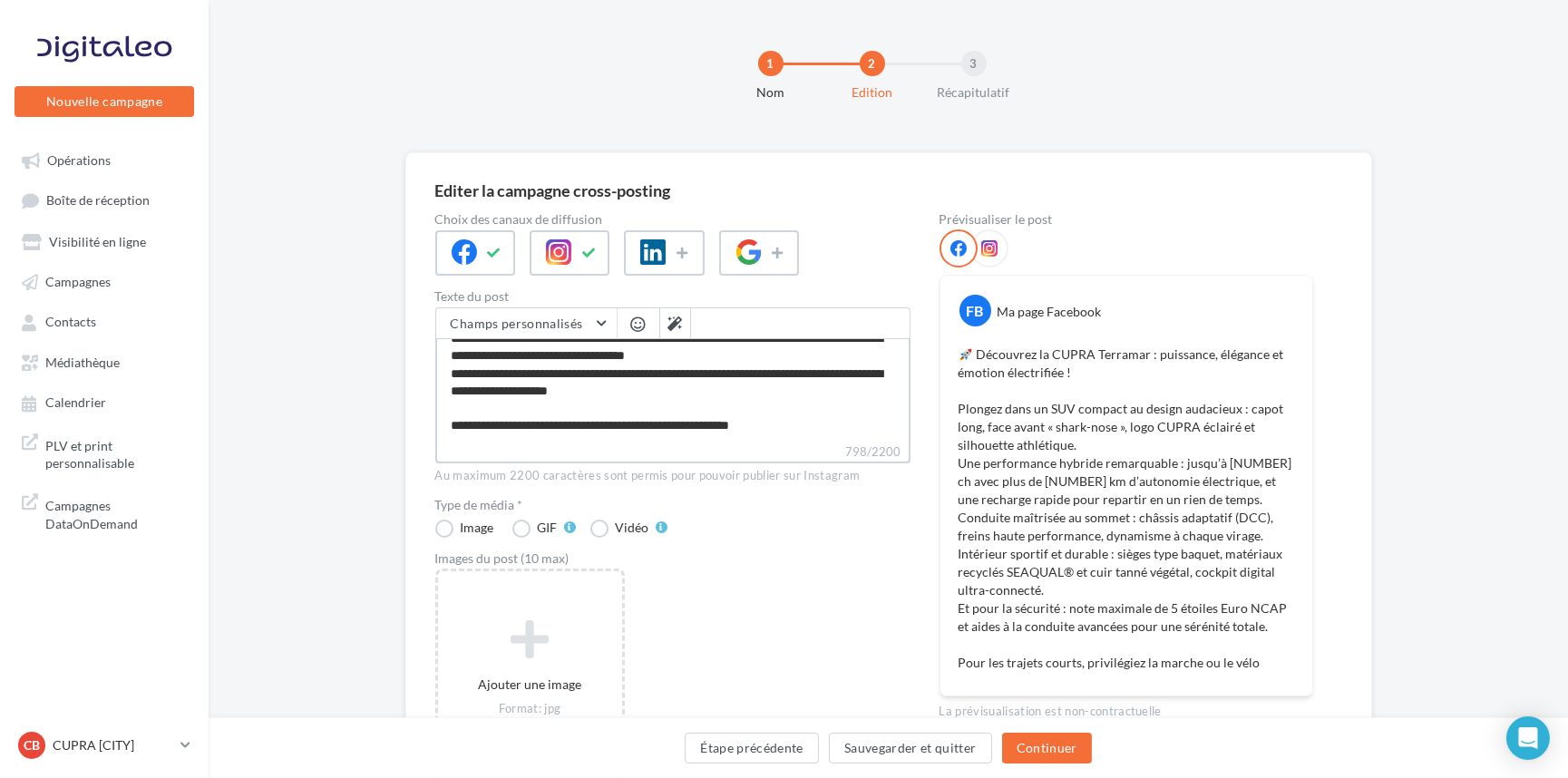 type on "**********" 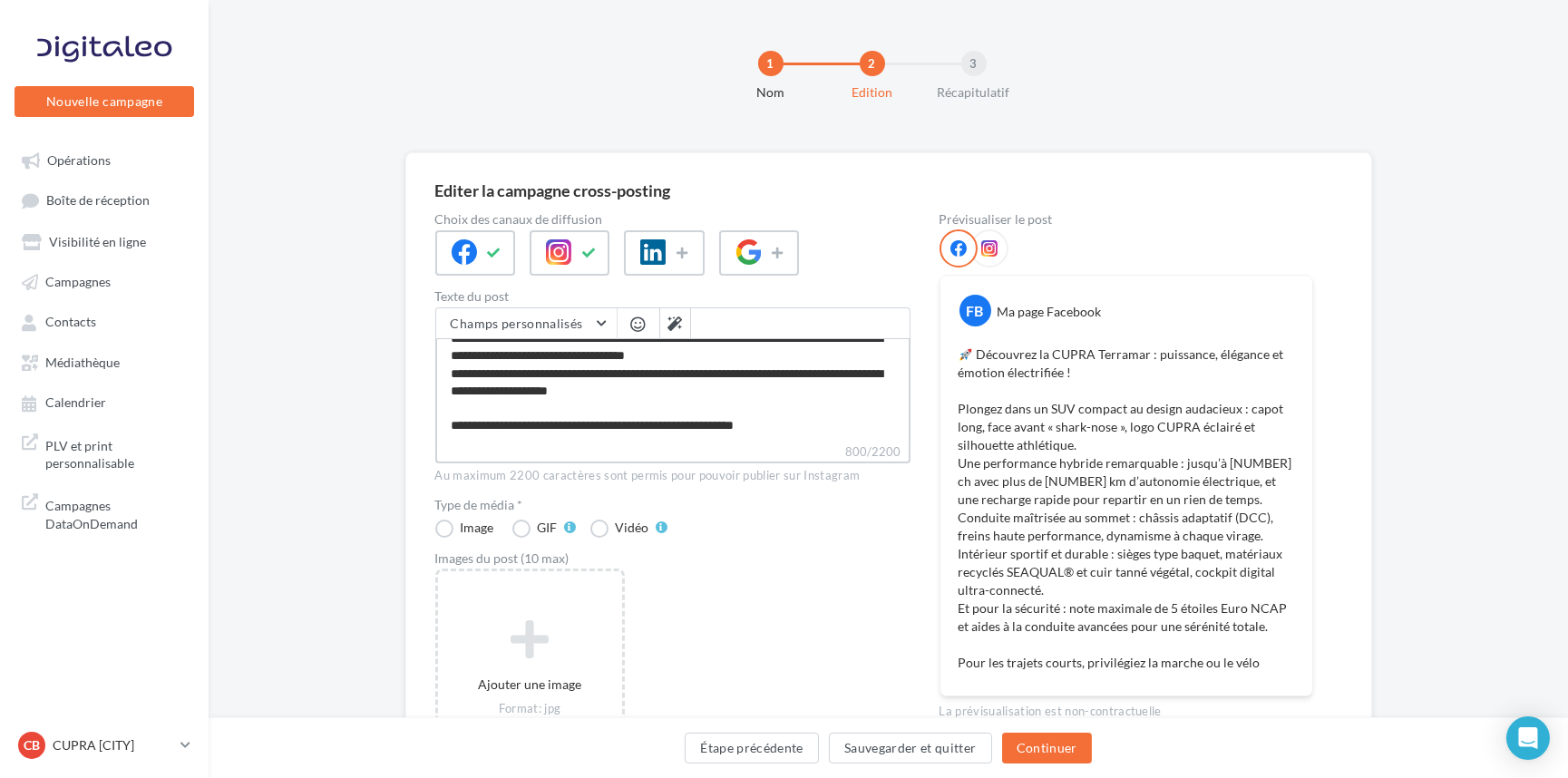 type on "**********" 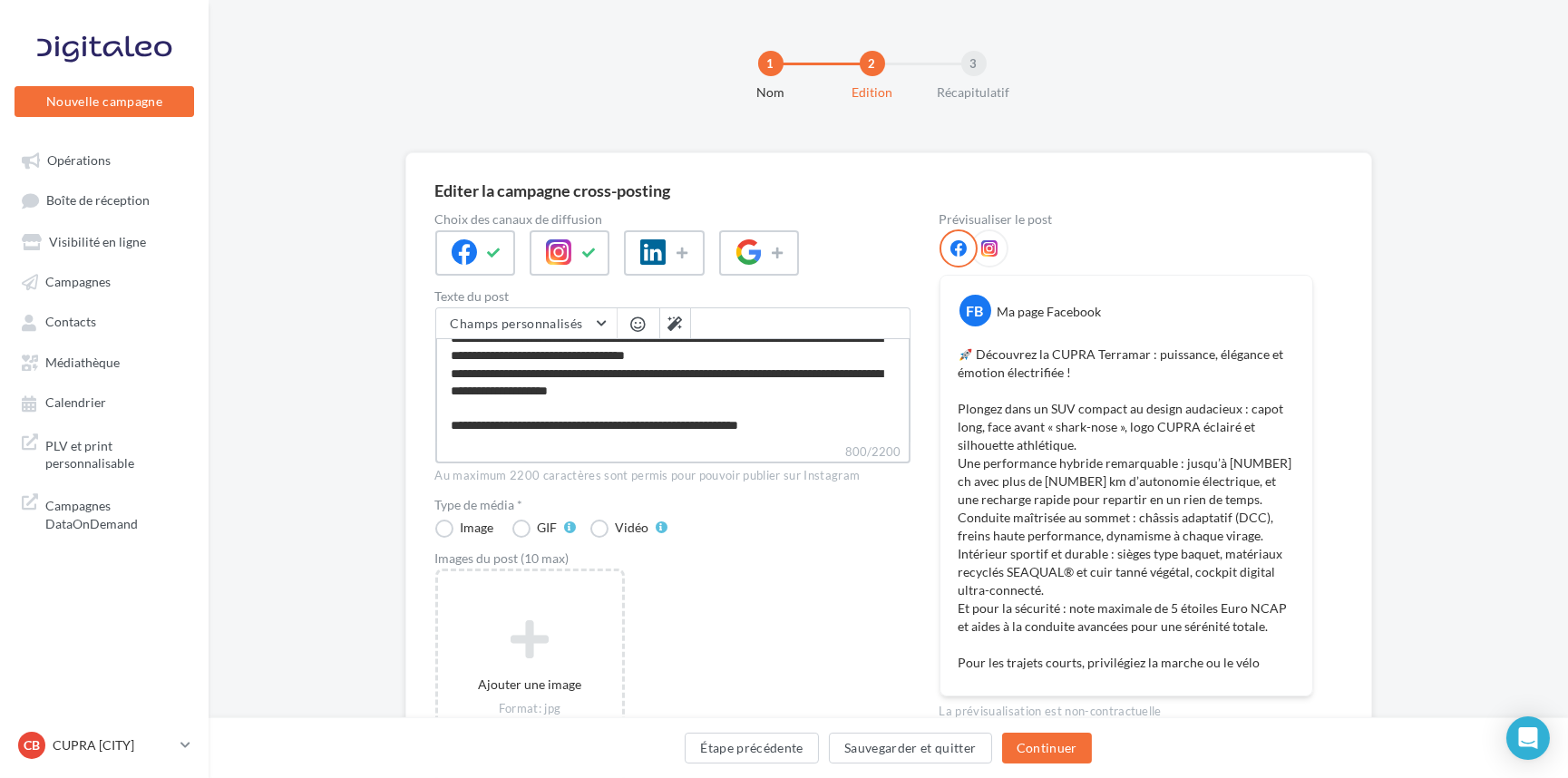 type on "**********" 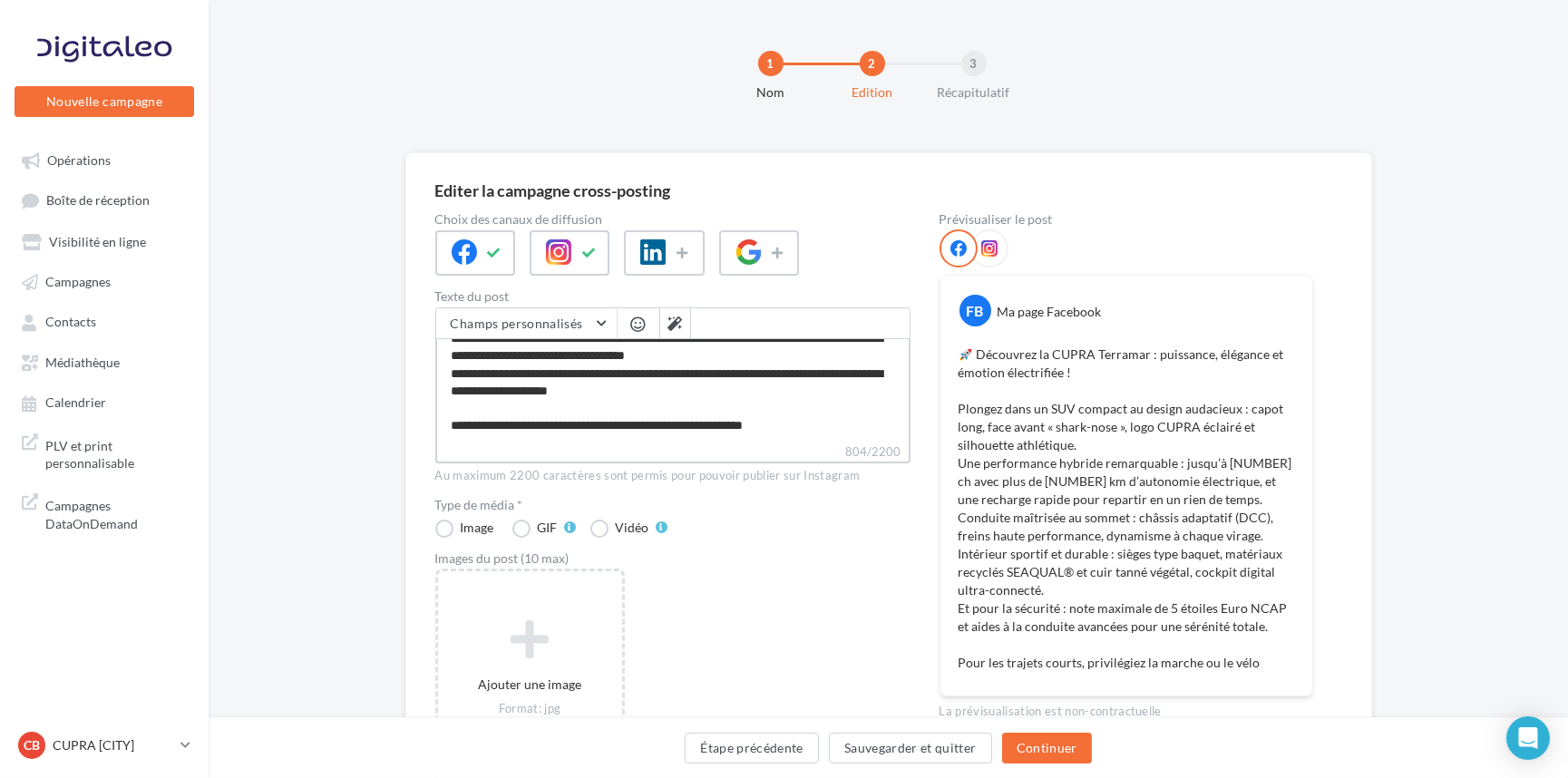 type on "**********" 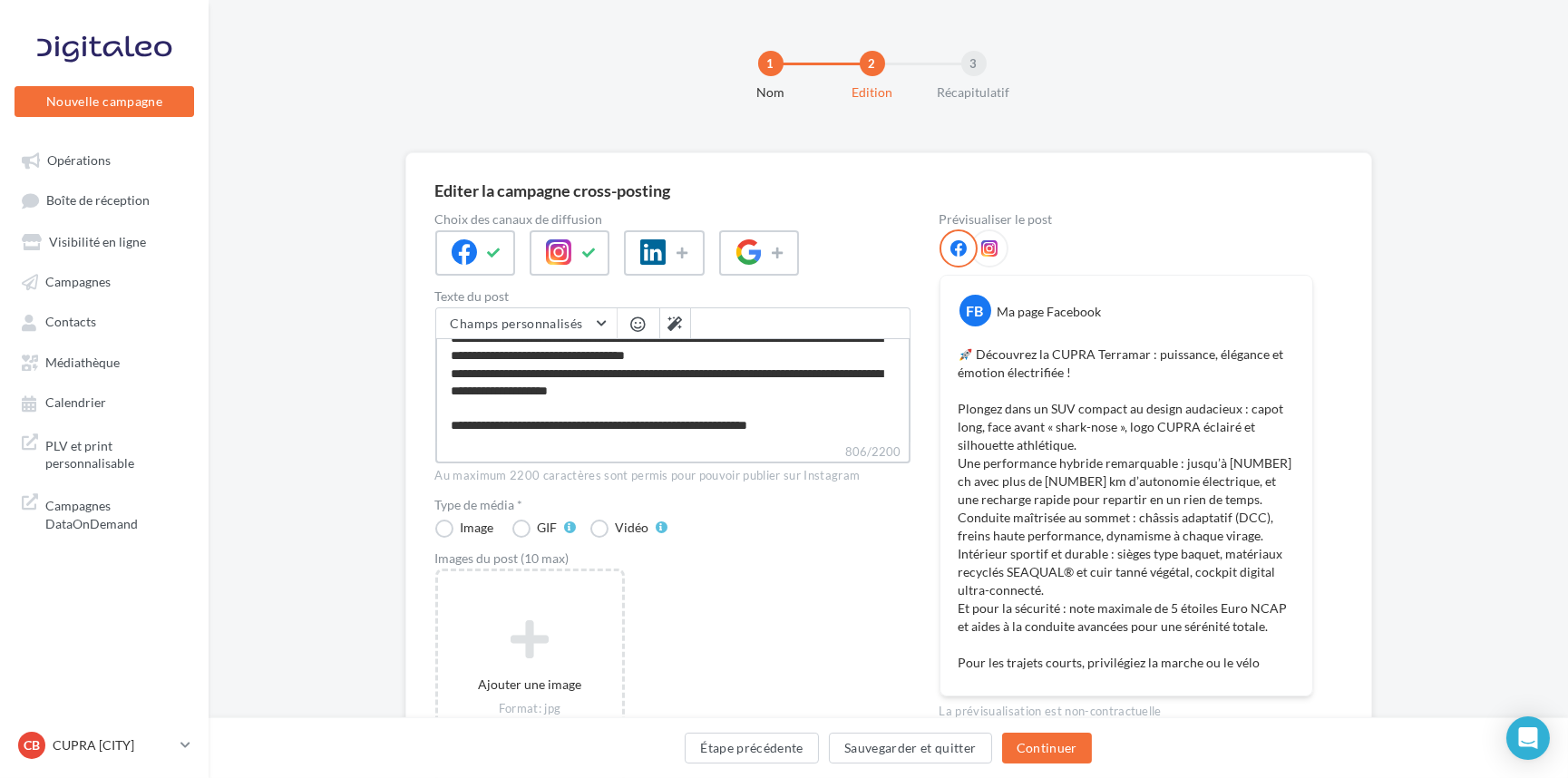 type on "**********" 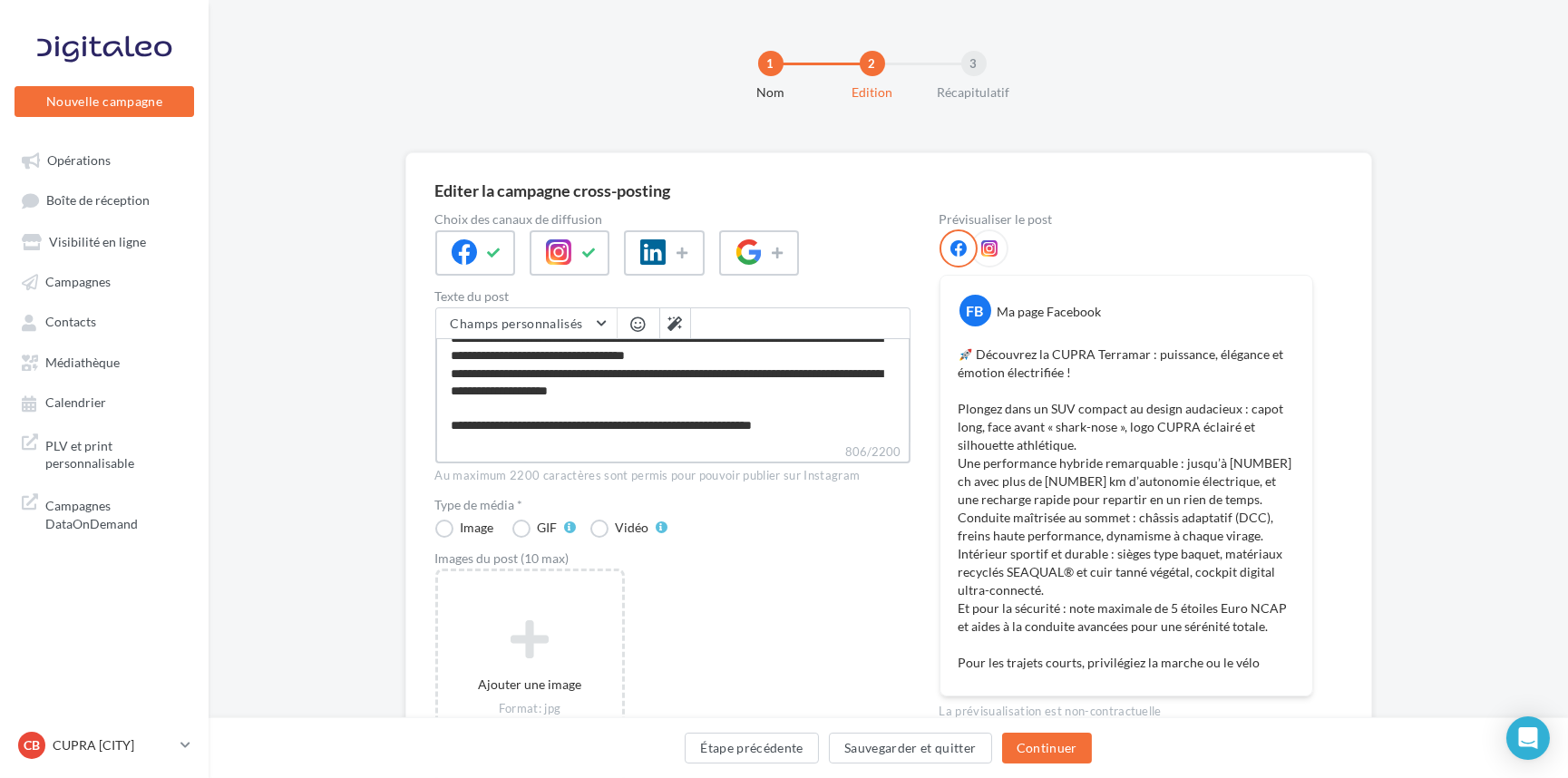 type on "**********" 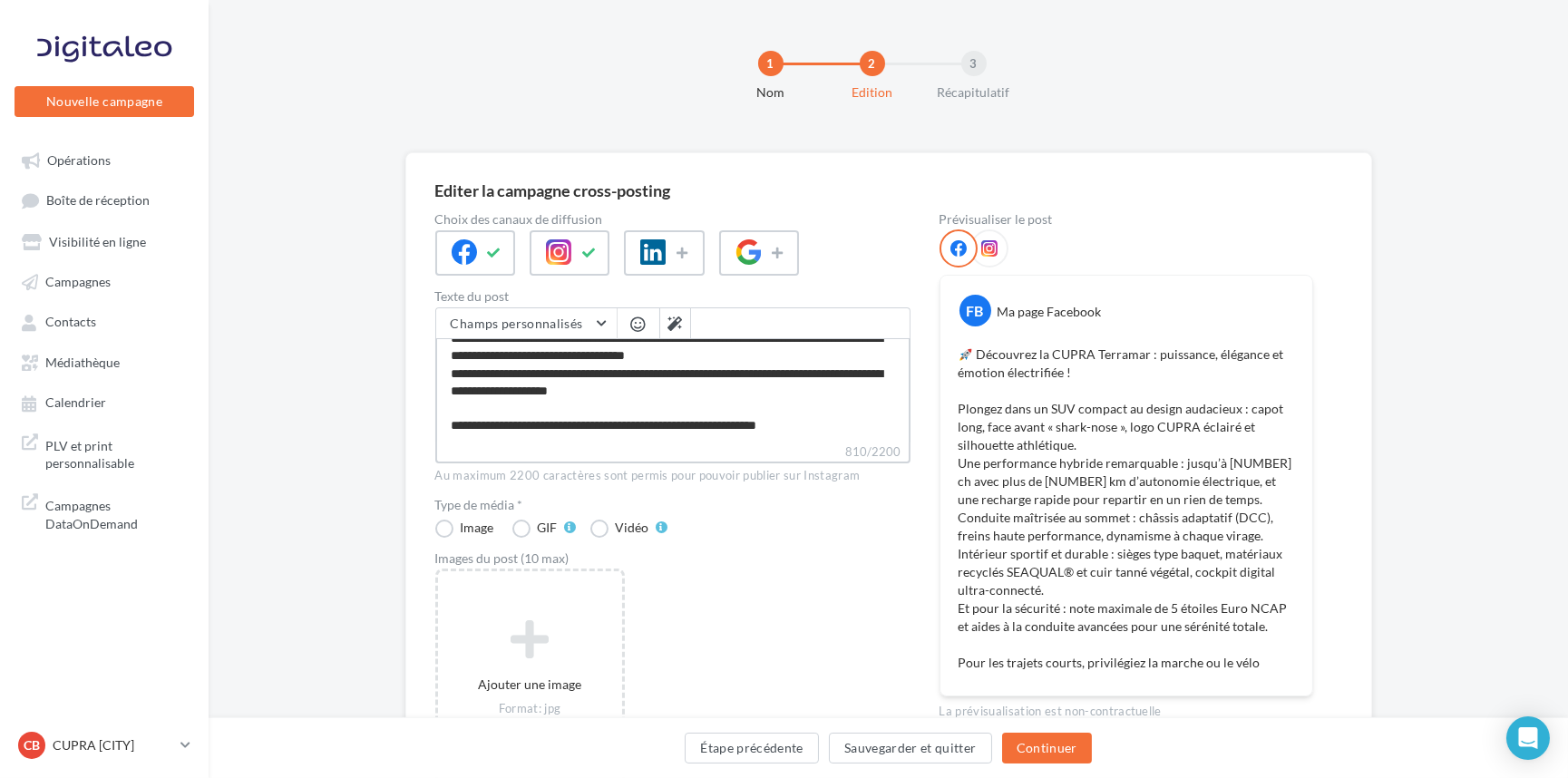 type on "**********" 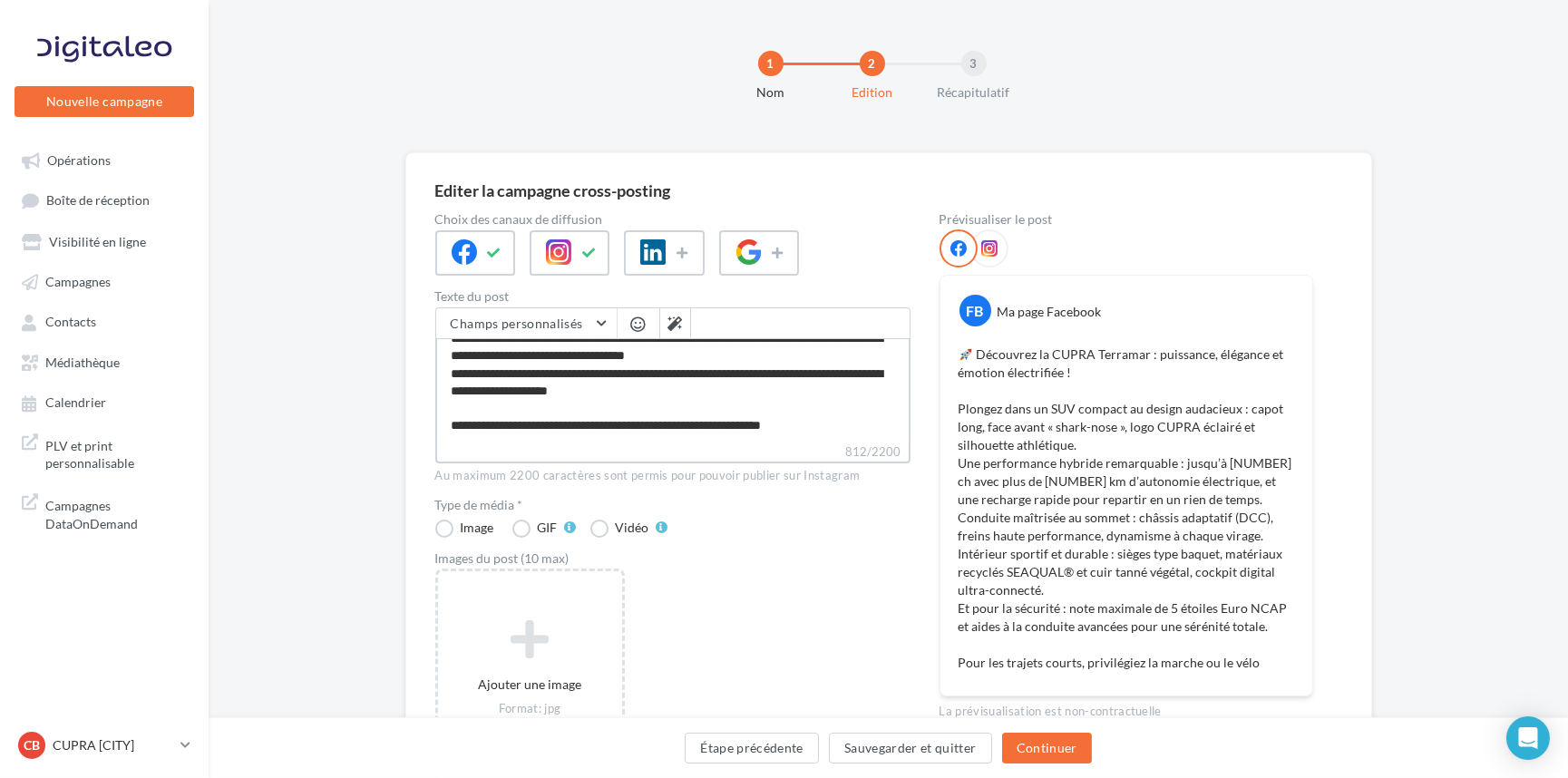 type on "**********" 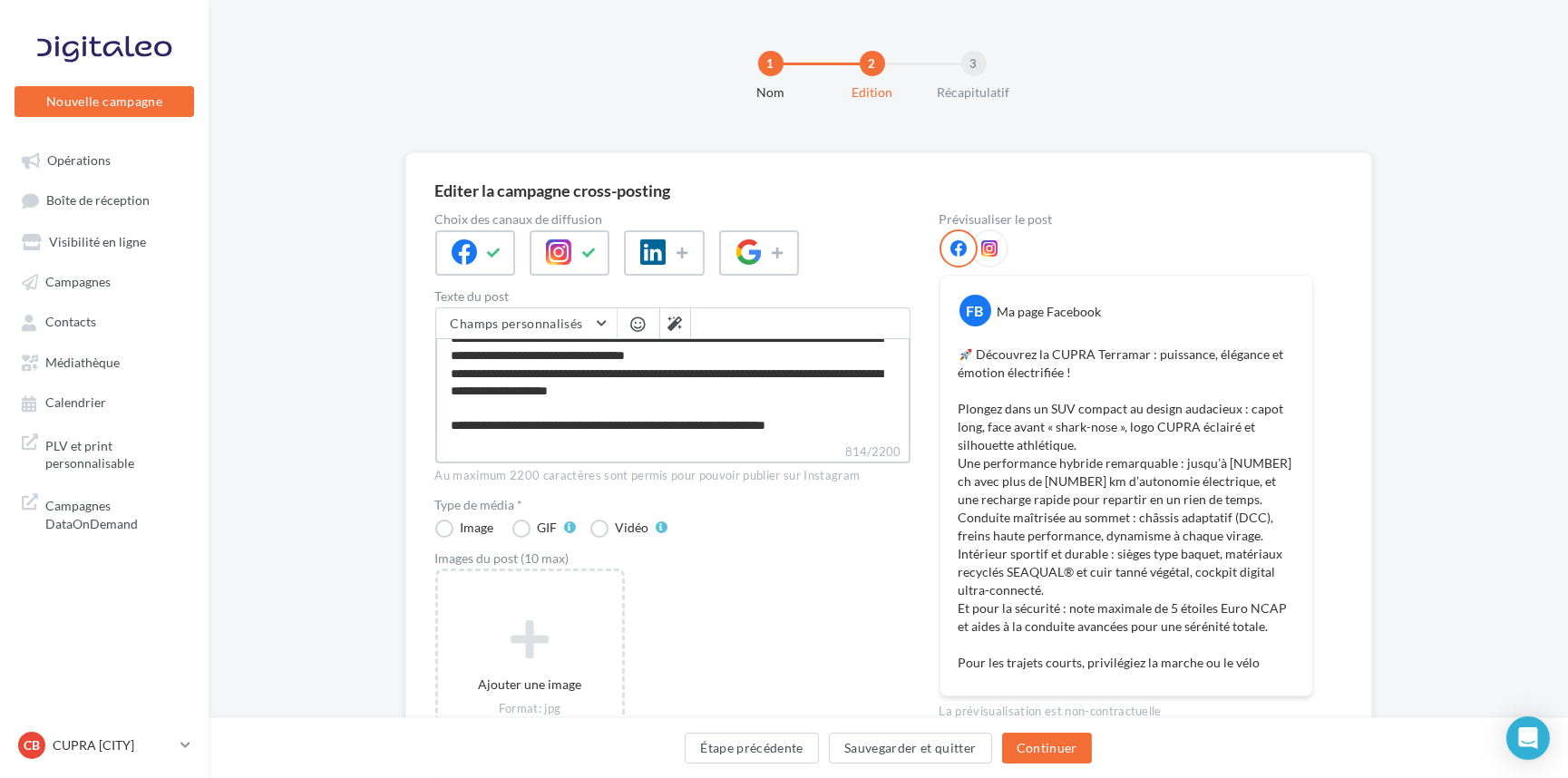 type on "**********" 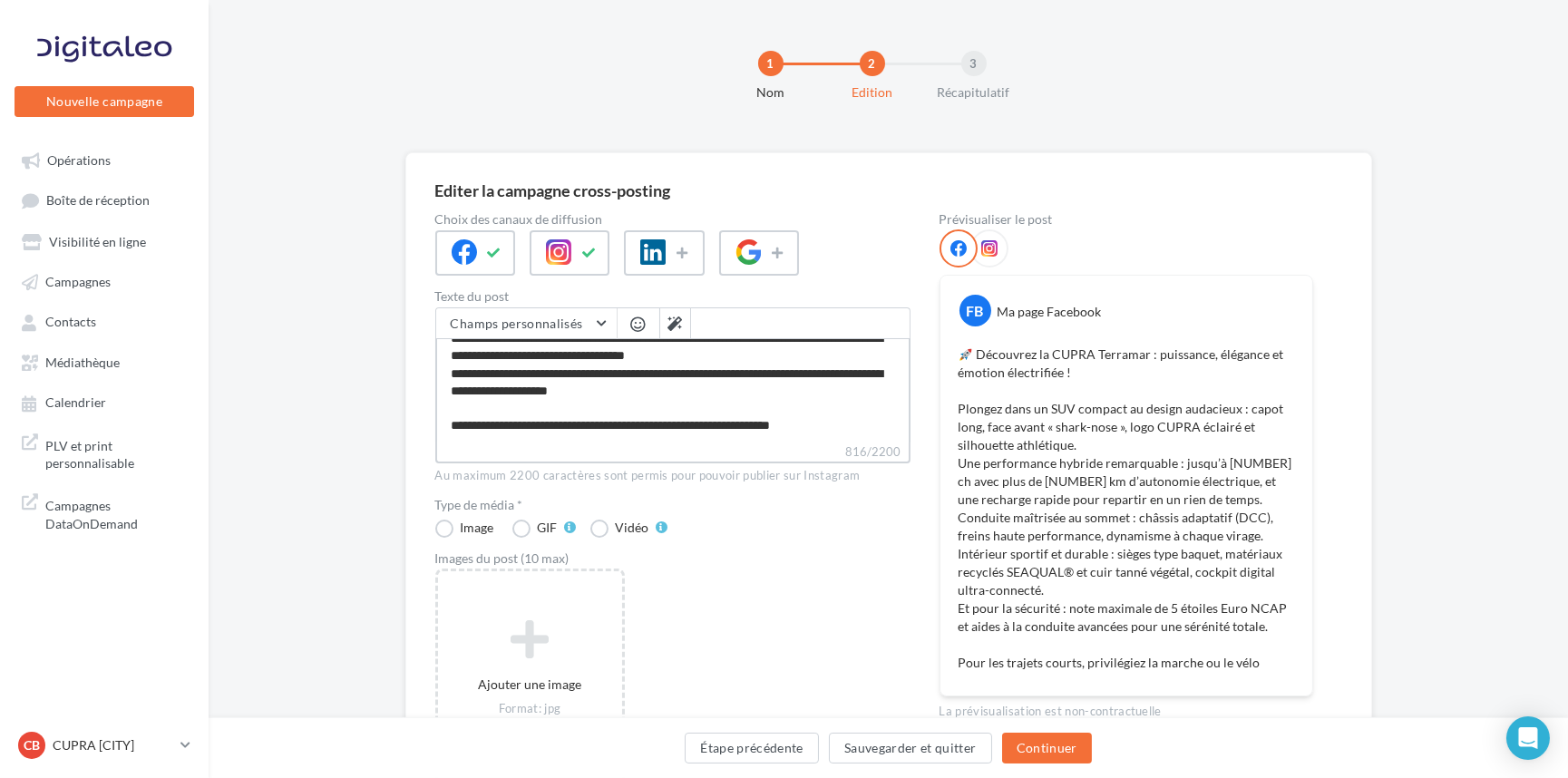 type on "**********" 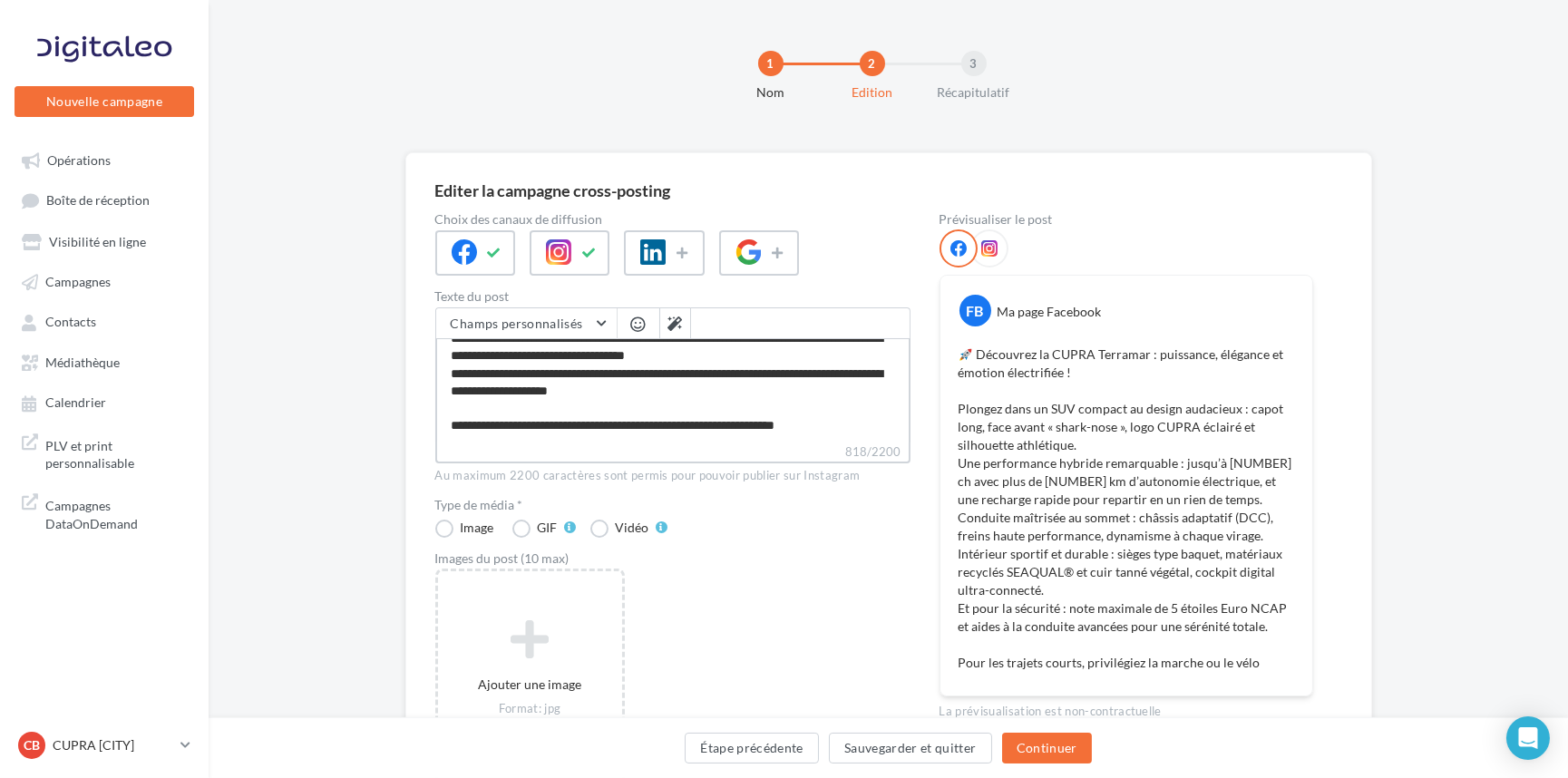 type on "**********" 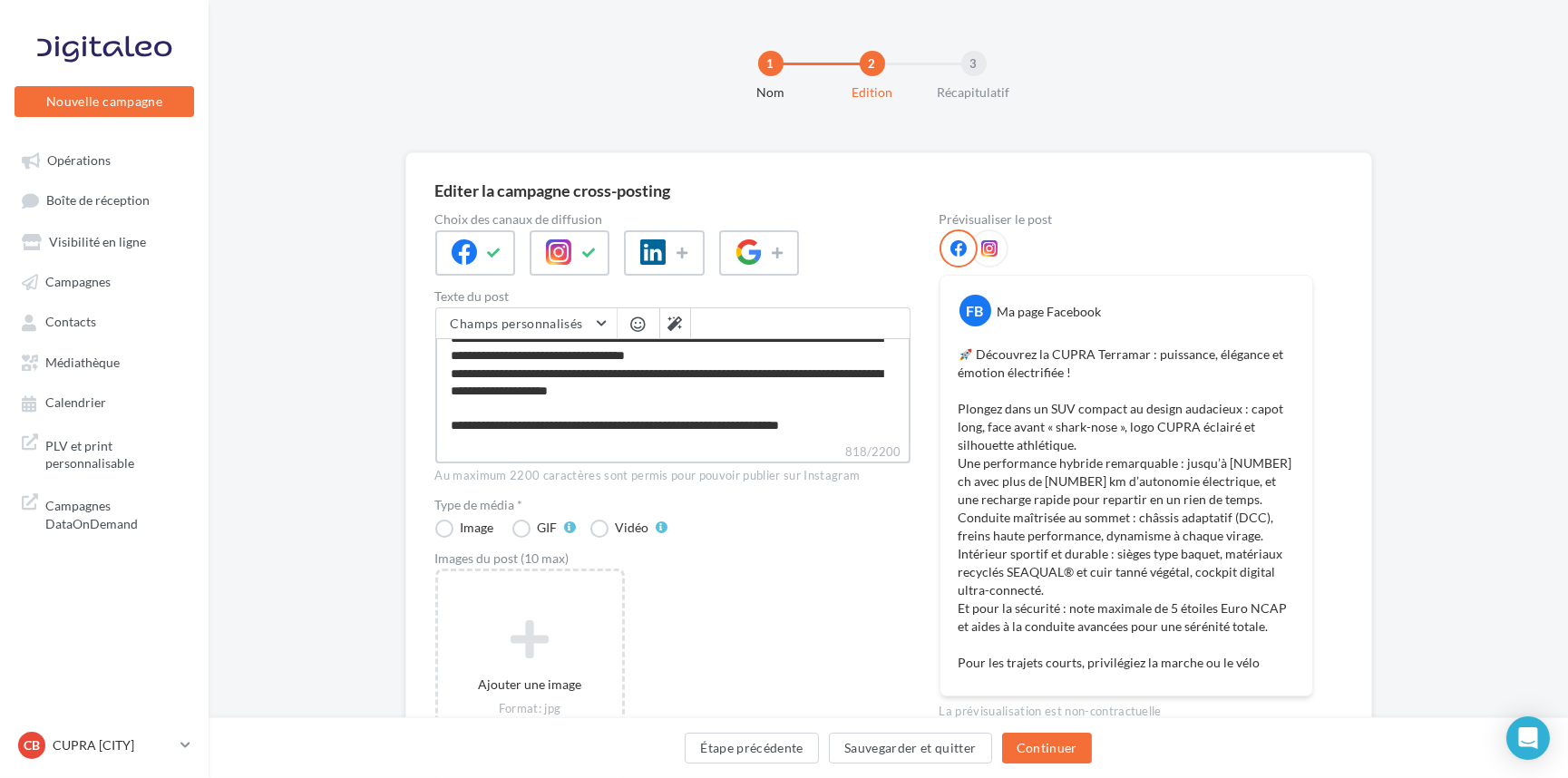 type on "**********" 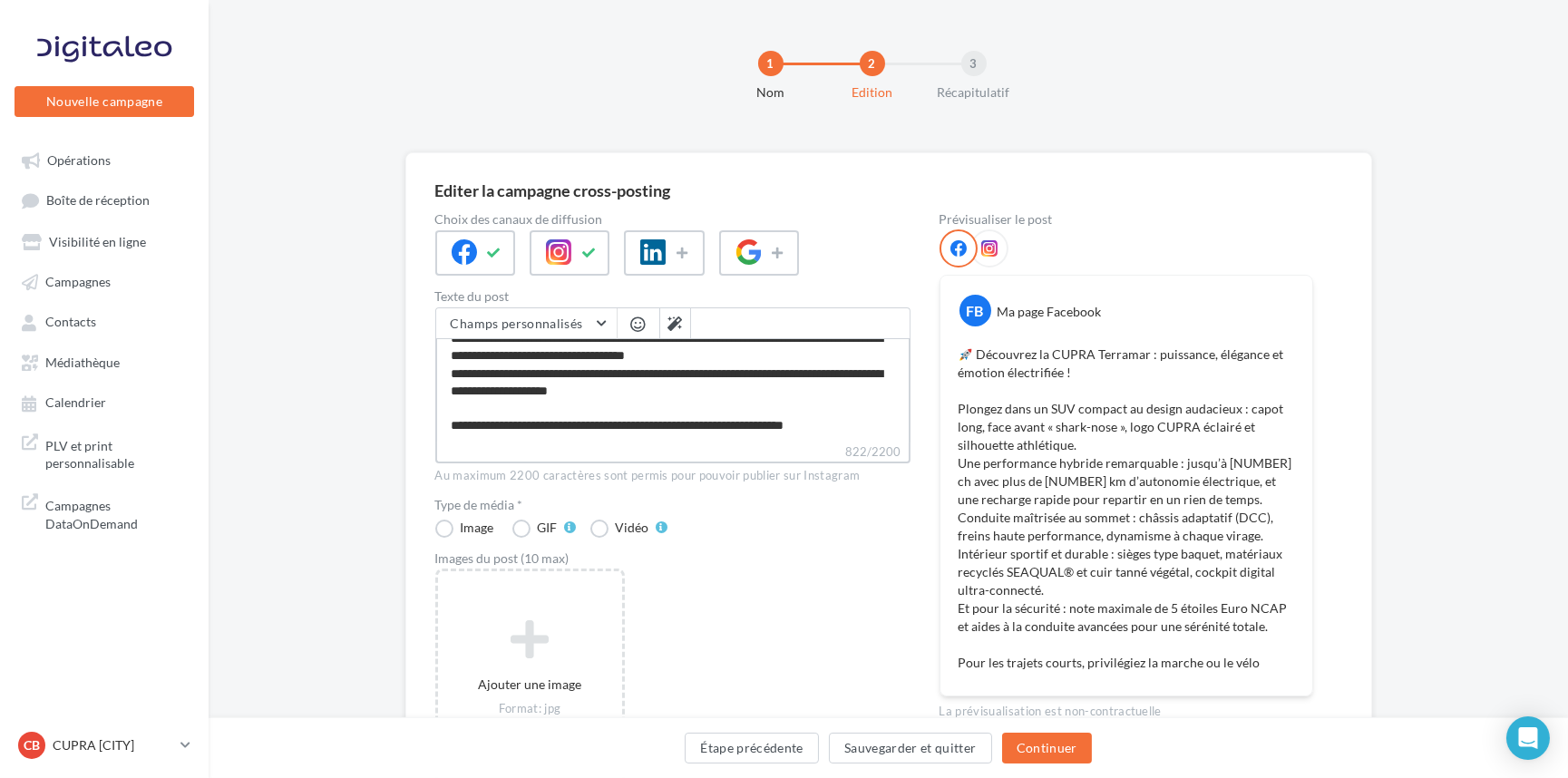 type on "**********" 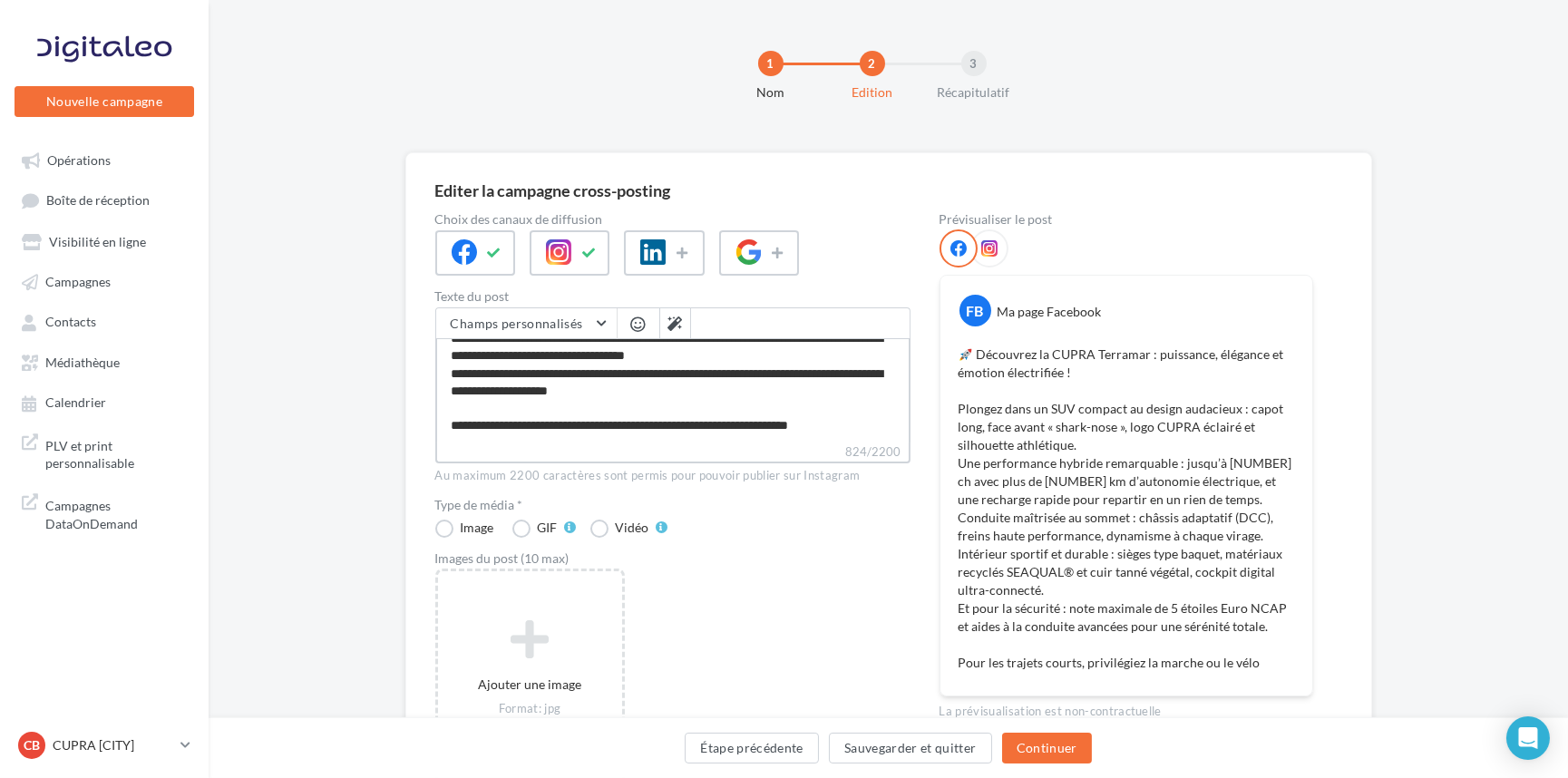 type on "**********" 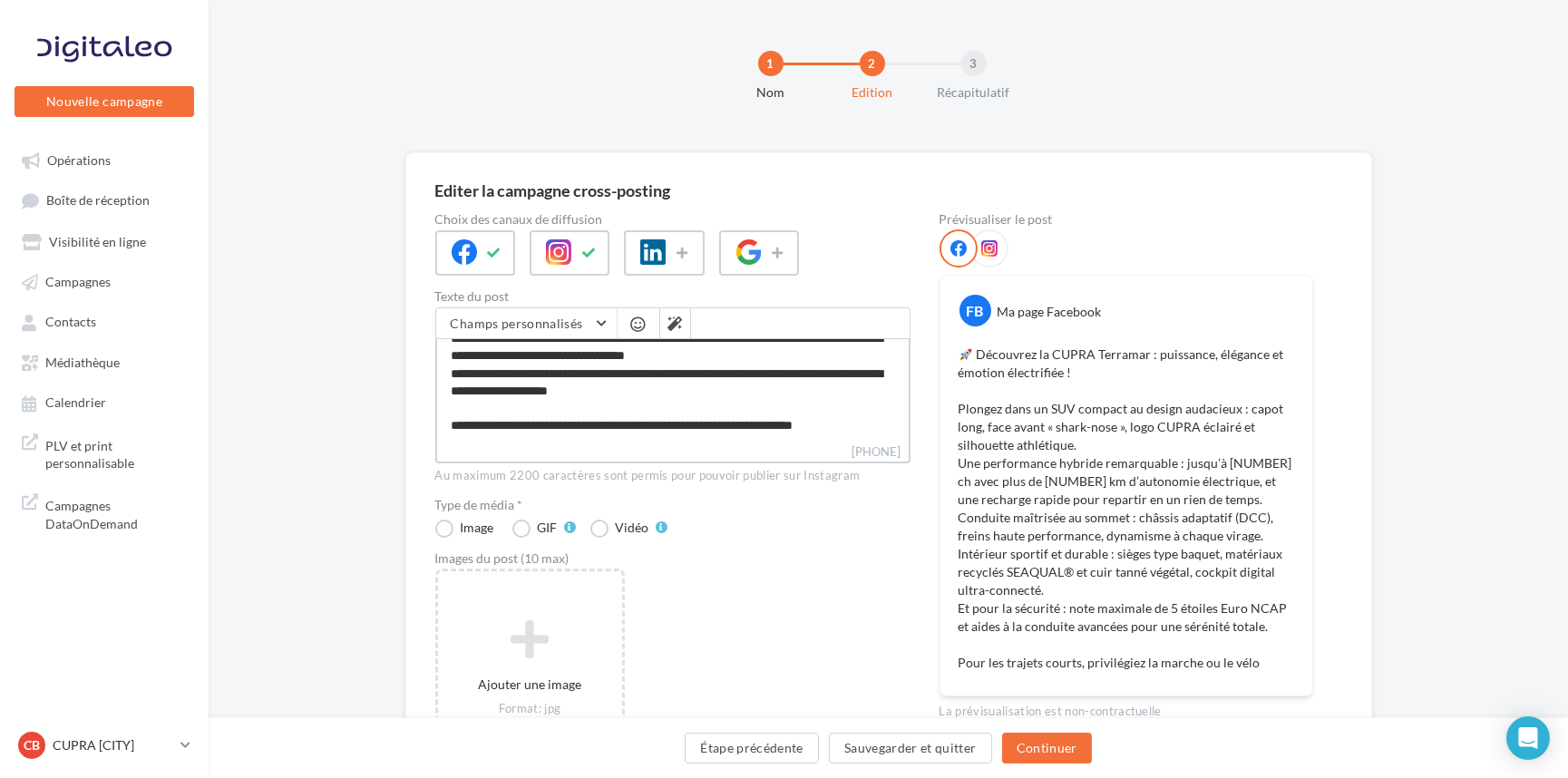 type on "**********" 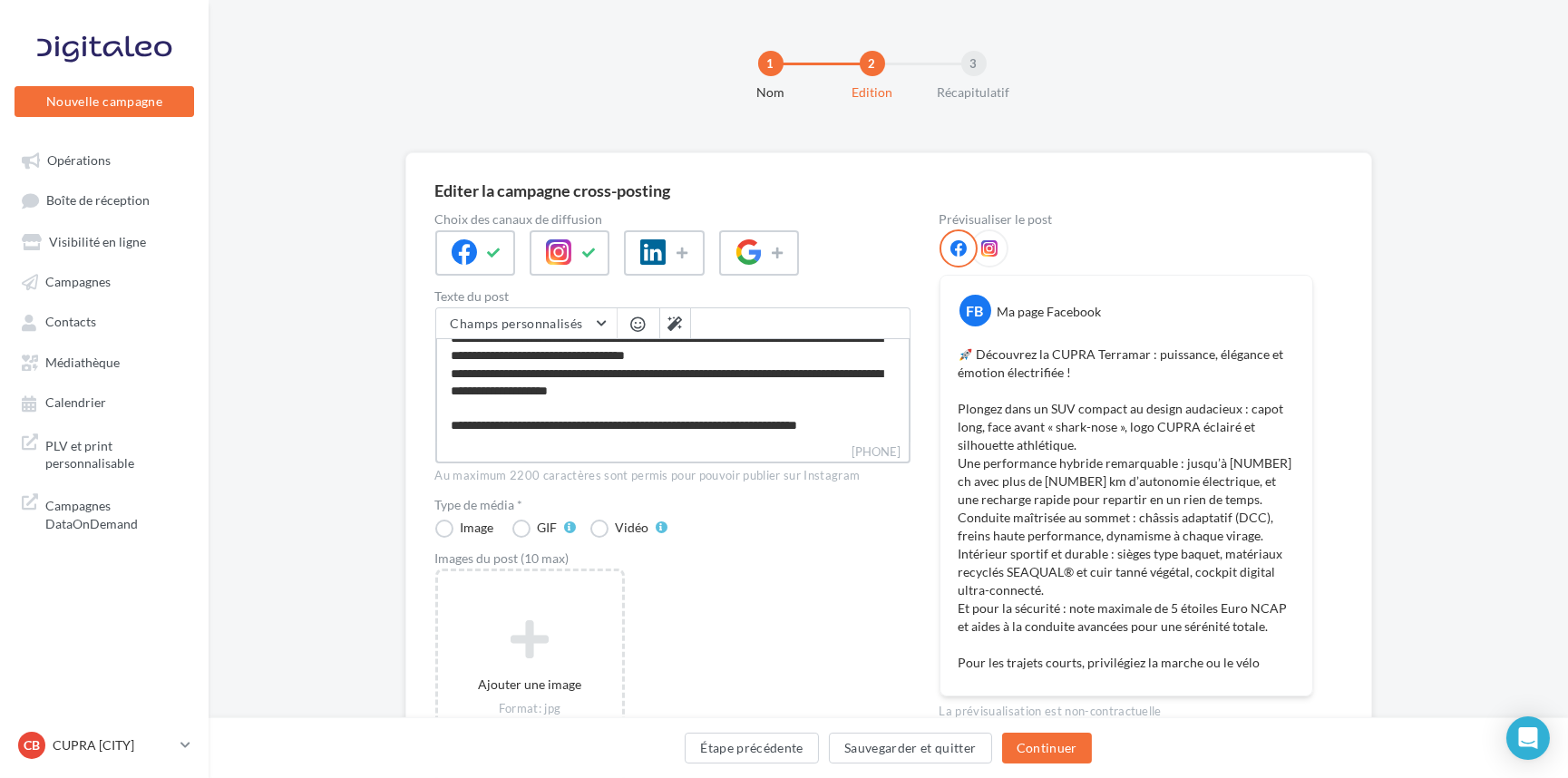 type on "**********" 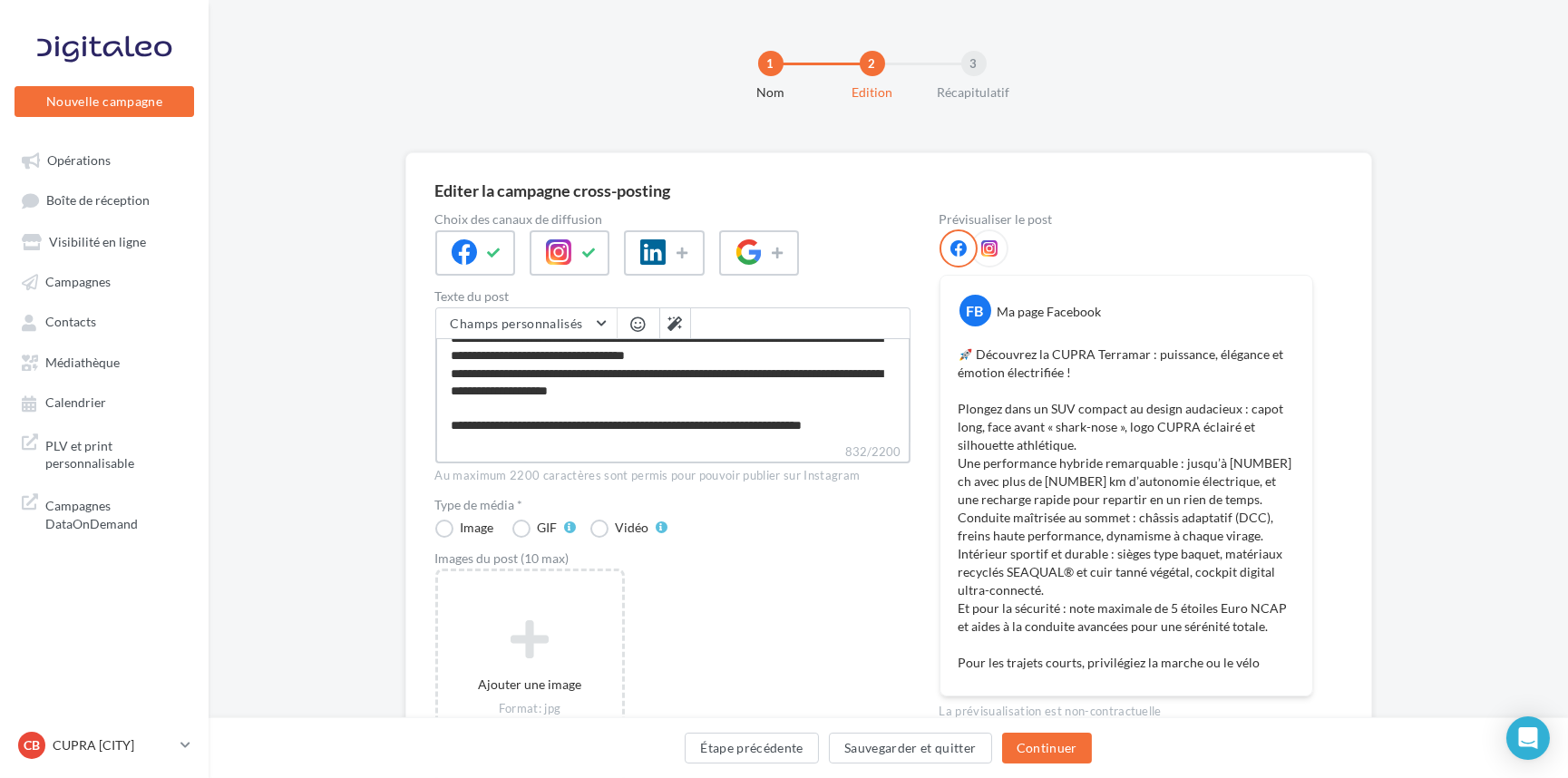 type on "**********" 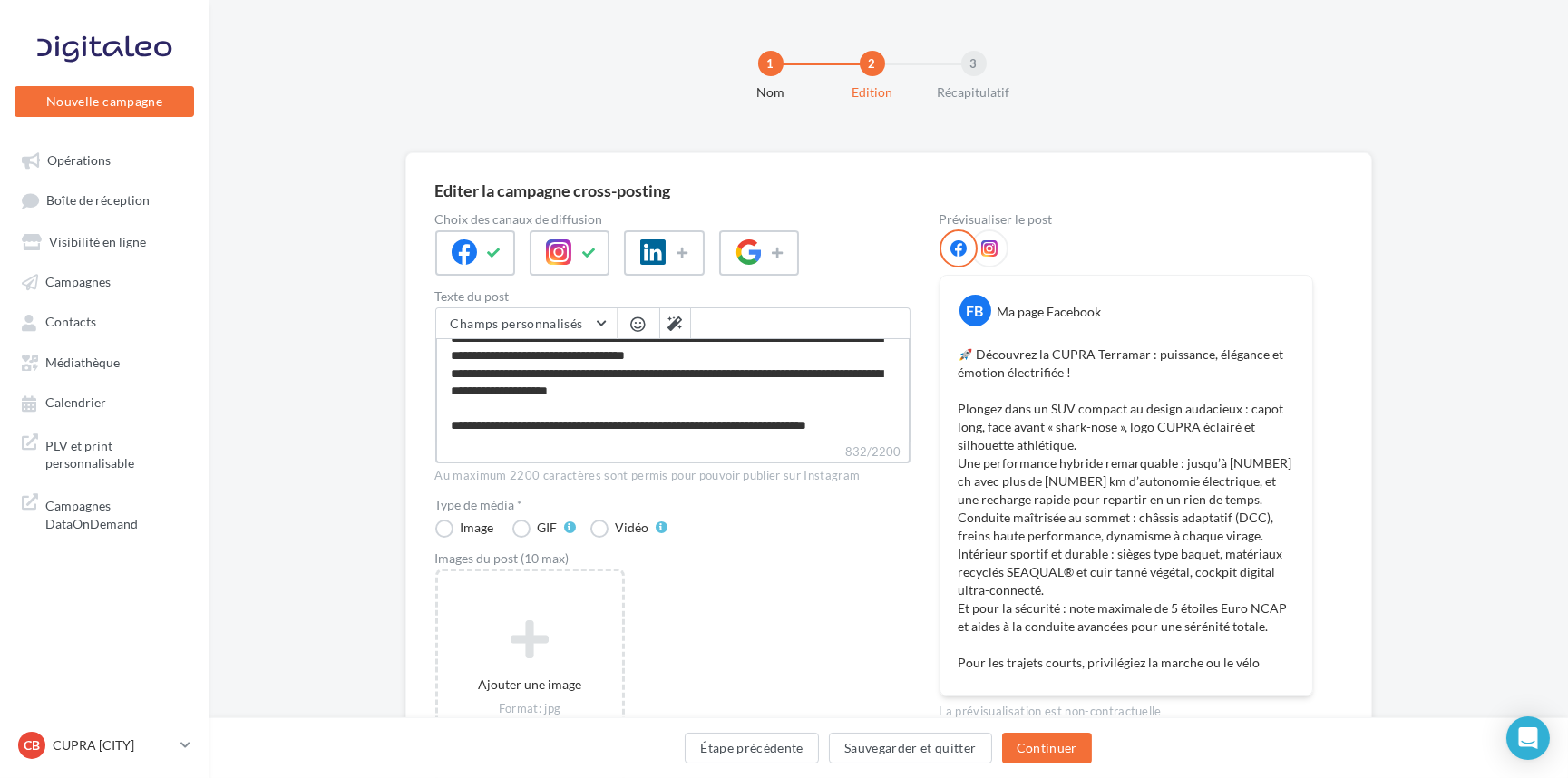 type on "**********" 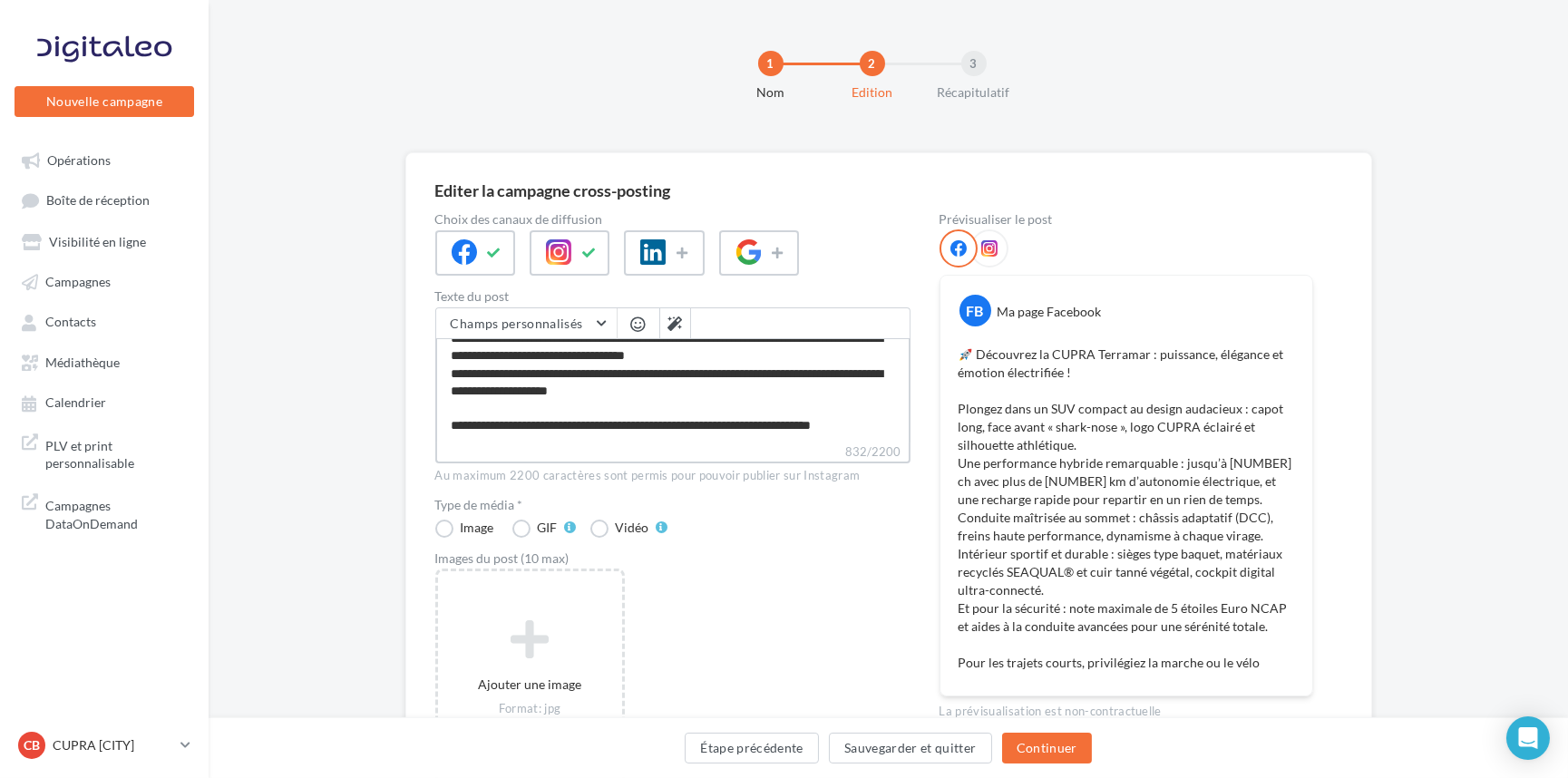 scroll, scrollTop: 199, scrollLeft: 0, axis: vertical 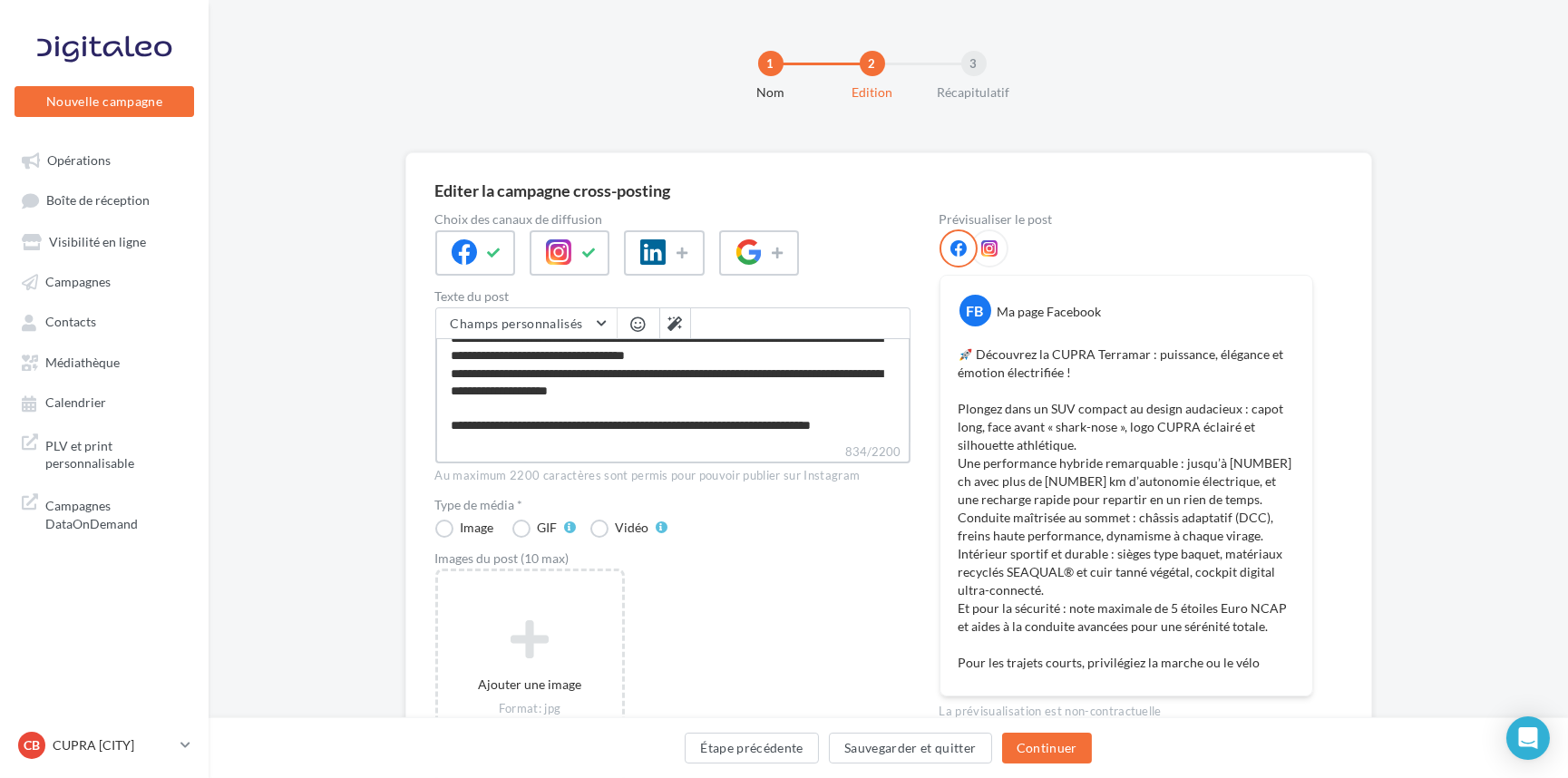type on "**********" 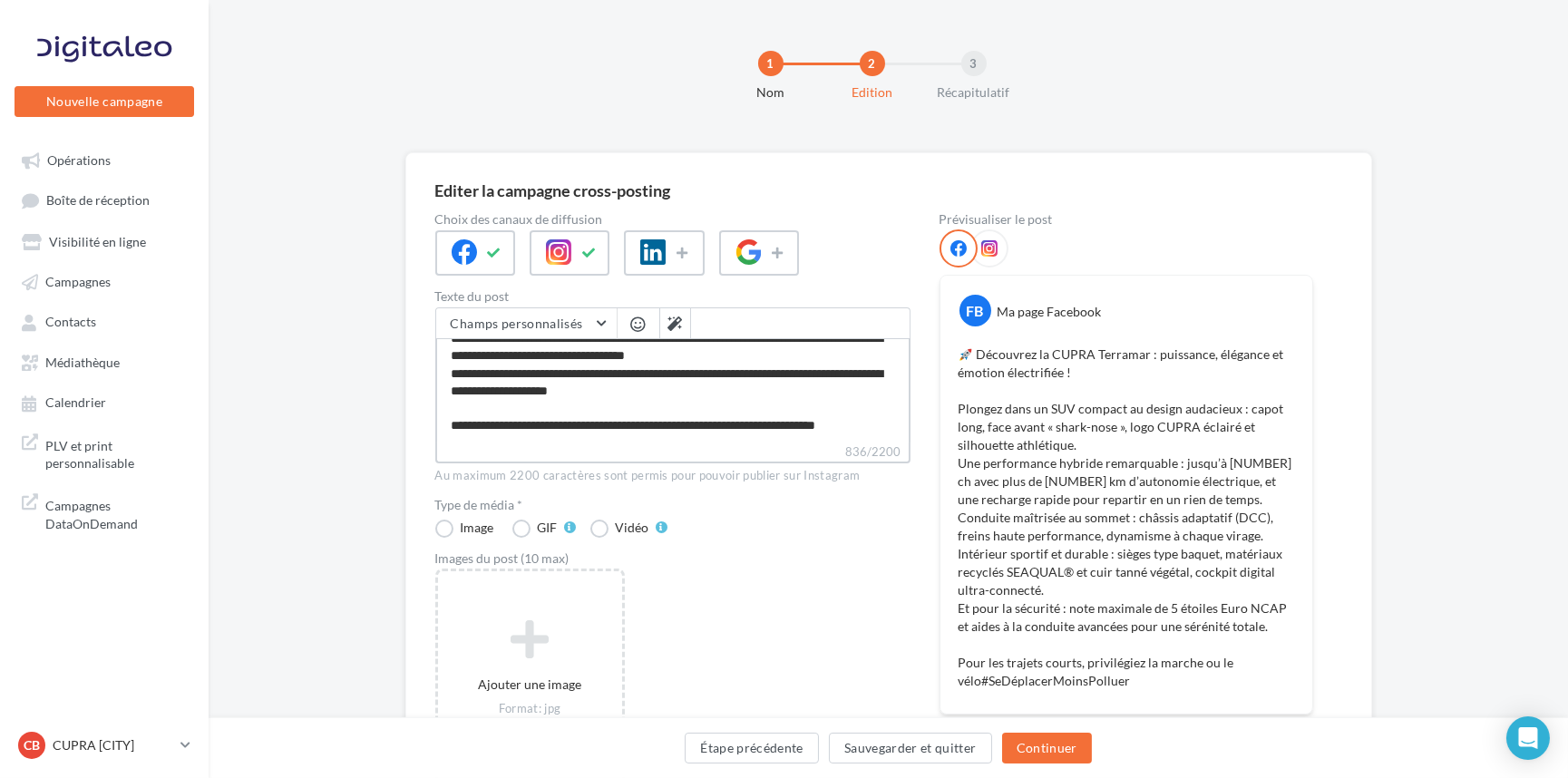 click on "**********" at bounding box center (673, 390) 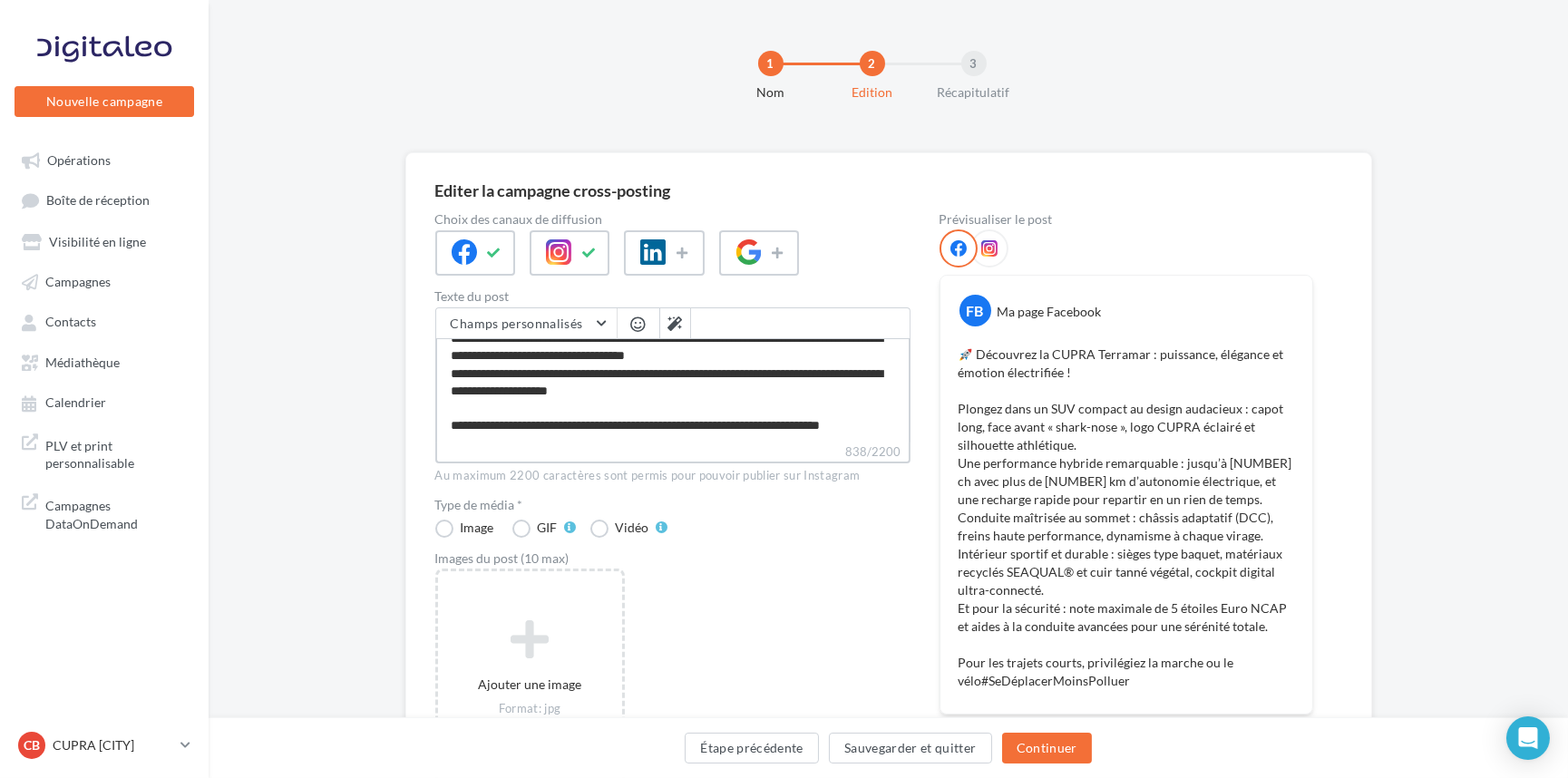 type on "**********" 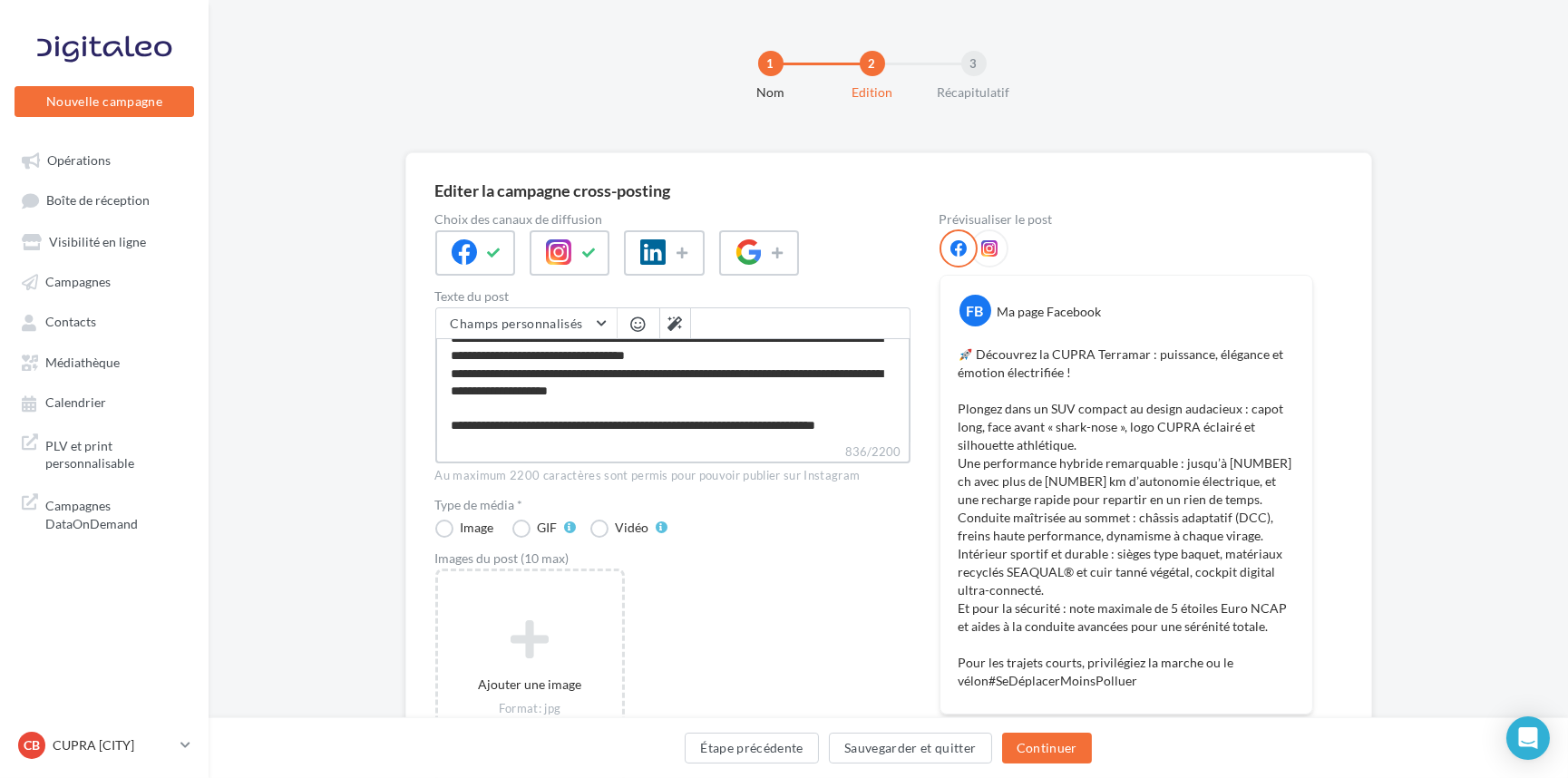 type on "**********" 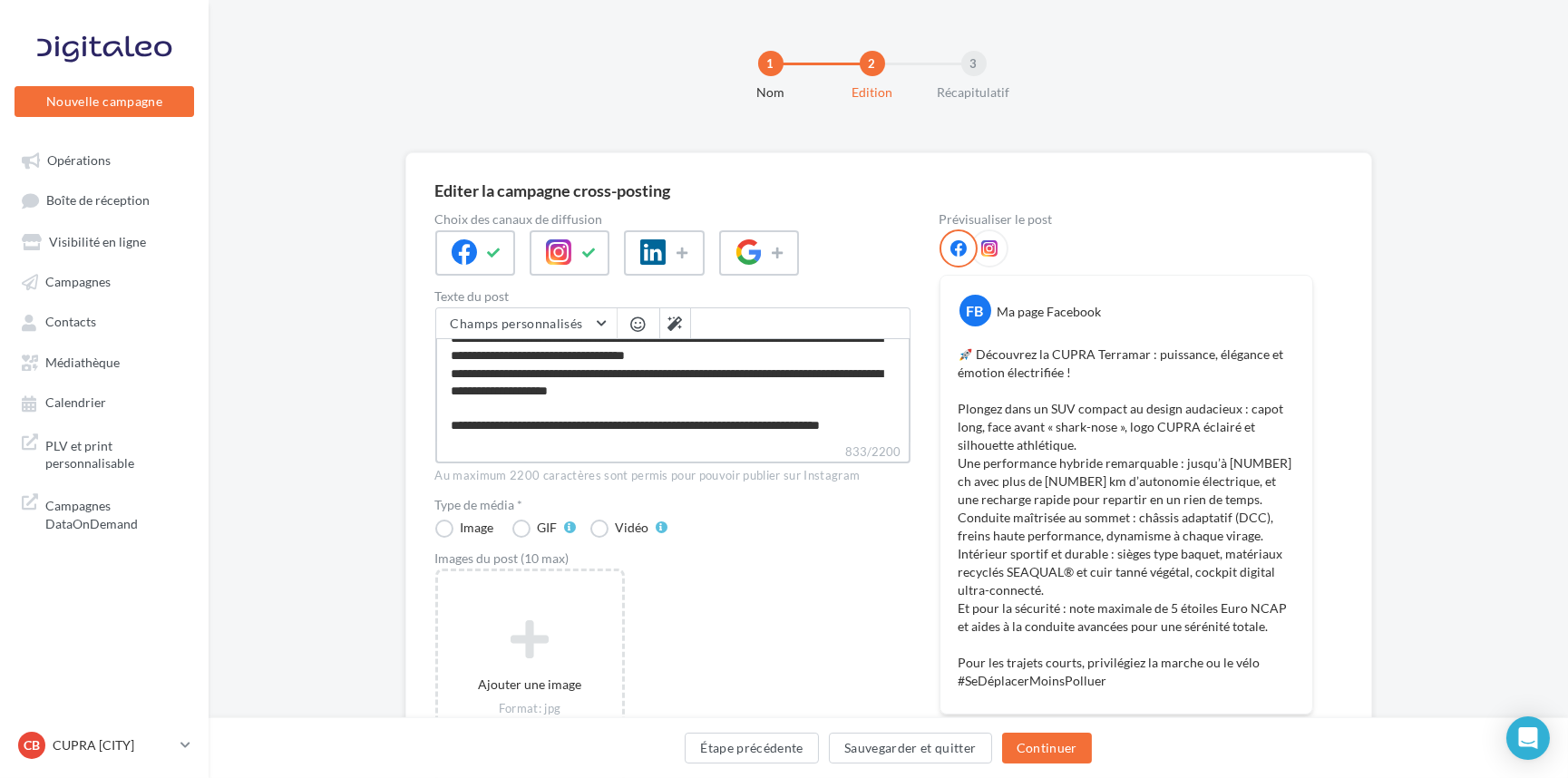 scroll, scrollTop: 209, scrollLeft: 0, axis: vertical 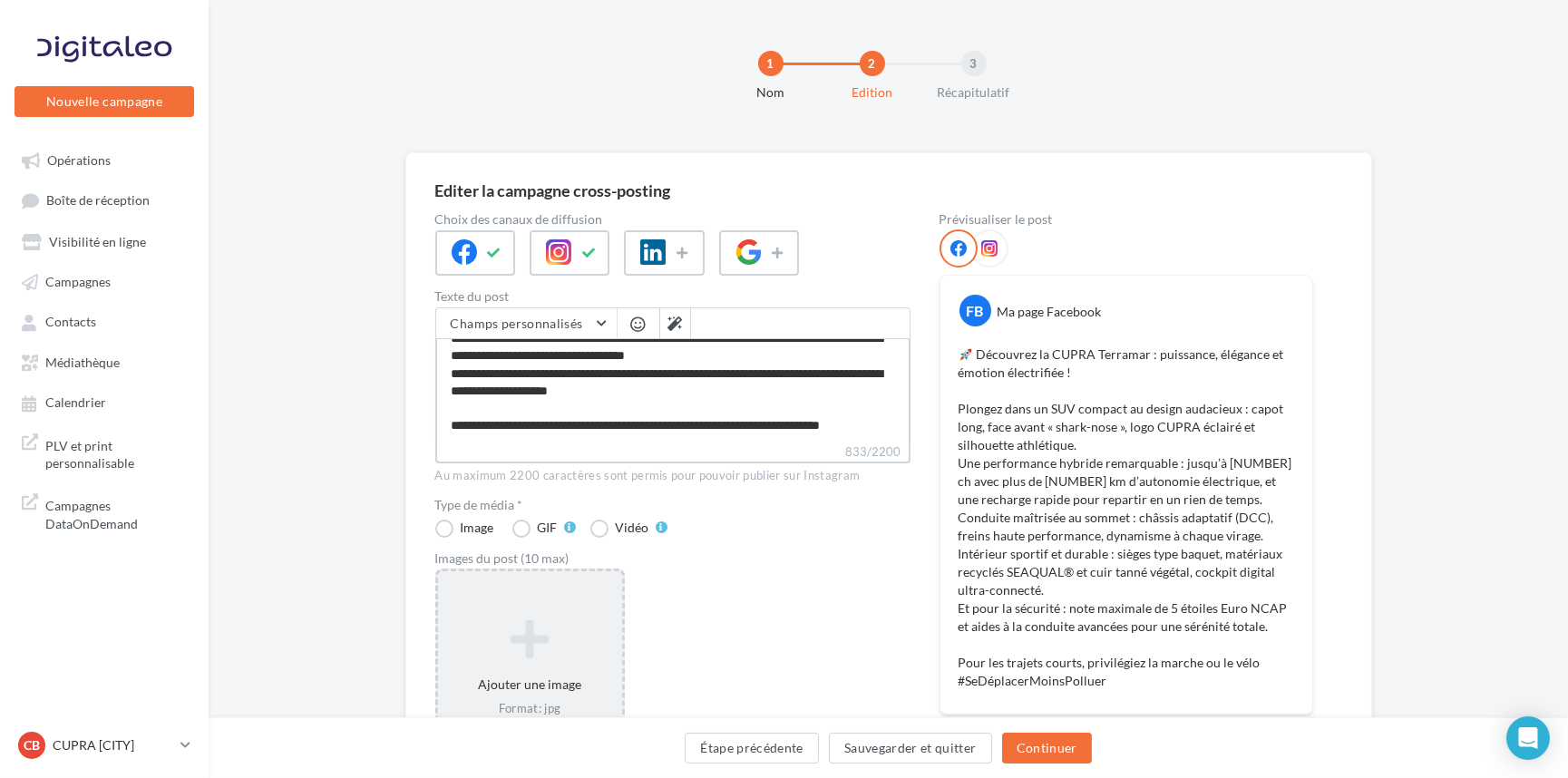 type on "**********" 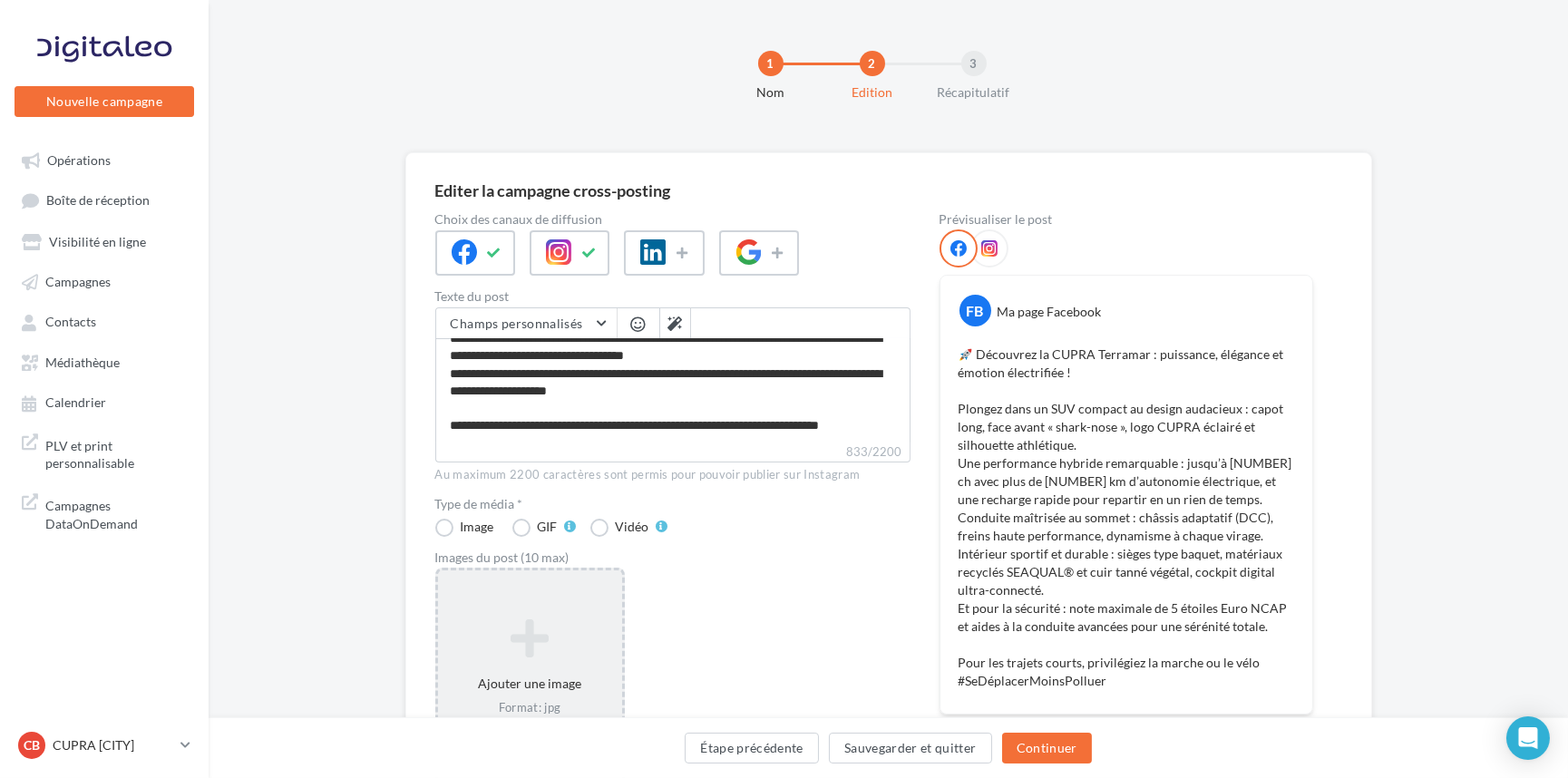 click at bounding box center [530, 638] 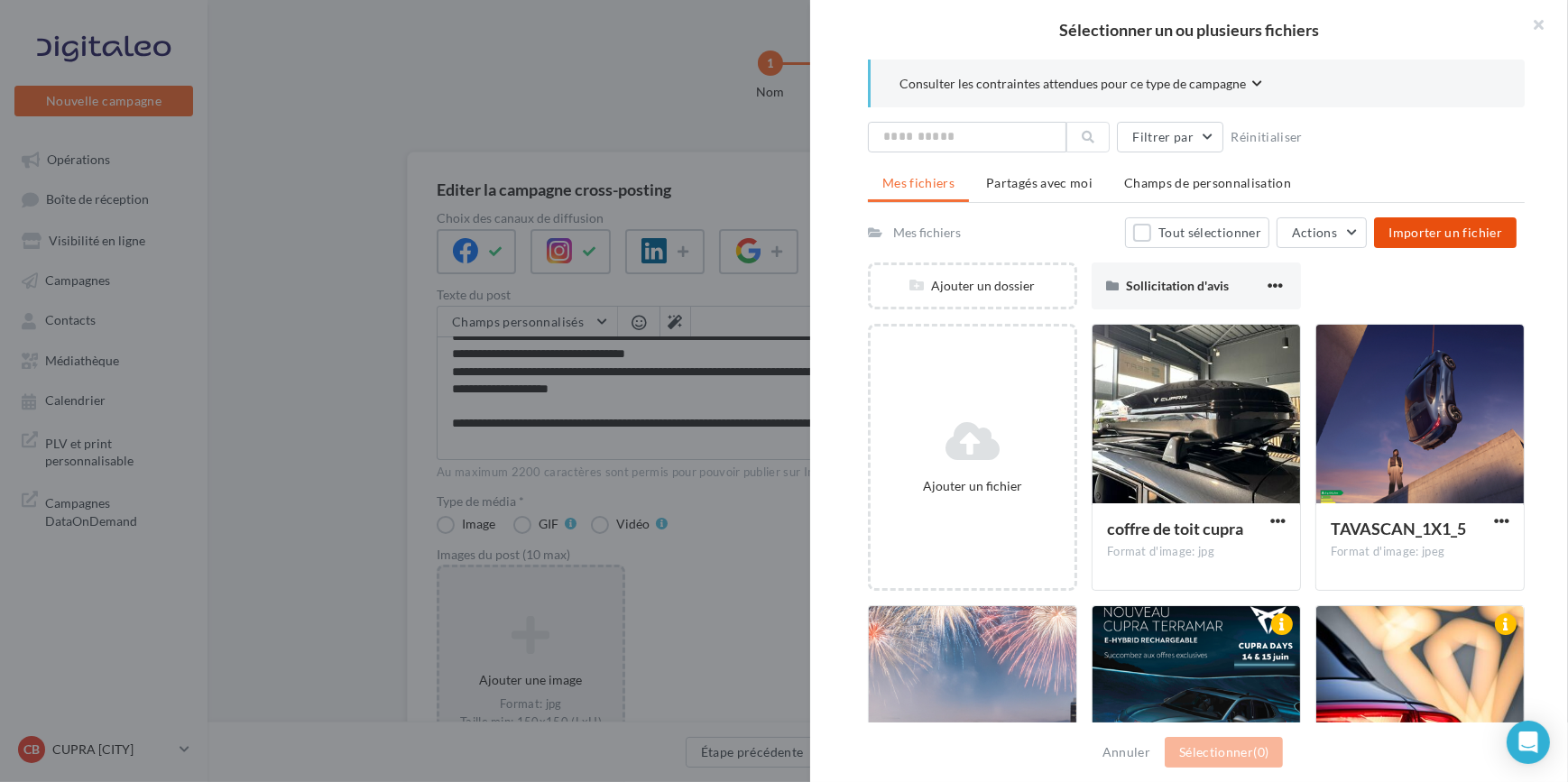 click on "Importer un fichier" at bounding box center (1445, 232) 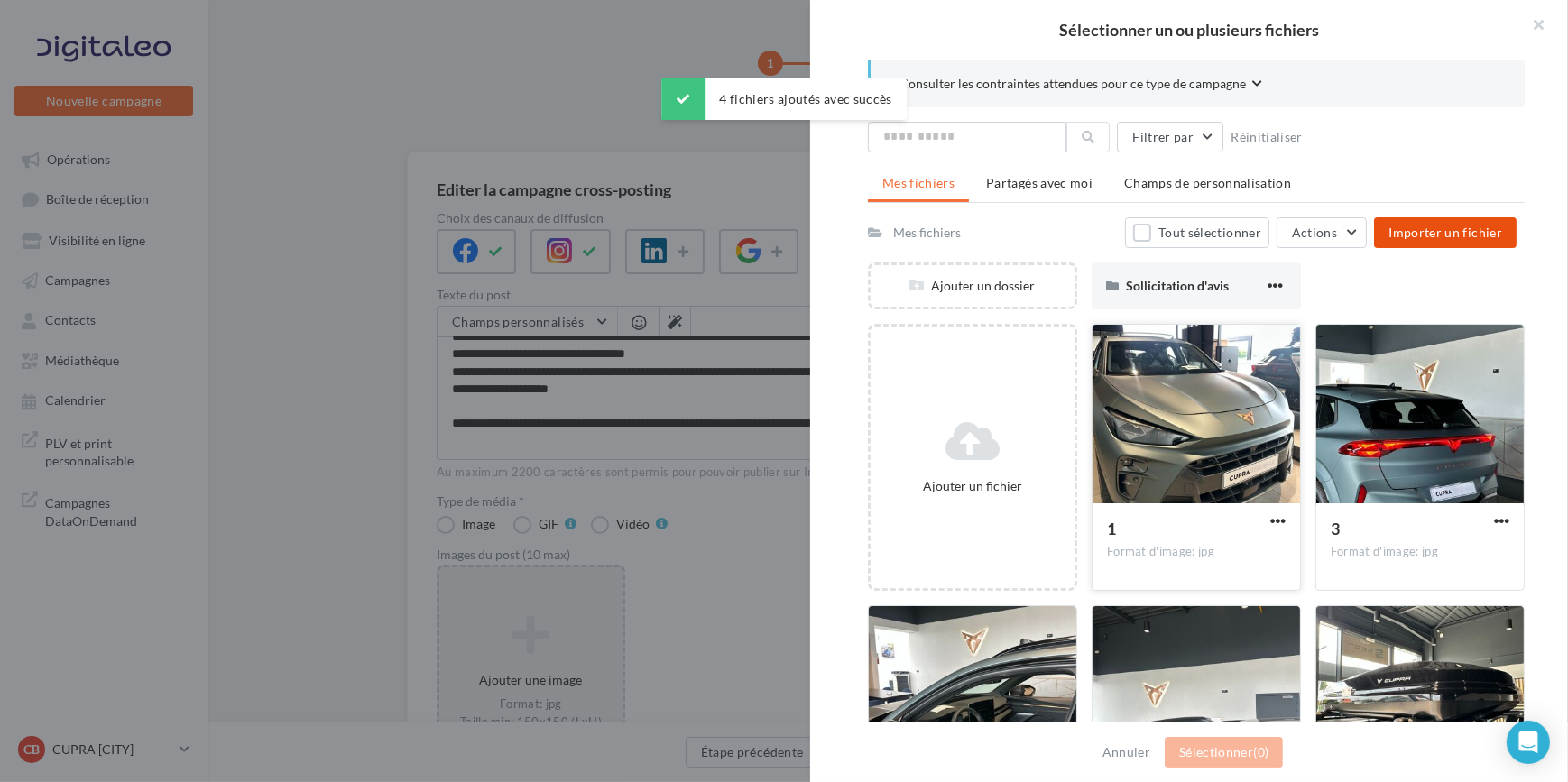 click at bounding box center (1196, 415) 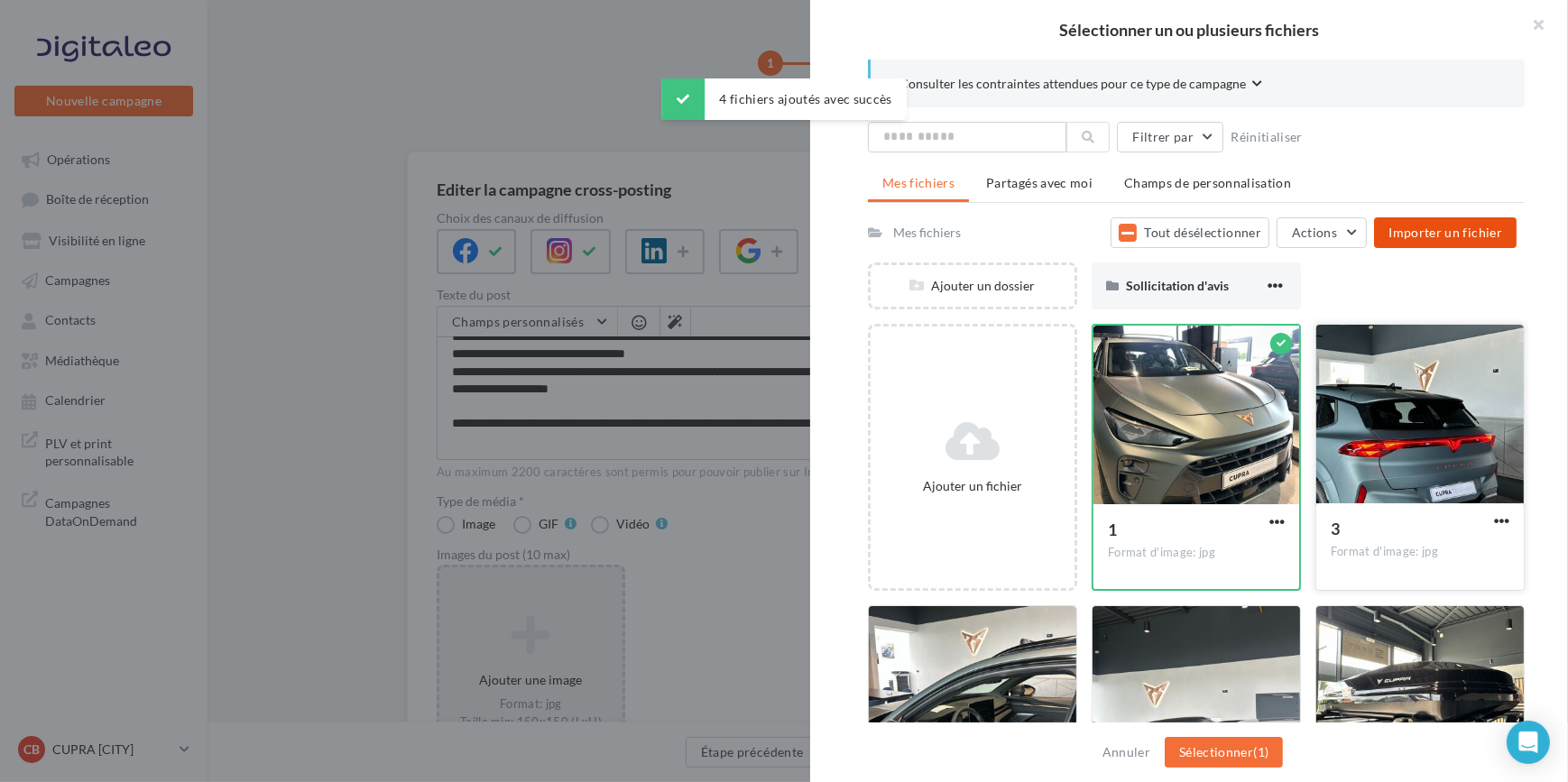 click at bounding box center [1420, 415] 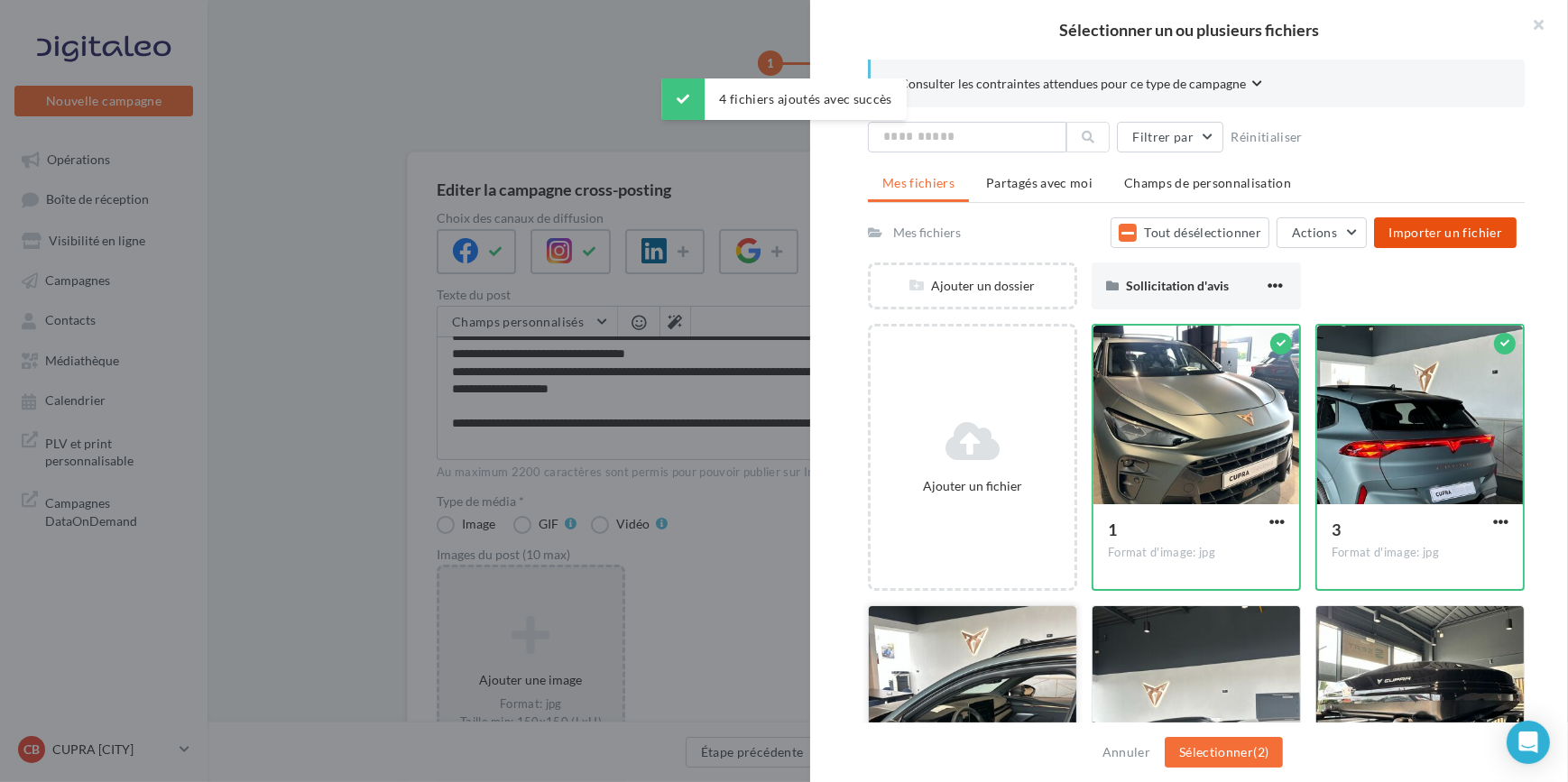click at bounding box center [973, 696] 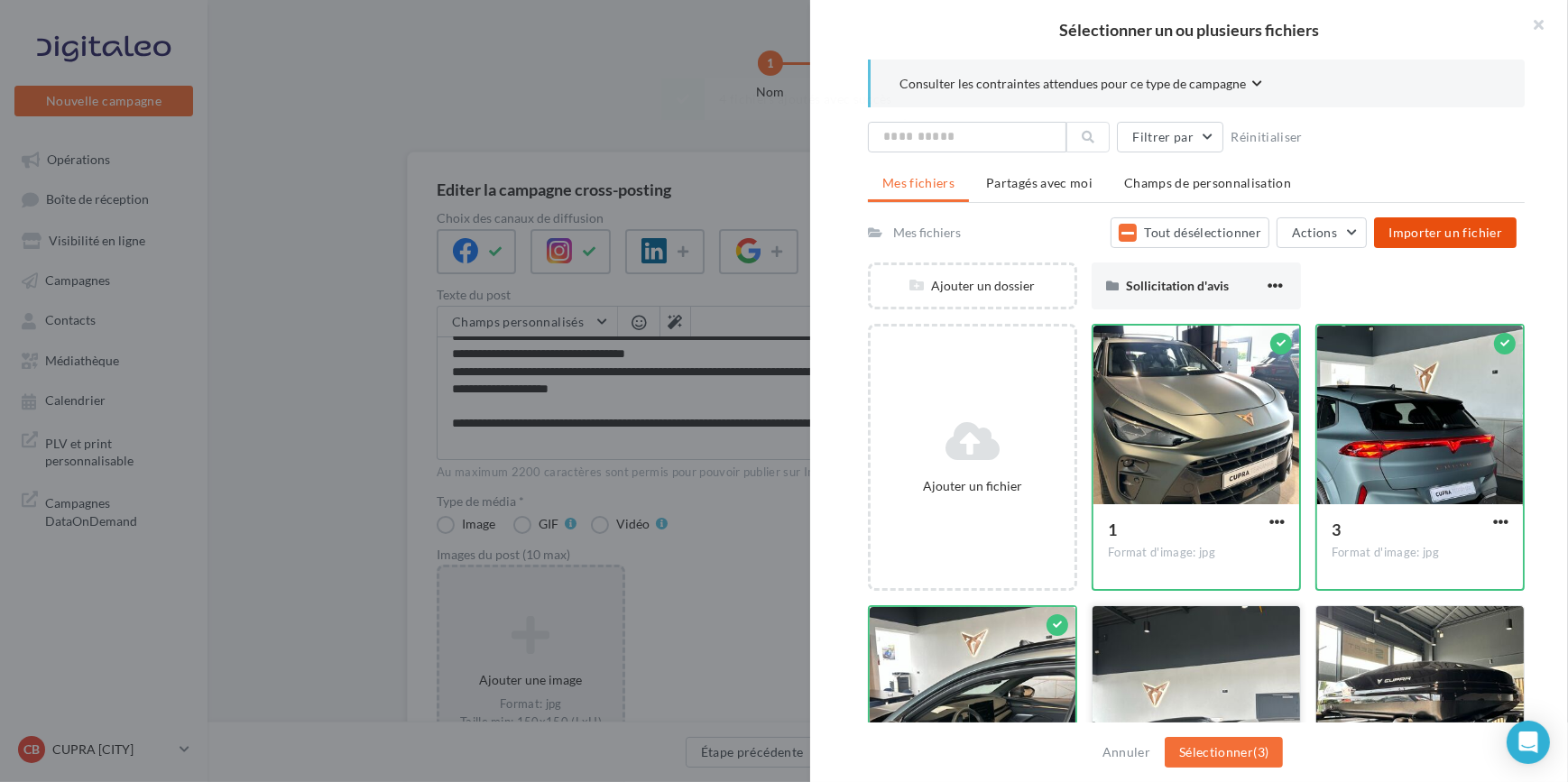click at bounding box center (1196, 696) 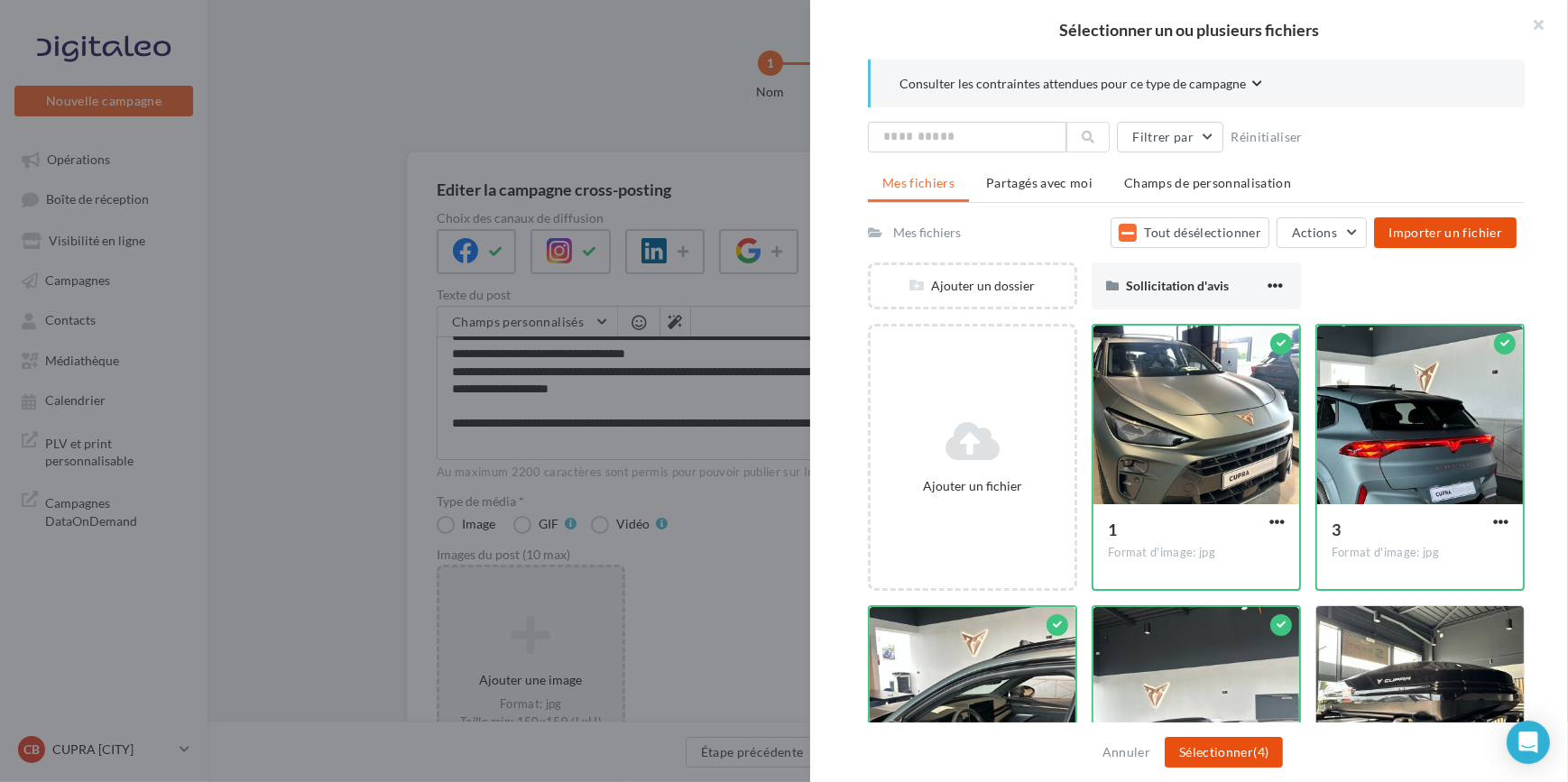 click on "Sélectionner   (4)" at bounding box center [1223, 752] 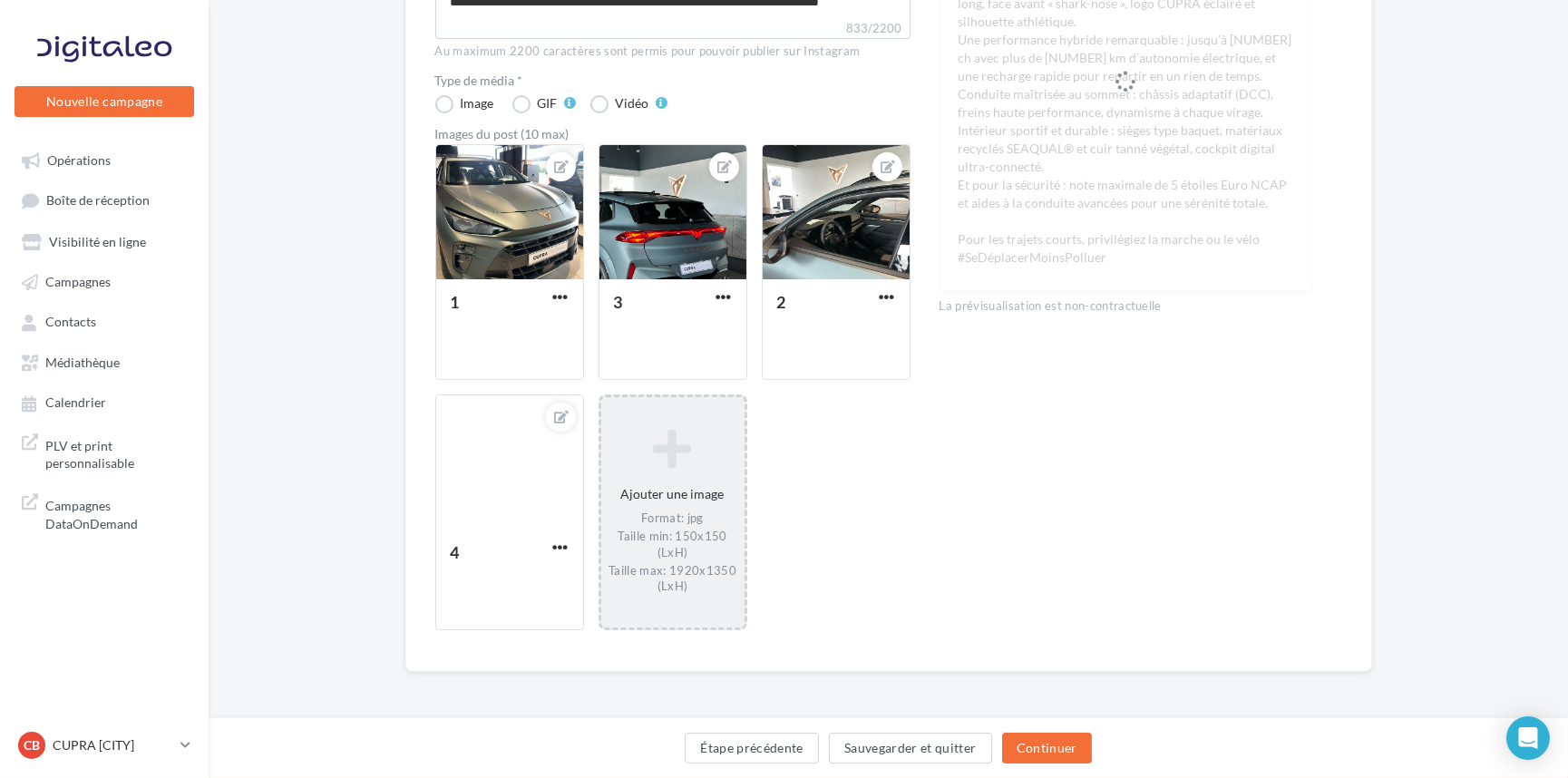 scroll, scrollTop: 0, scrollLeft: 0, axis: both 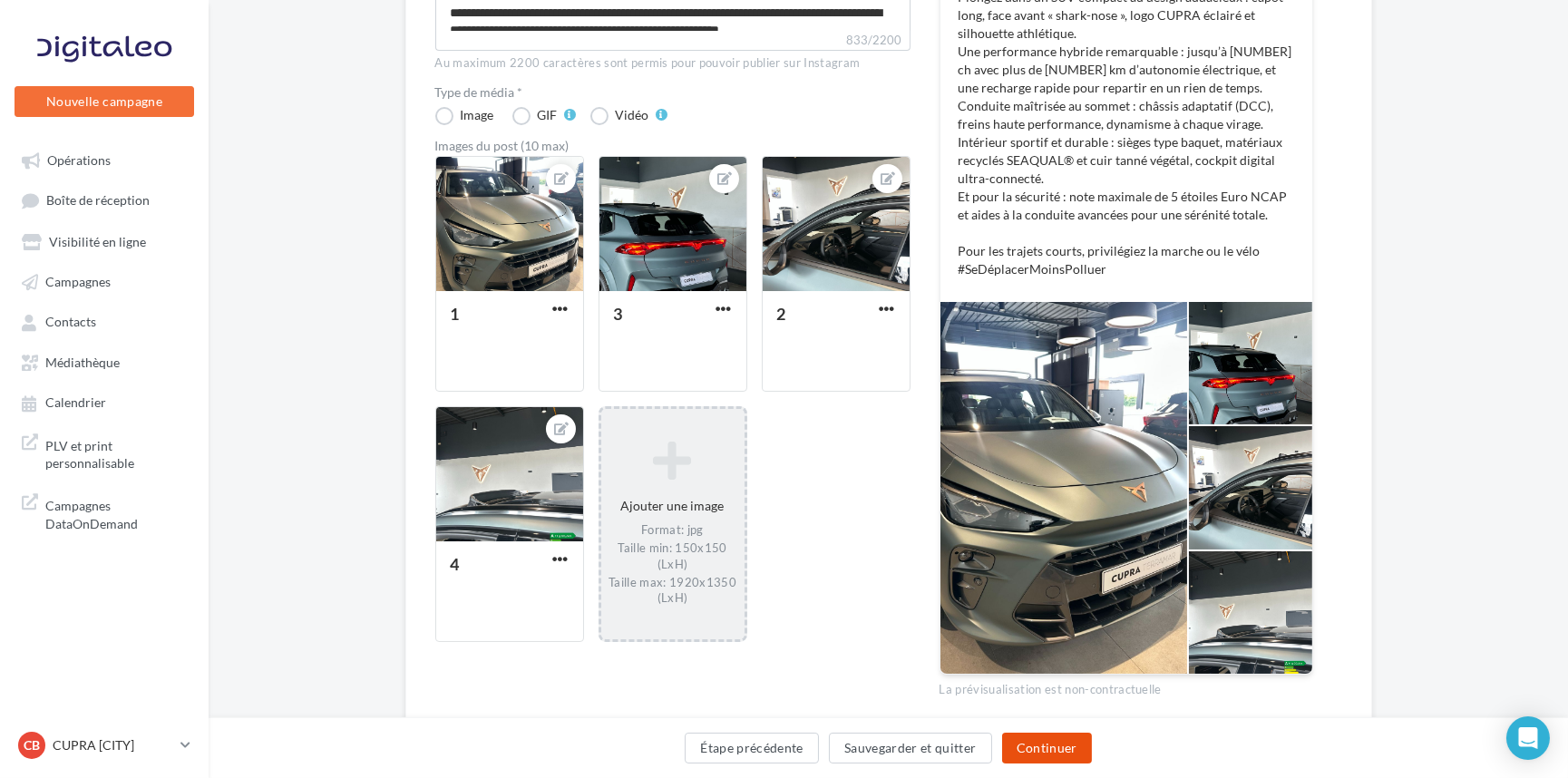 click on "Continuer" at bounding box center (1047, 748) 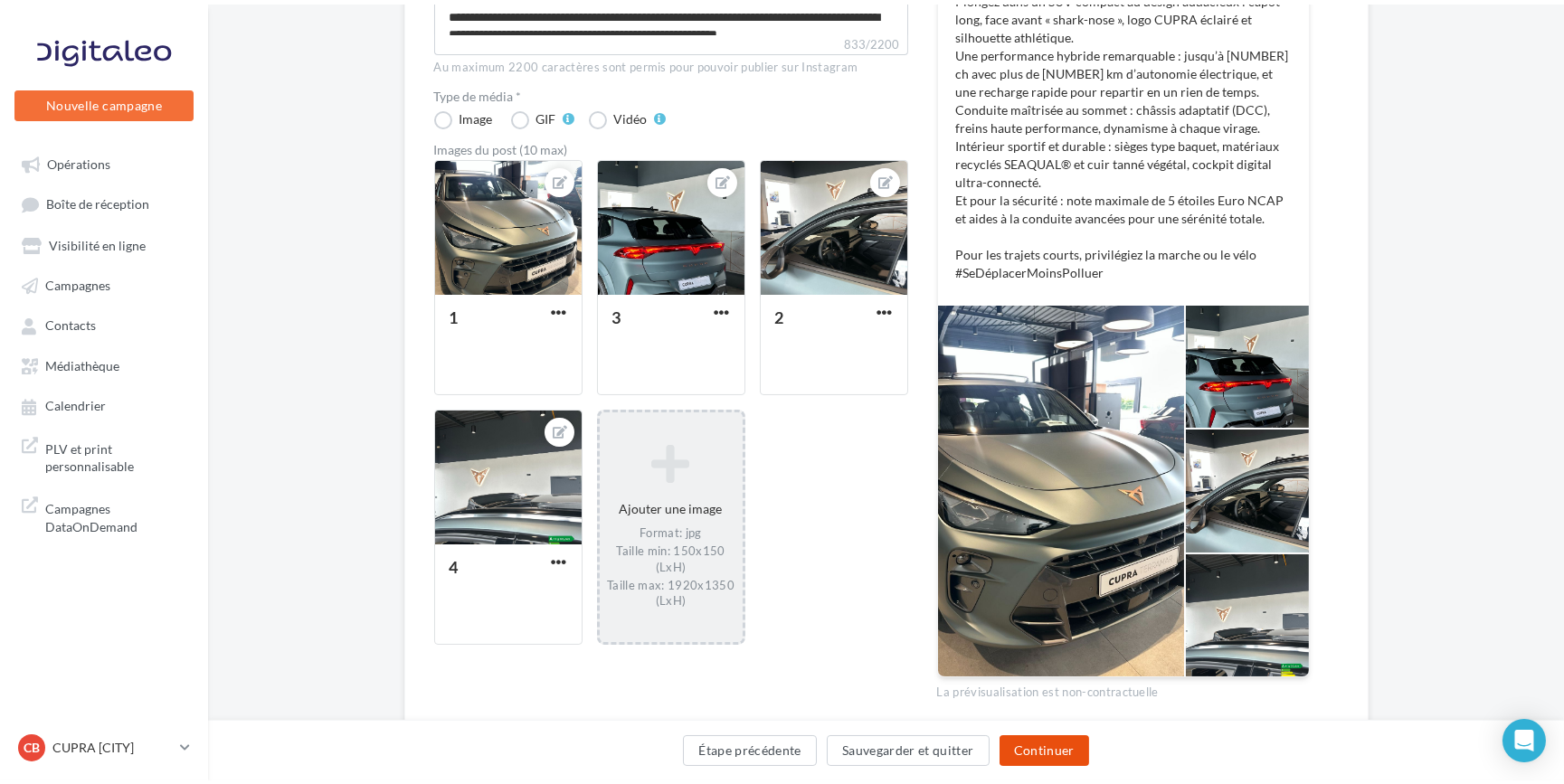 scroll, scrollTop: 0, scrollLeft: 0, axis: both 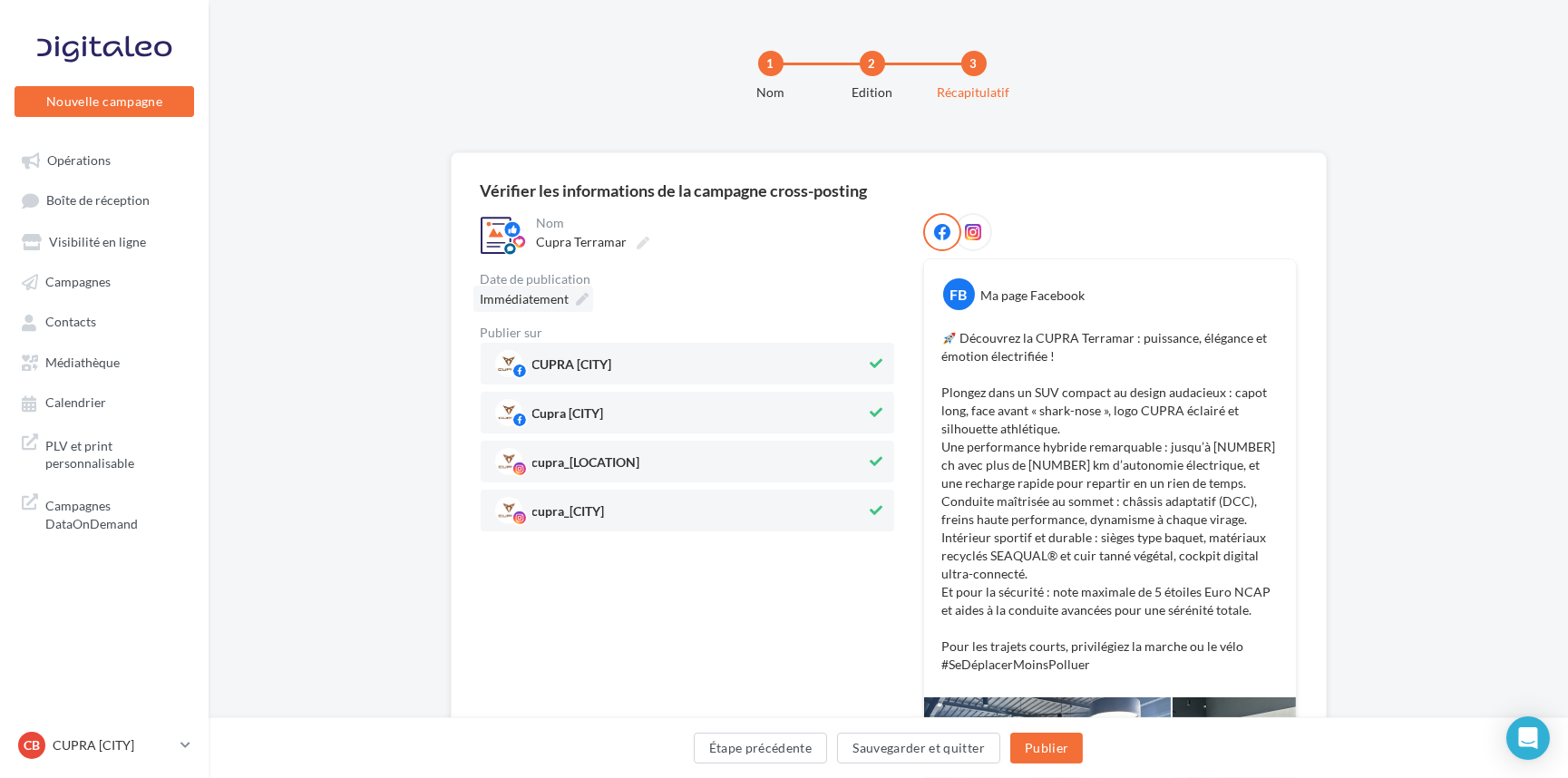 click on "Immédiatement" at bounding box center (525, 298) 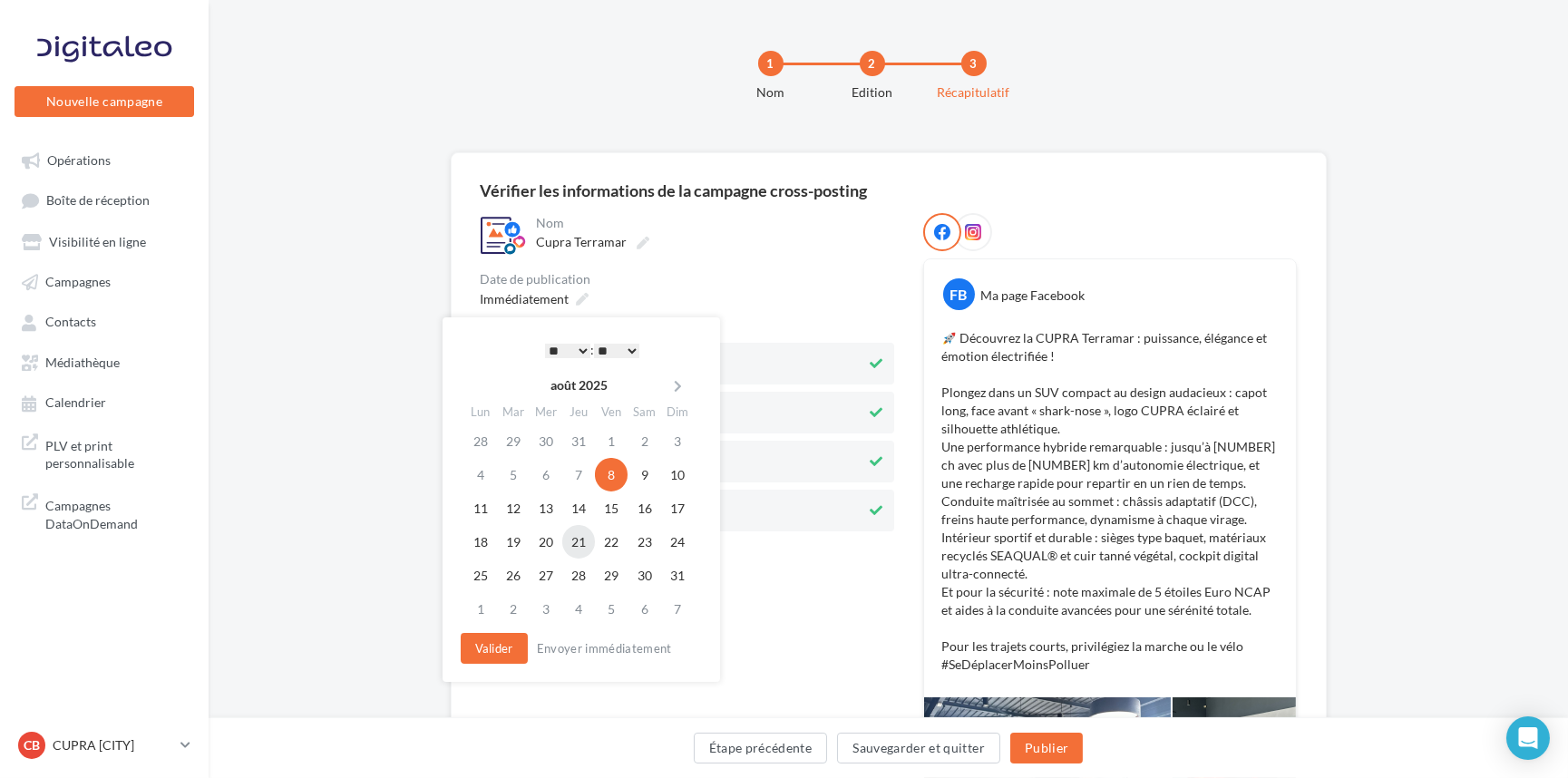 click on "21" at bounding box center (579, 541) 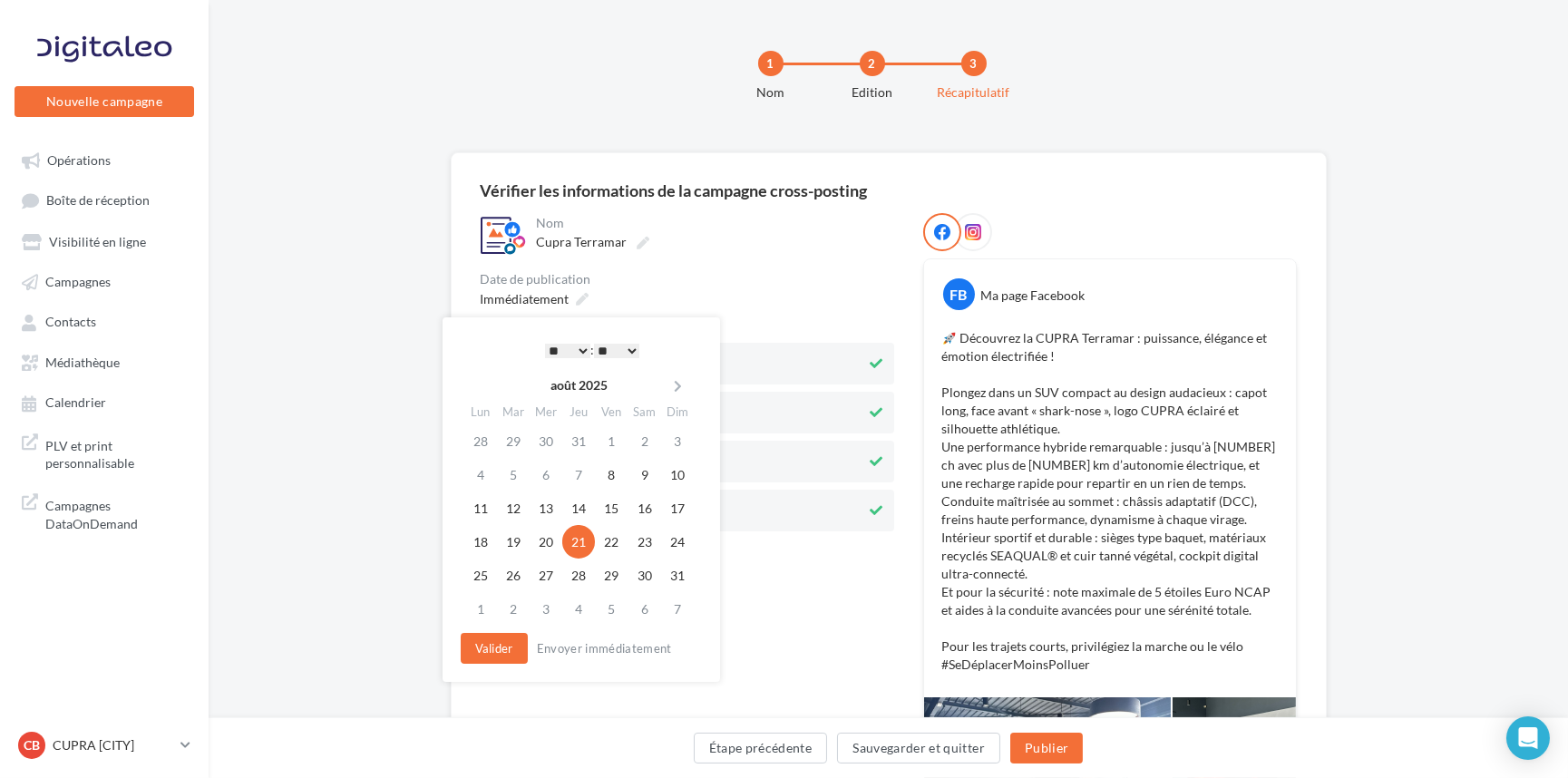 click on "* * * * * * * * * * ** ** ** ** ** ** ** ** ** ** ** ** ** **  :  ** ** ** ** ** **" at bounding box center (592, 350) 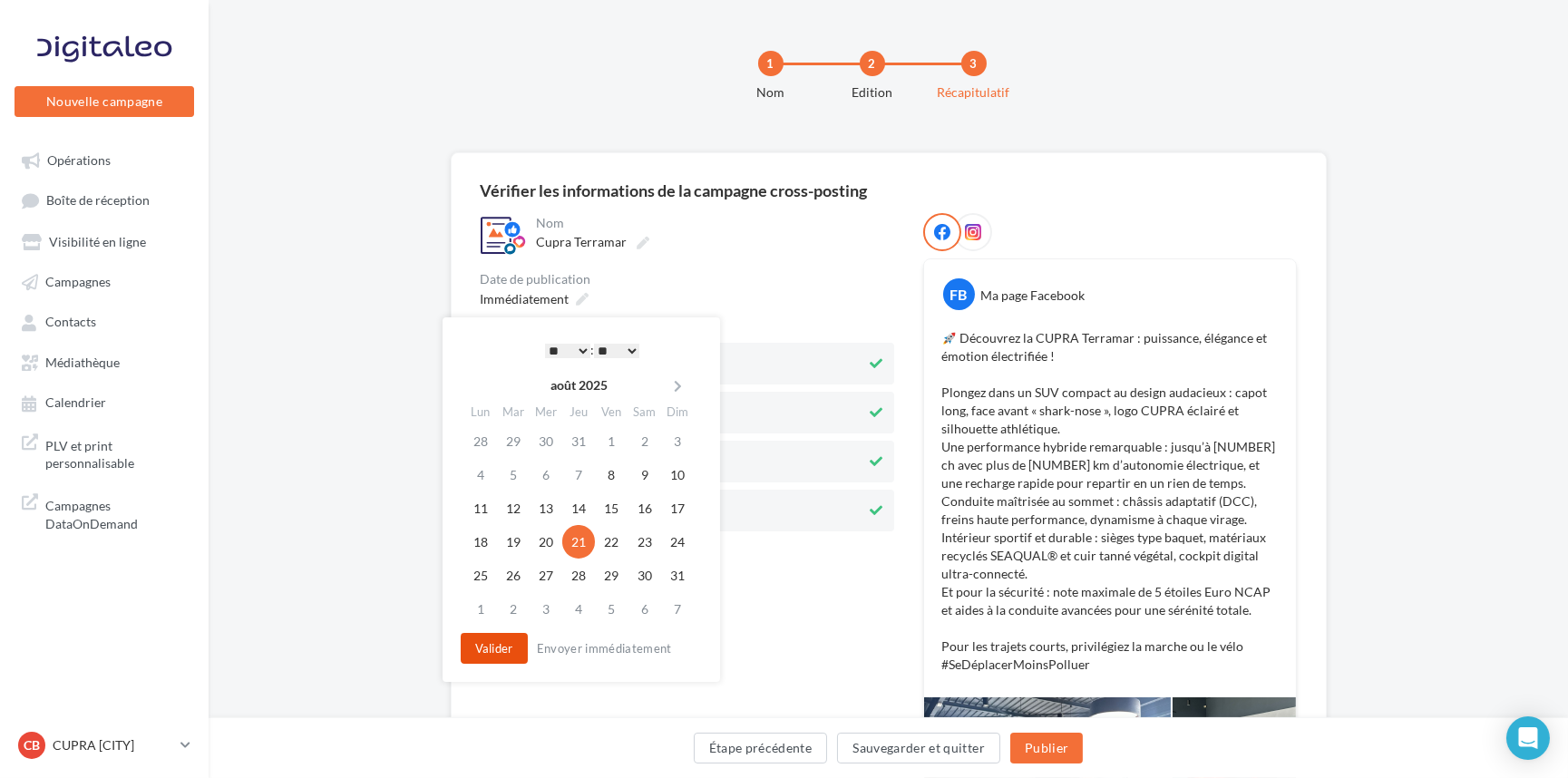 click on "Valider" at bounding box center [494, 648] 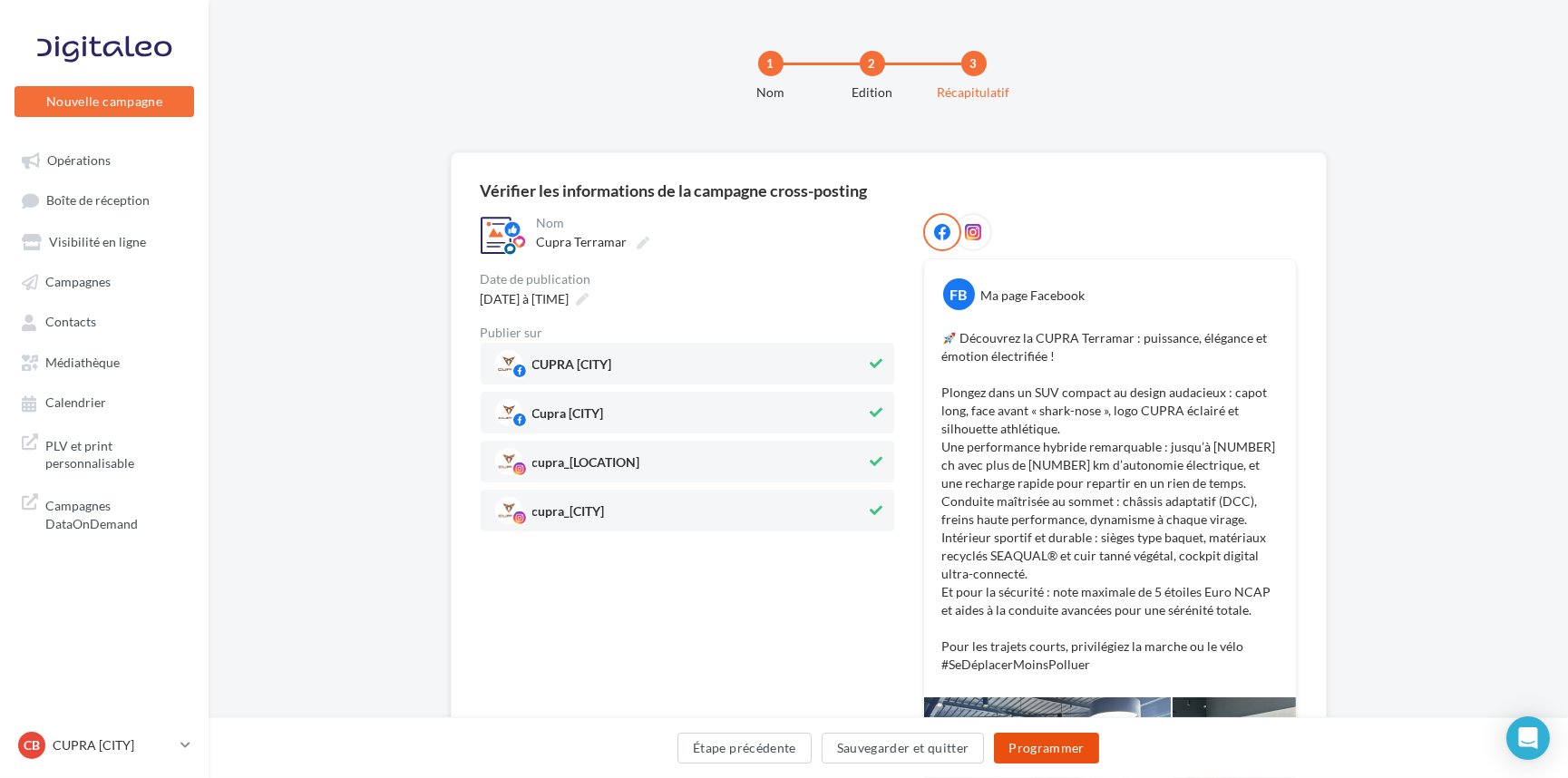 click on "Programmer" at bounding box center (1047, 748) 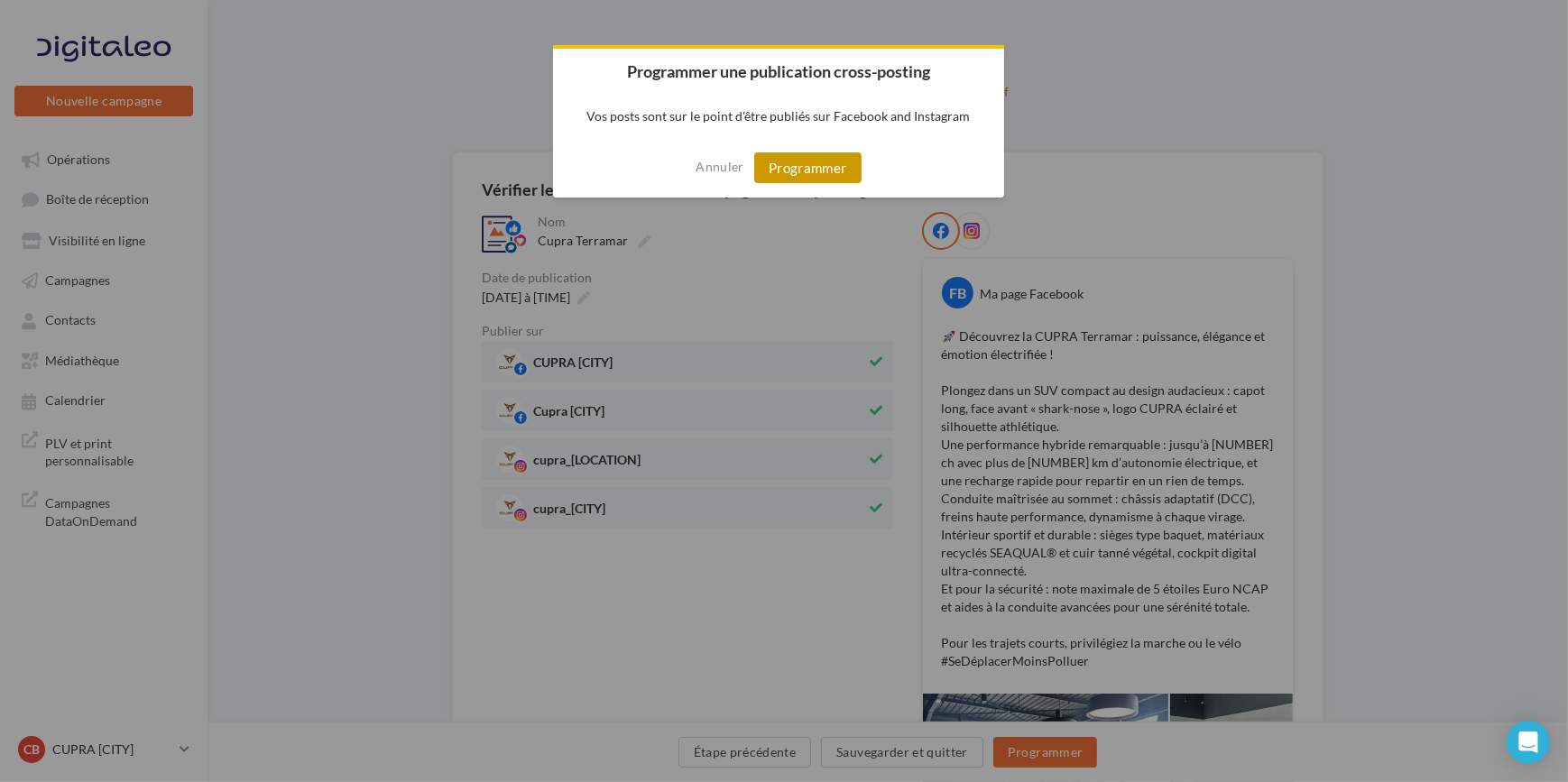 click on "Programmer" at bounding box center [807, 168] 